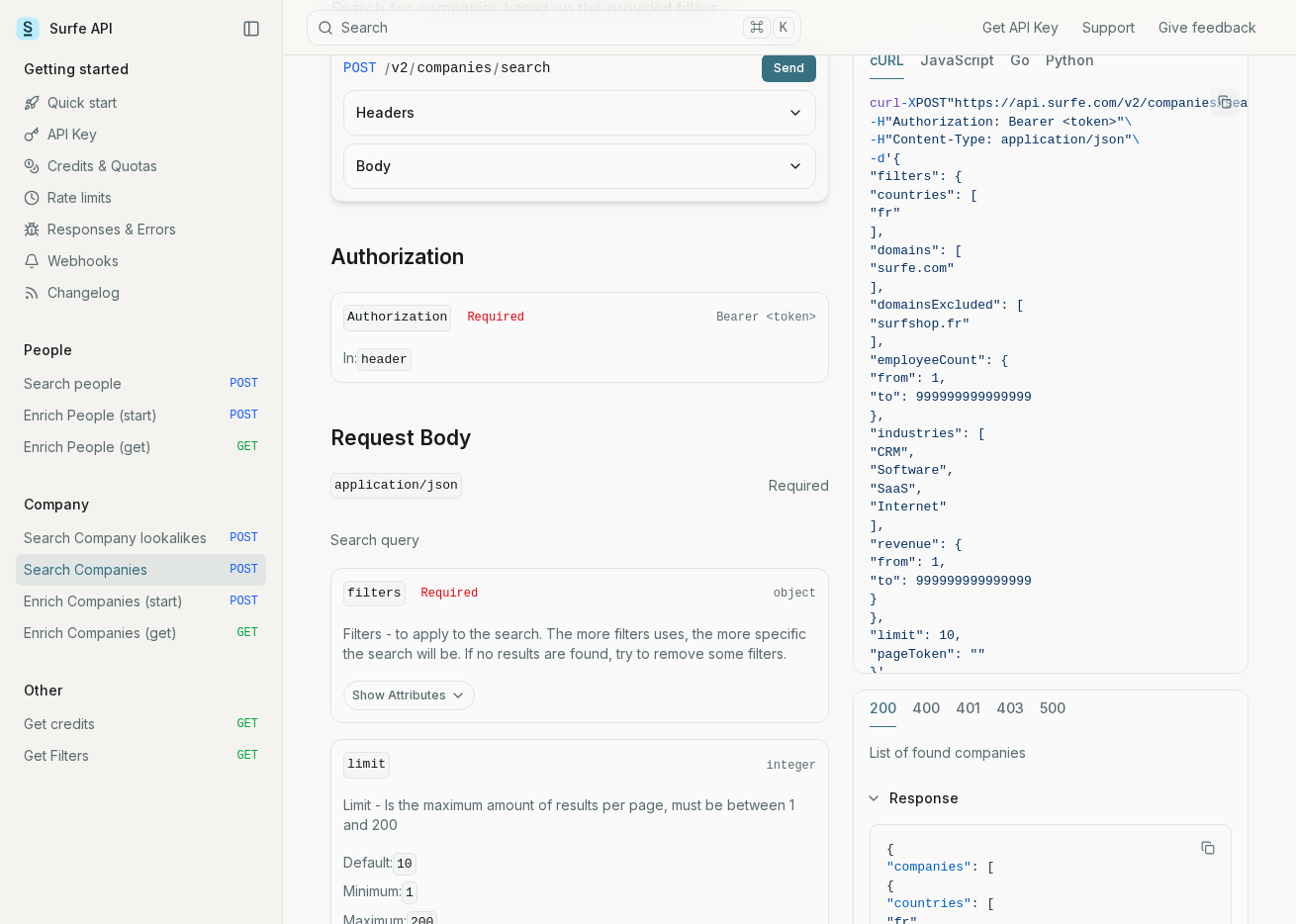scroll, scrollTop: 263, scrollLeft: 0, axis: vertical 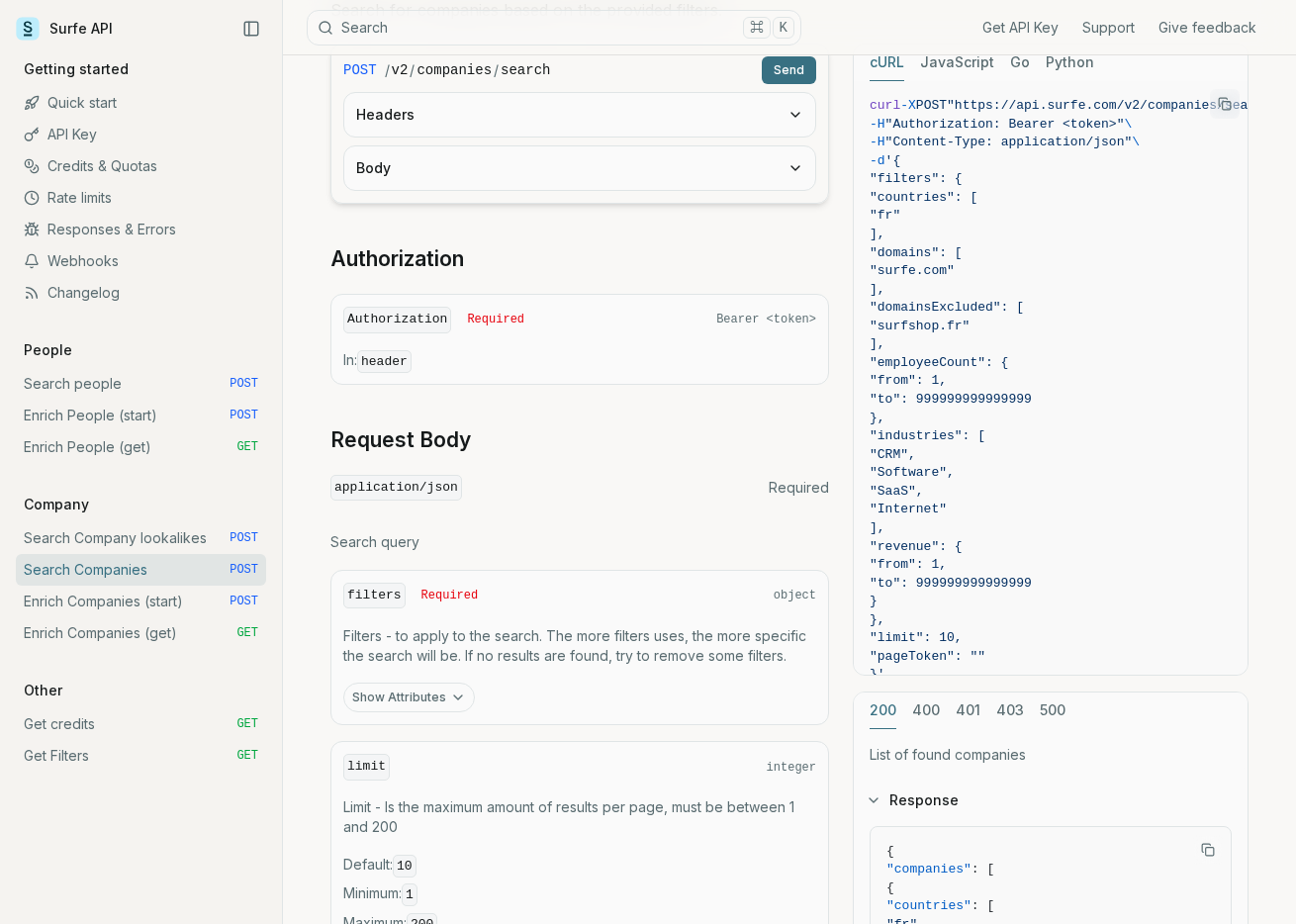 click on "Show Attributes" at bounding box center (409, 697) 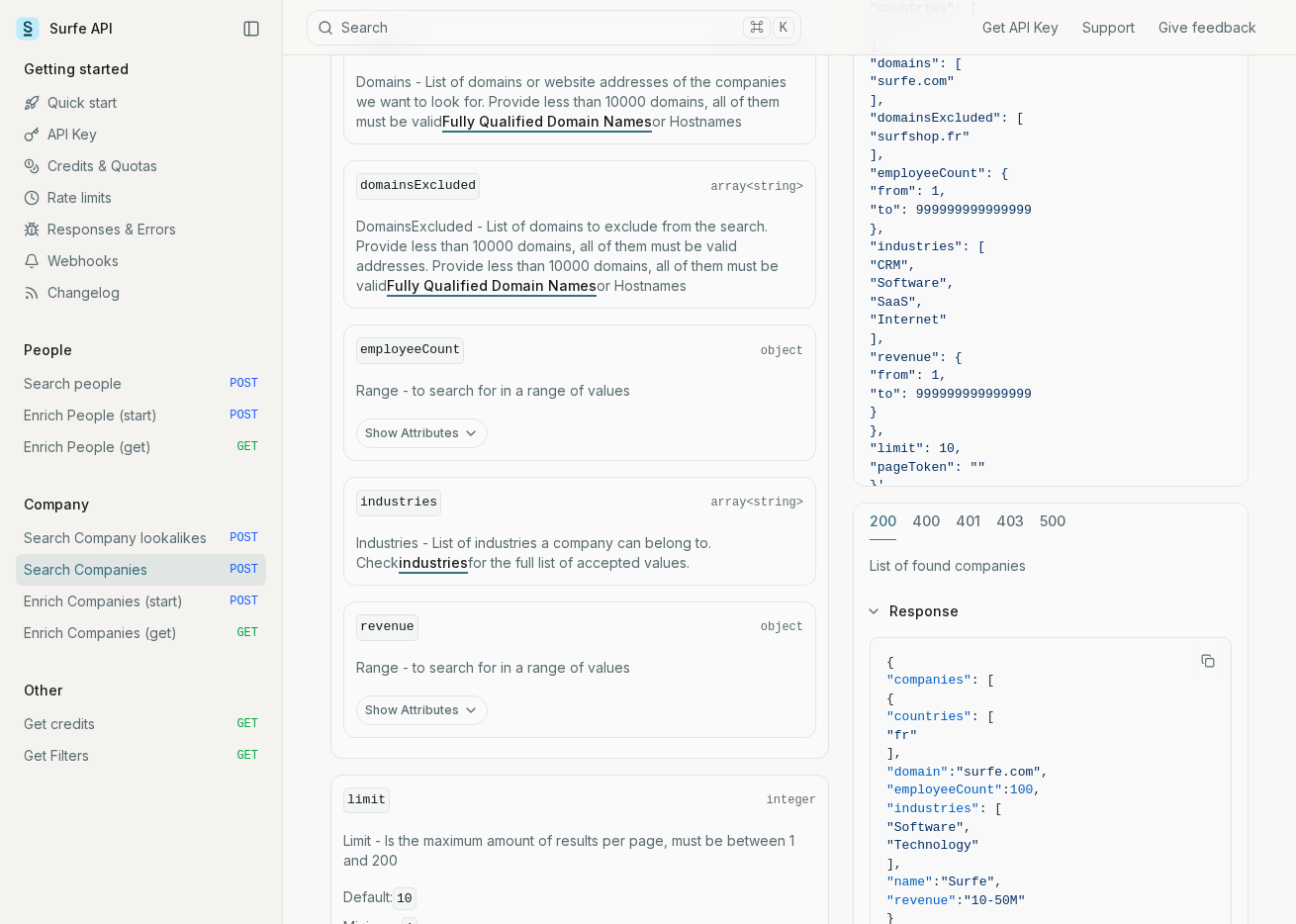 scroll, scrollTop: 1110, scrollLeft: 0, axis: vertical 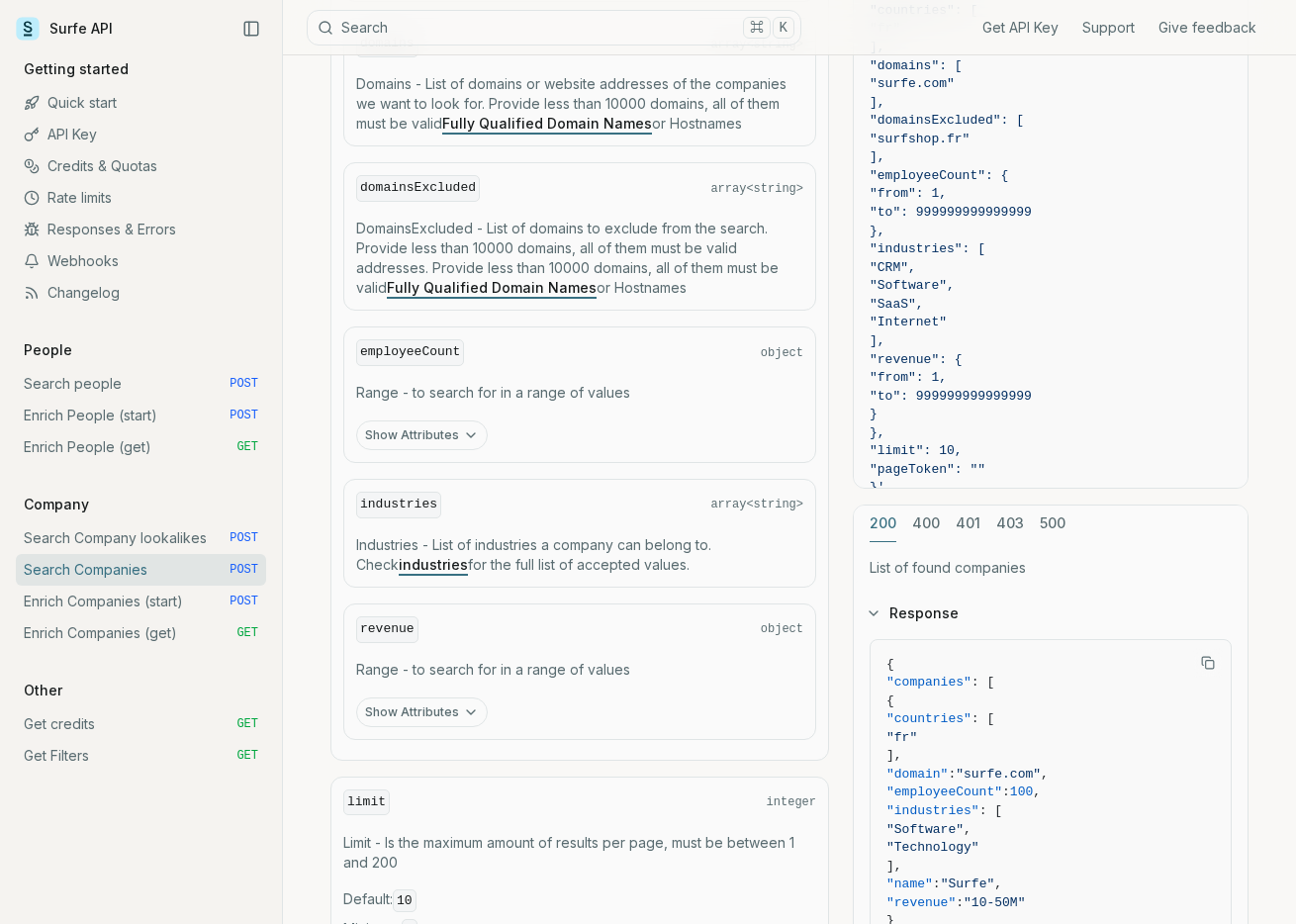 click on "industries" at bounding box center (433, 564) 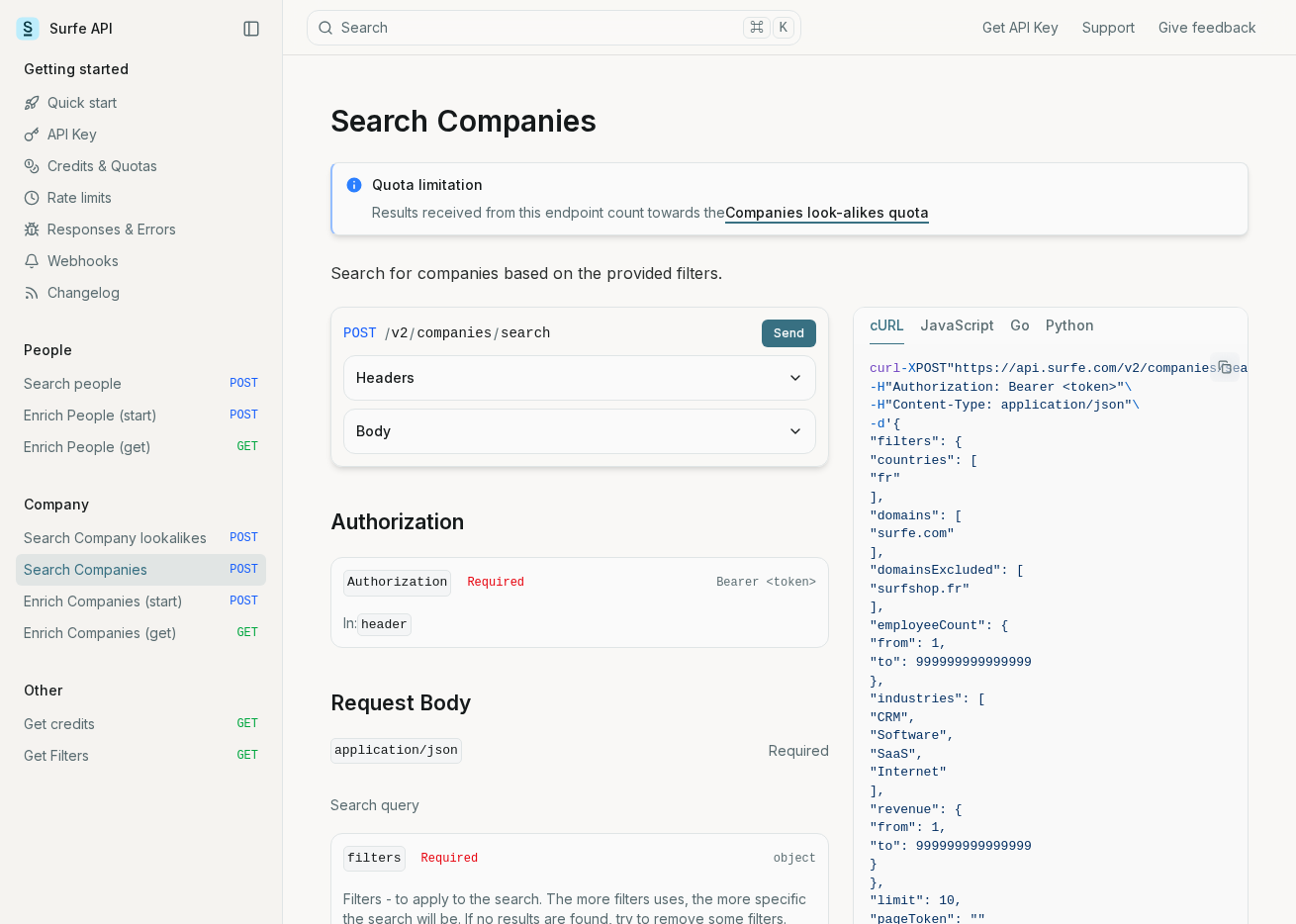 scroll, scrollTop: 807, scrollLeft: 0, axis: vertical 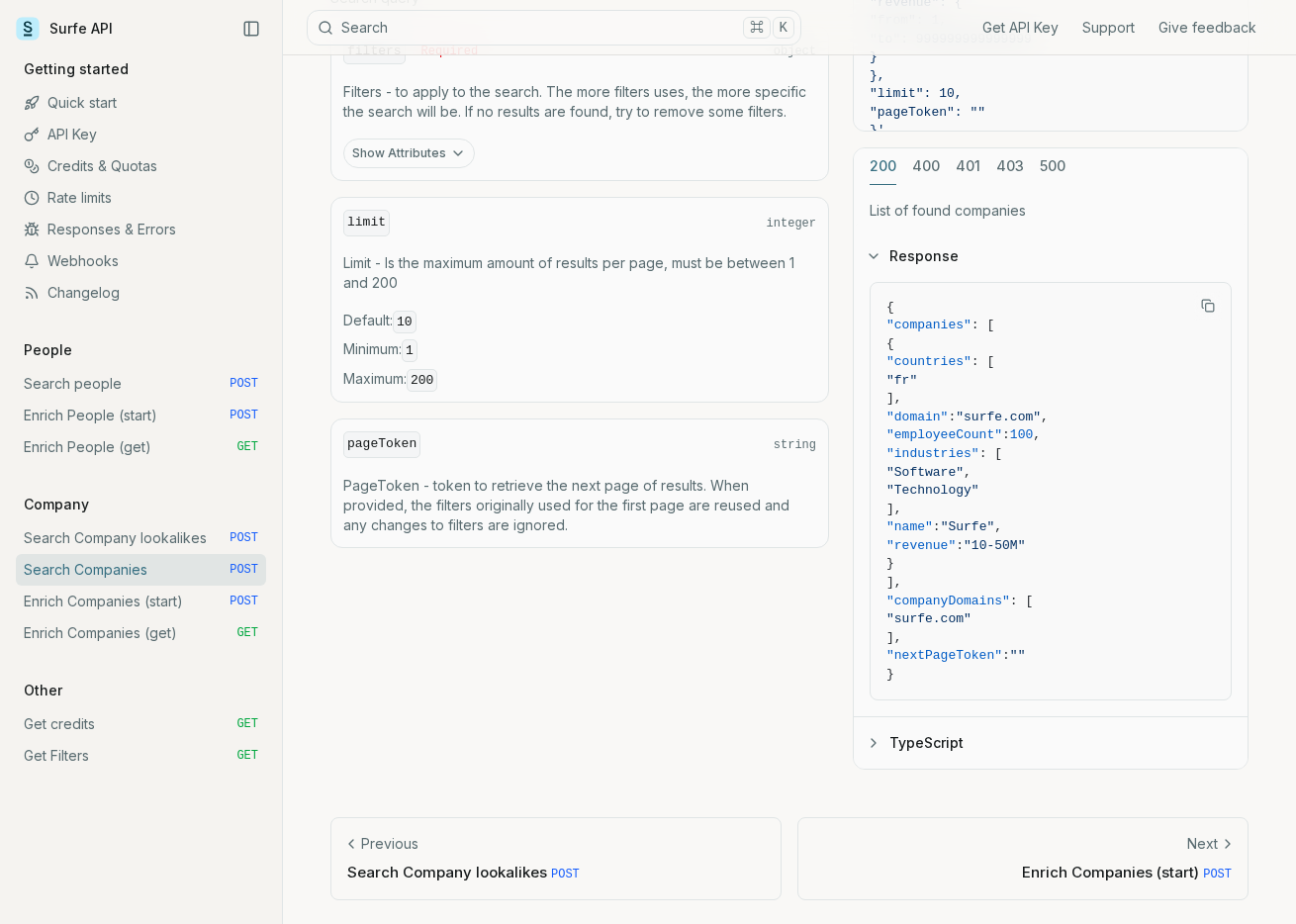 click on "Search Company lookalikes   POST" at bounding box center (140, 538) 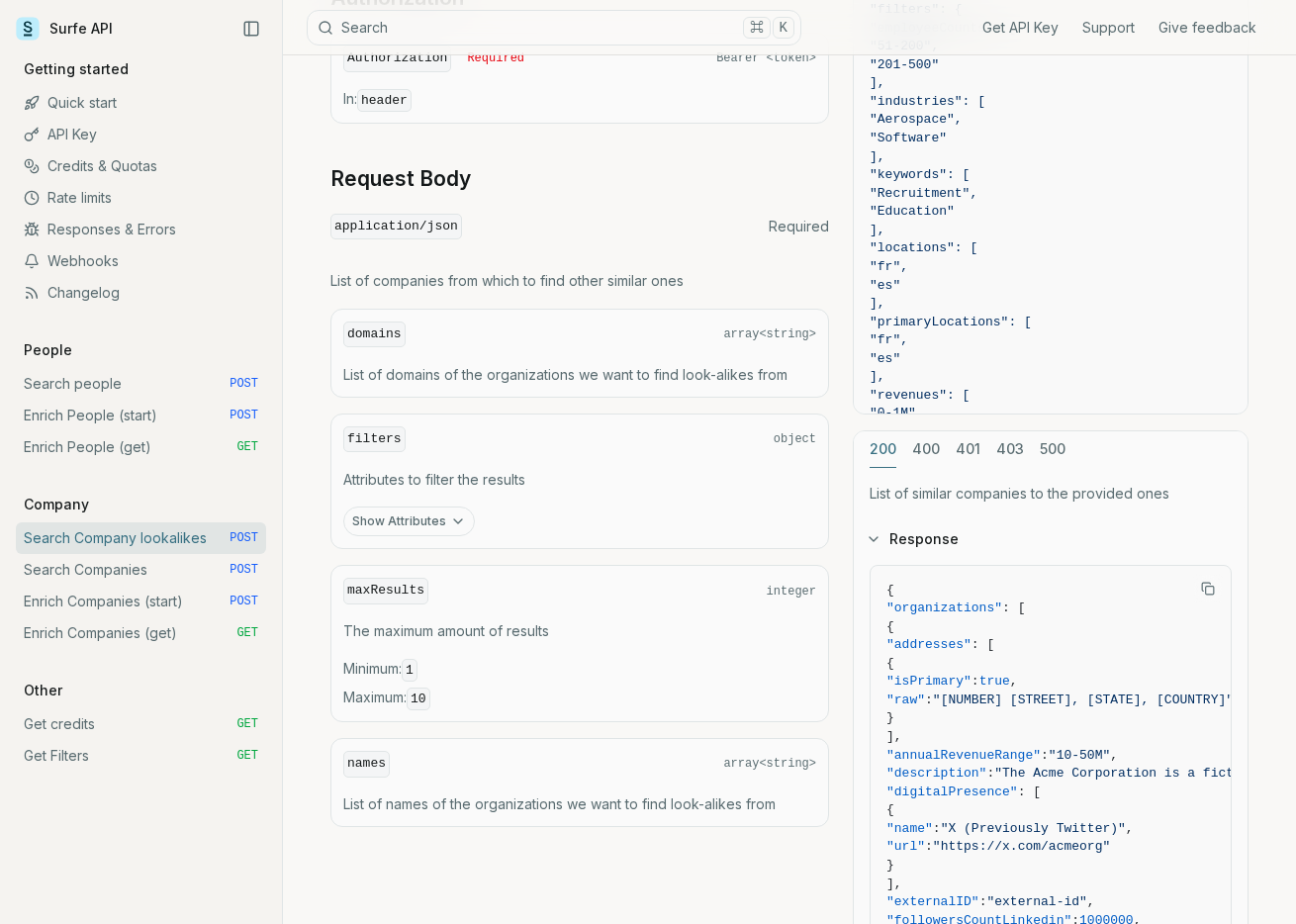 scroll, scrollTop: 666, scrollLeft: 0, axis: vertical 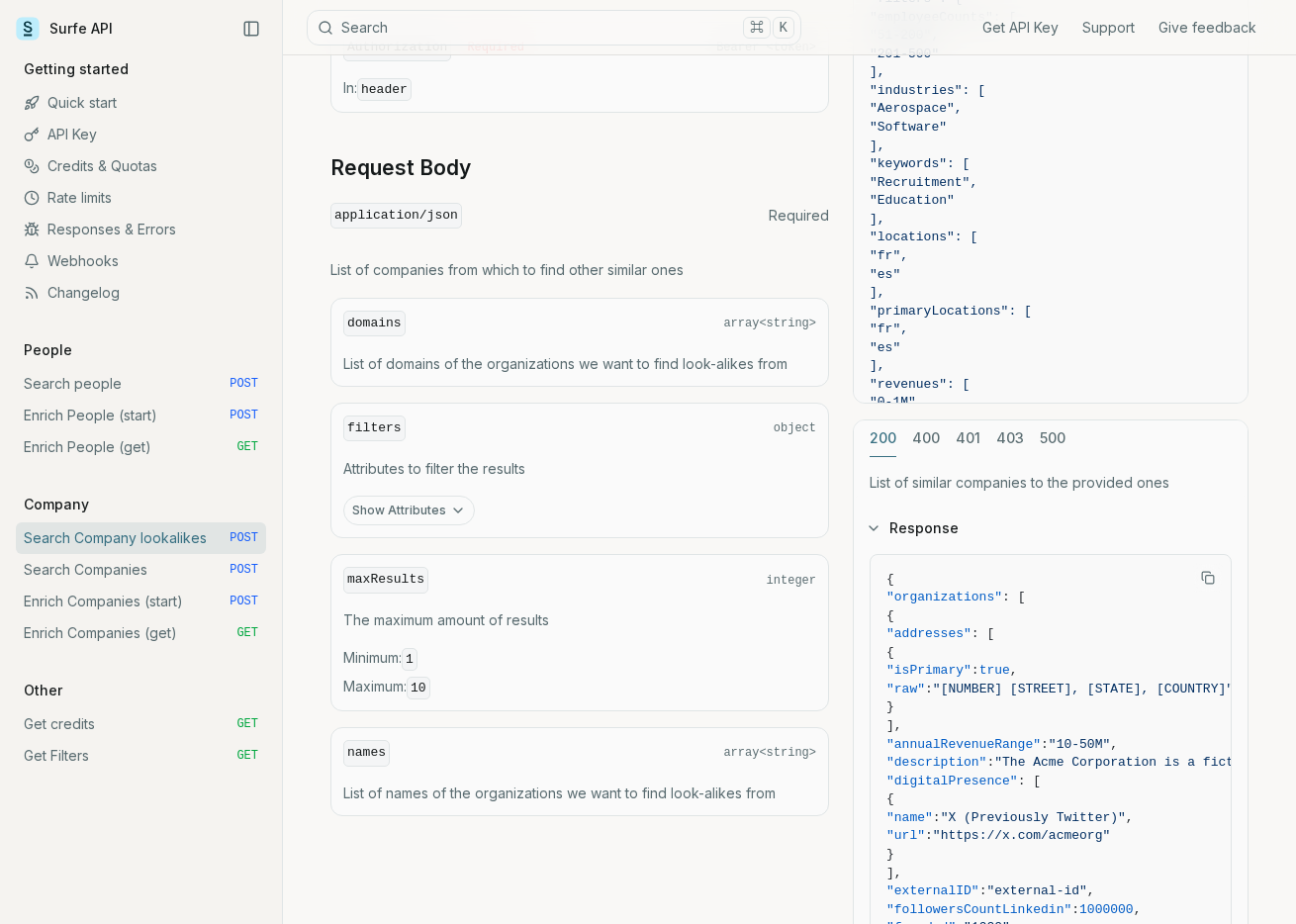 click on "Show Attributes" at bounding box center (409, 510) 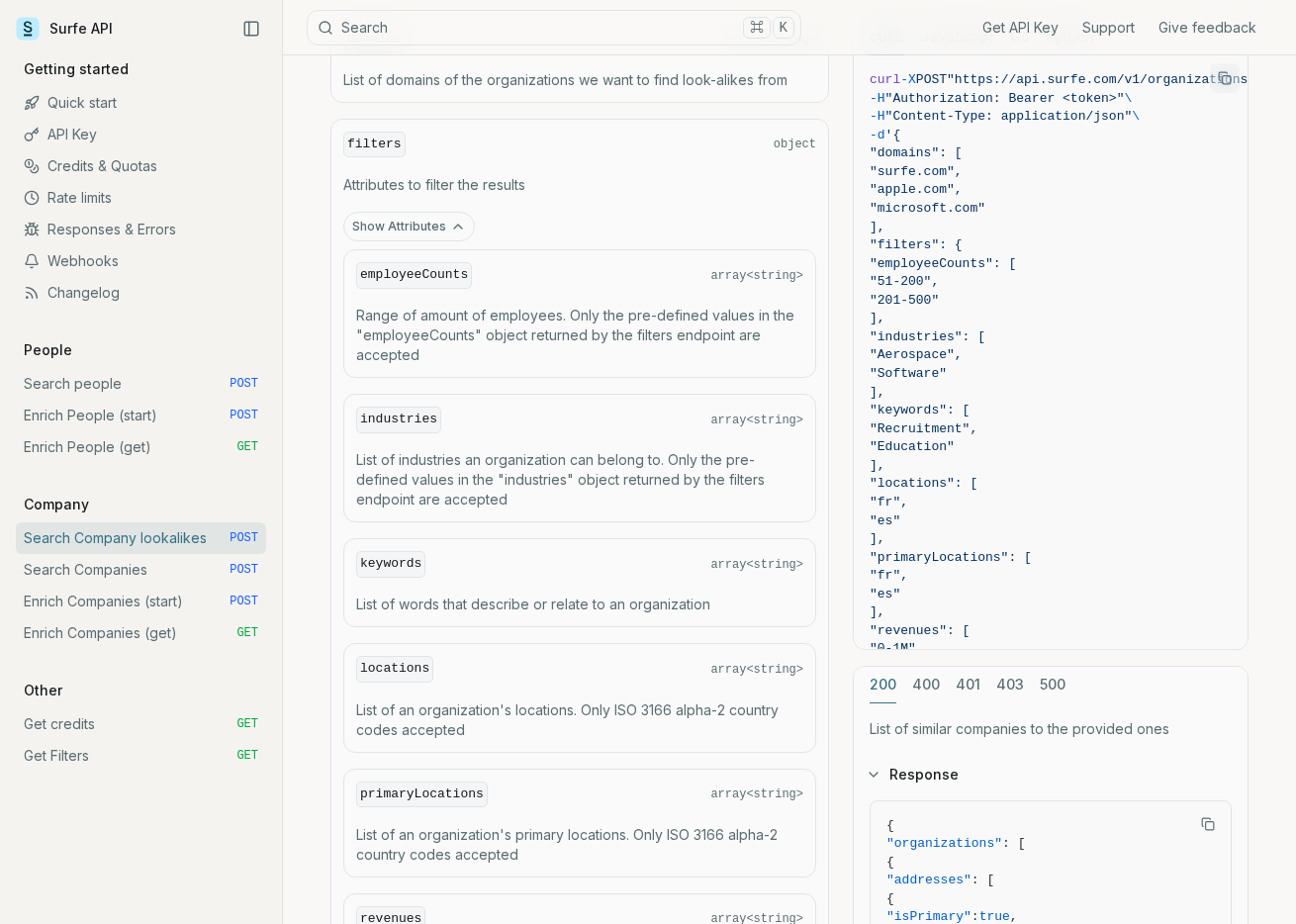 scroll, scrollTop: 949, scrollLeft: 0, axis: vertical 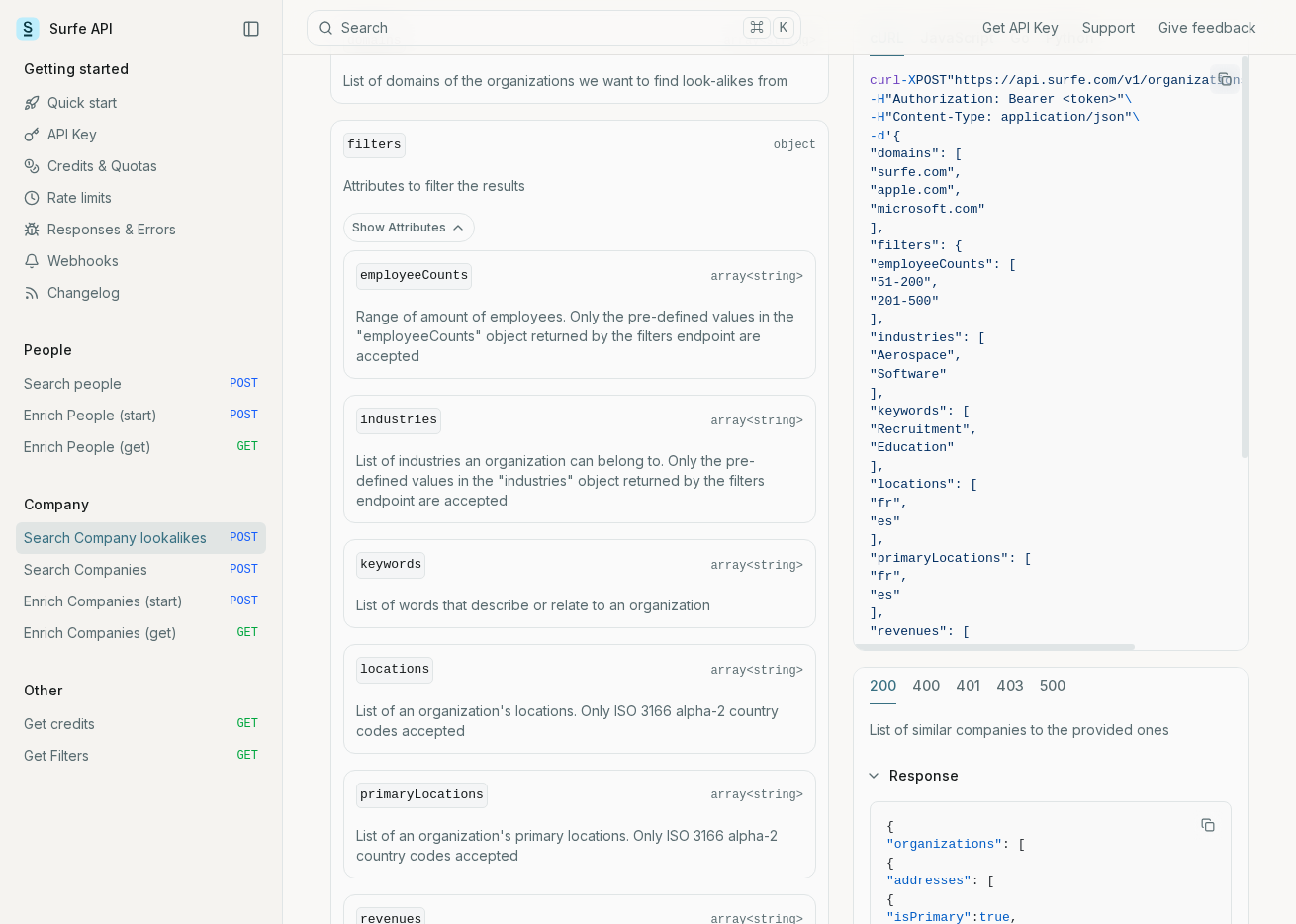 click on ""locations": [" at bounding box center (923, 484) 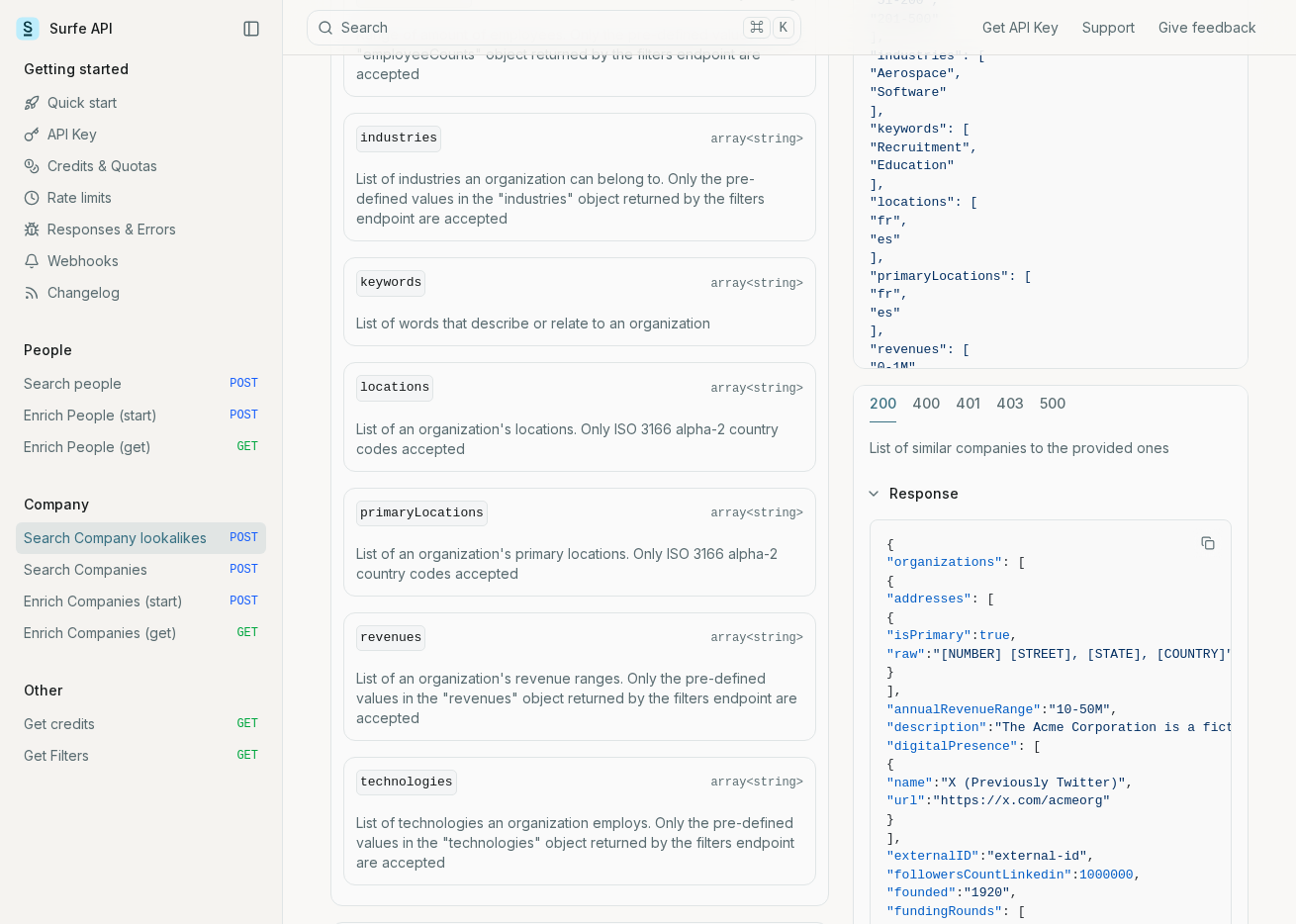 scroll, scrollTop: 1232, scrollLeft: 0, axis: vertical 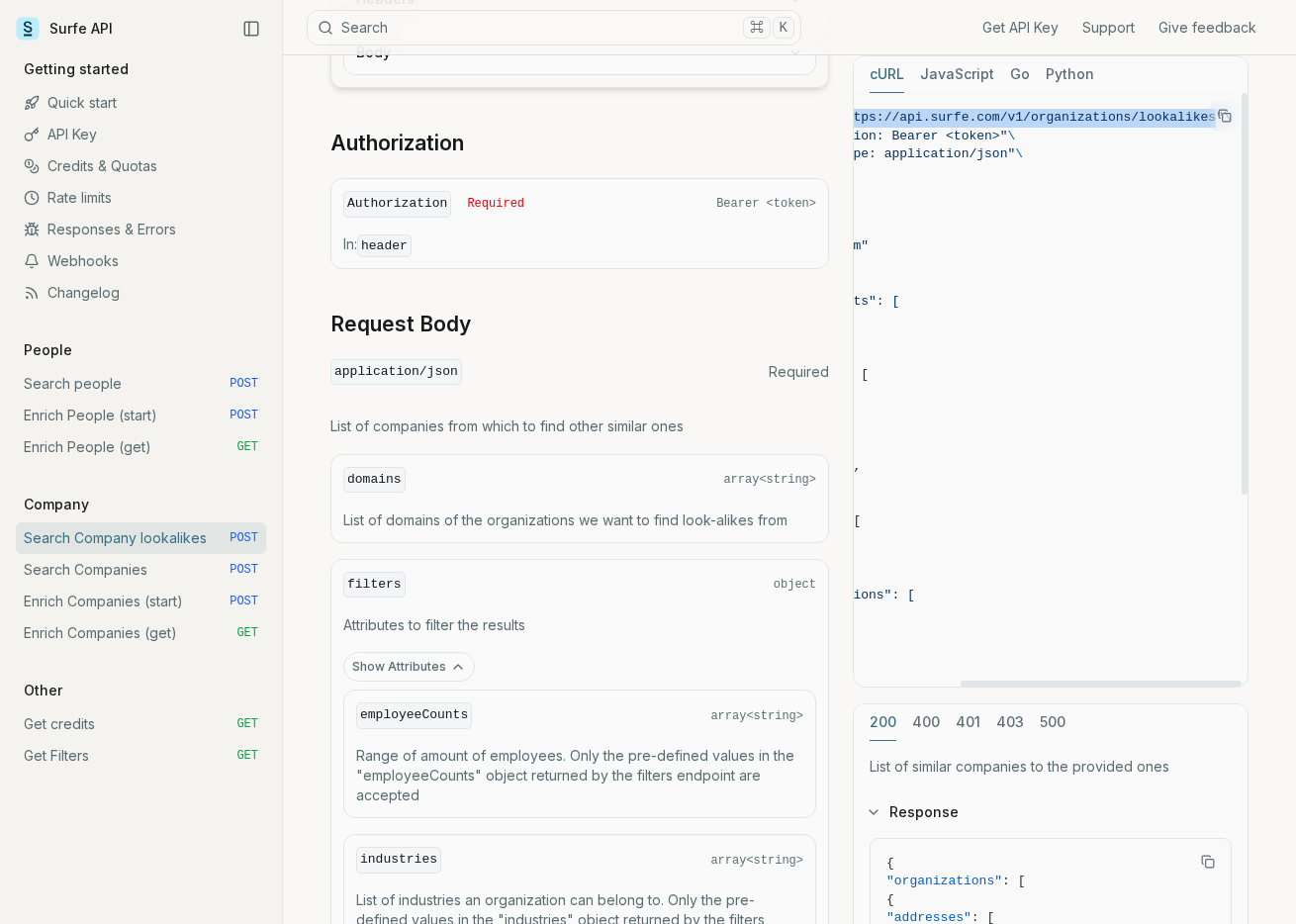 drag, startPoint x: 946, startPoint y: 115, endPoint x: 1198, endPoint y: 123, distance: 252.12695 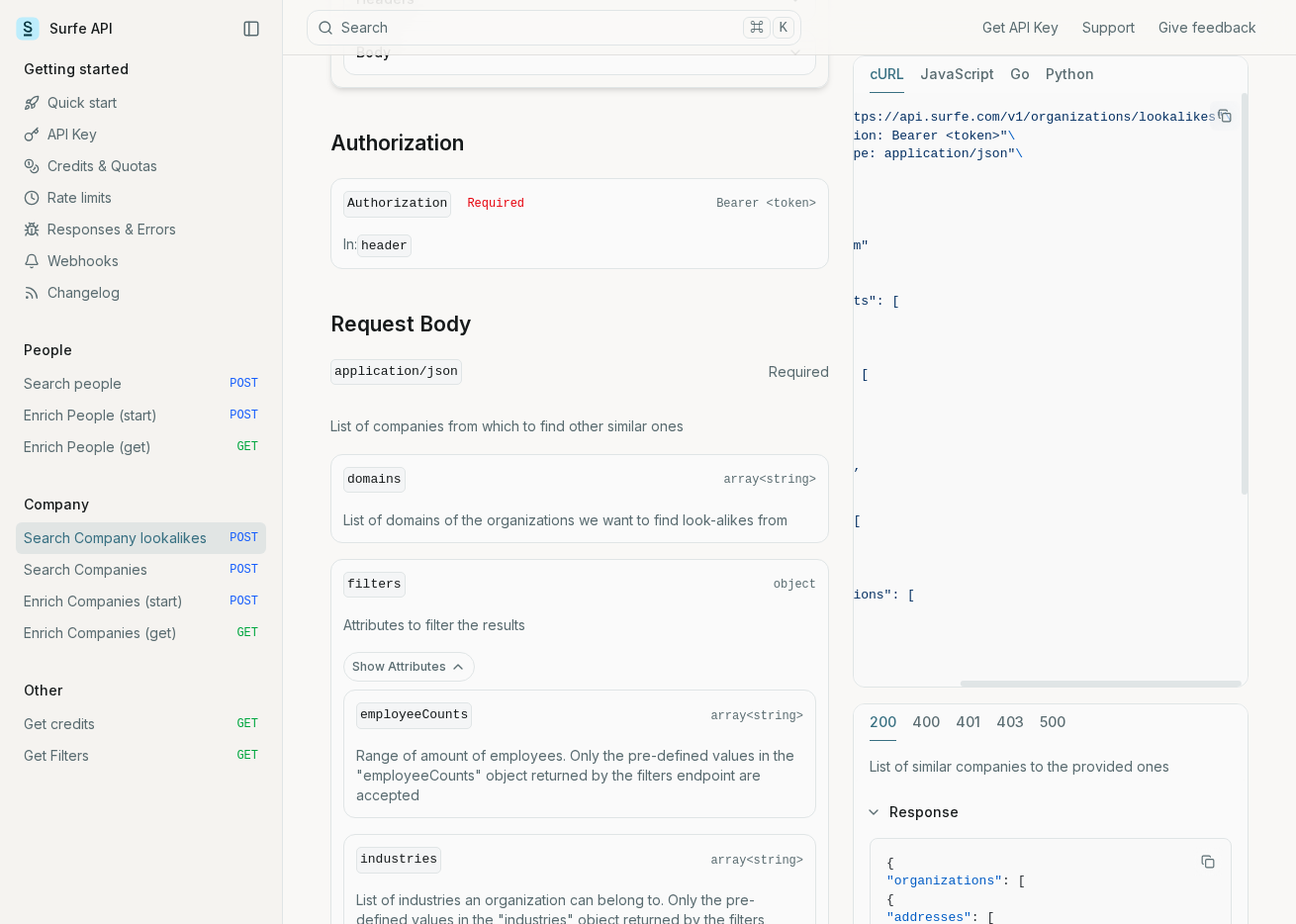 click on "-H  "Content-Type: application/json"  \" at bounding box center (992, 154) 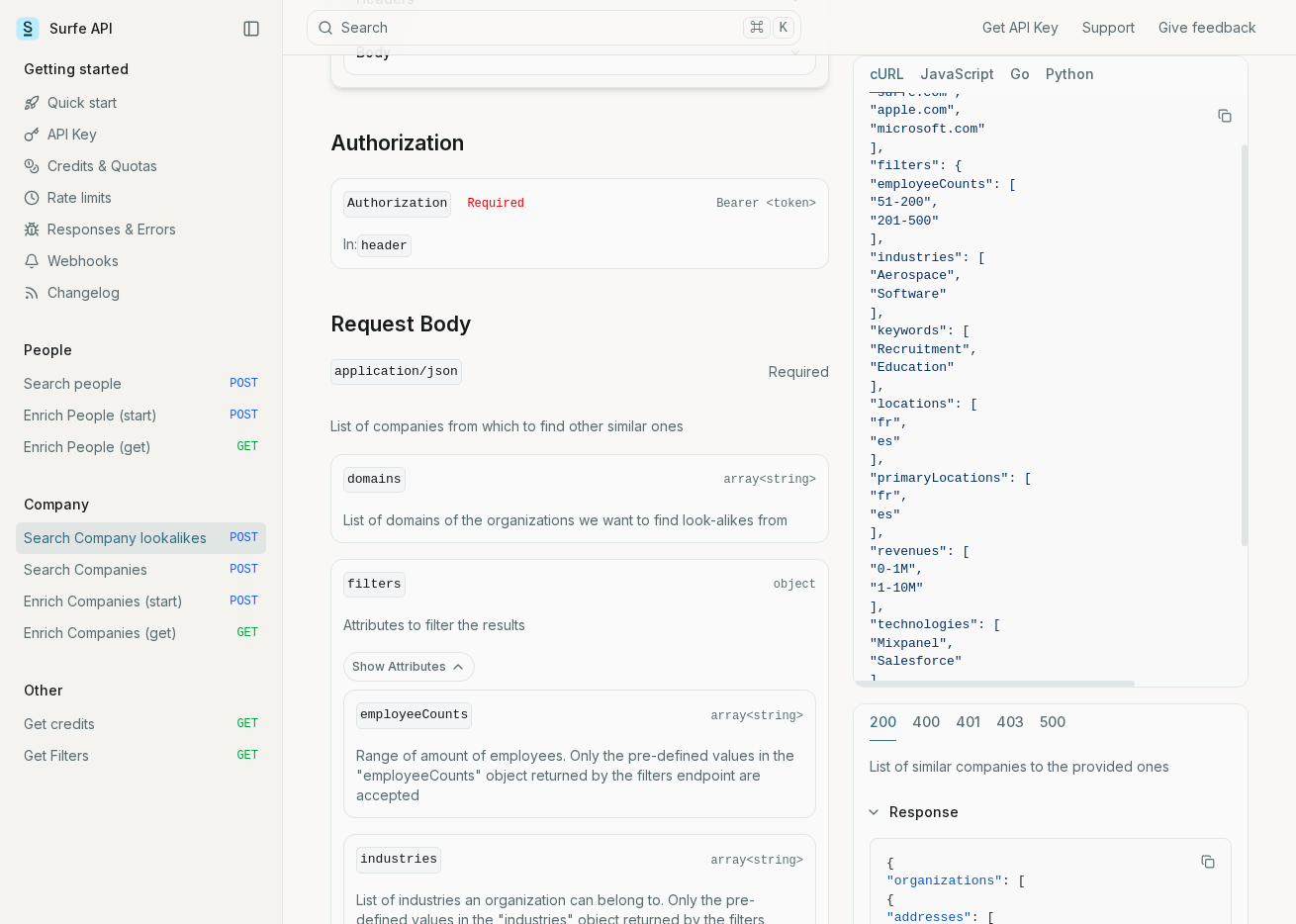 scroll, scrollTop: 121, scrollLeft: 0, axis: vertical 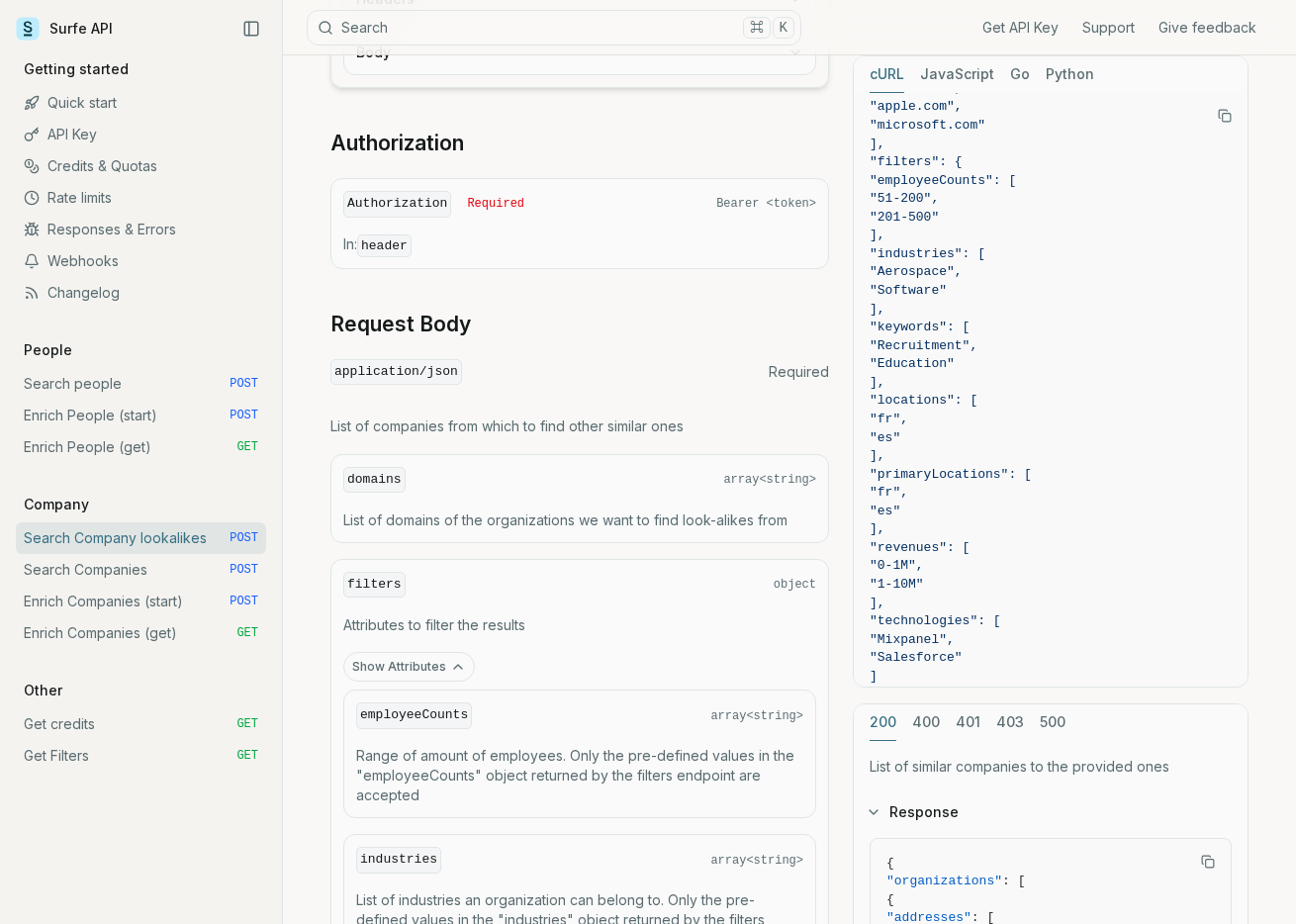 click on "Python" at bounding box center (1069, 74) 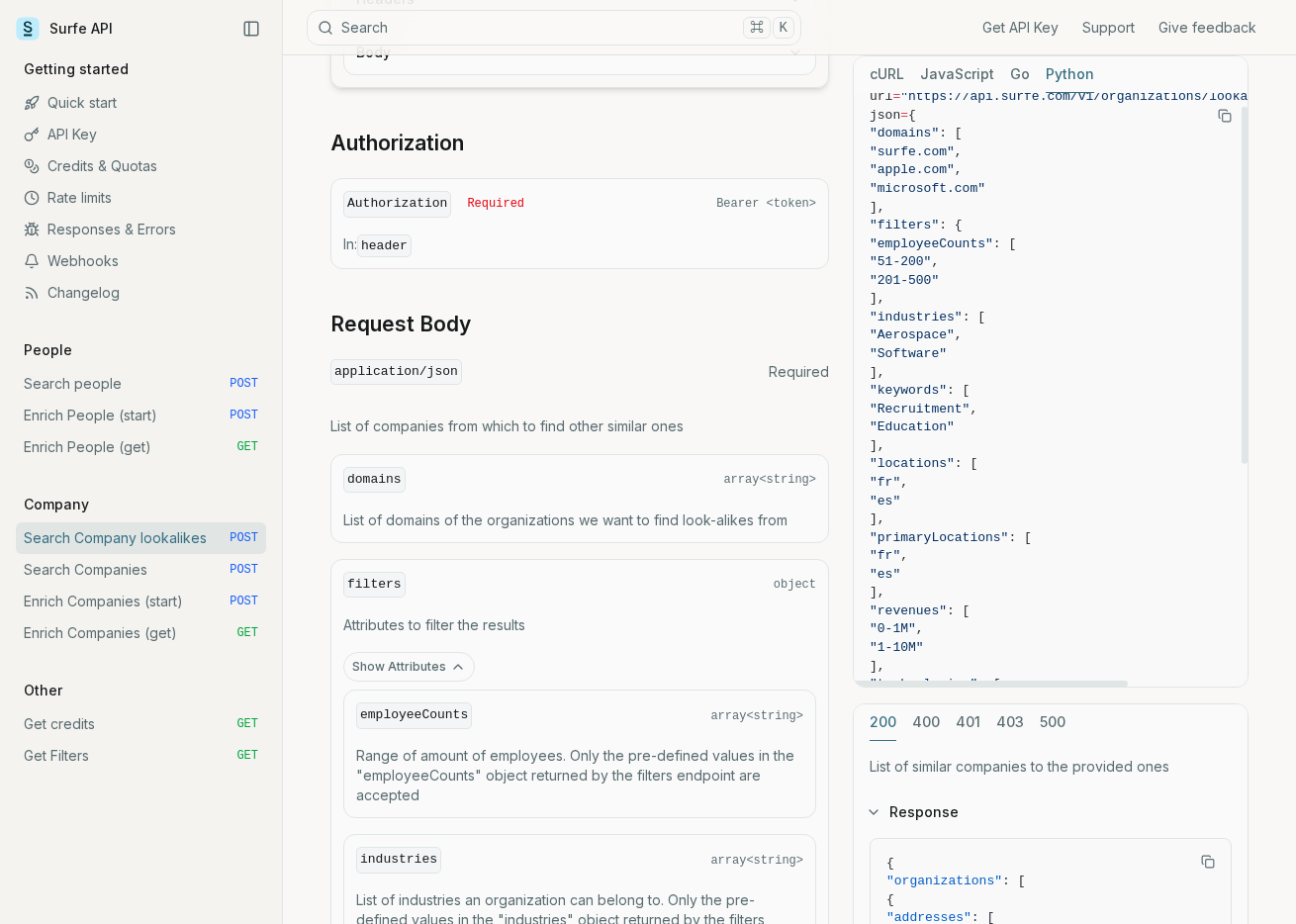scroll, scrollTop: 0, scrollLeft: 0, axis: both 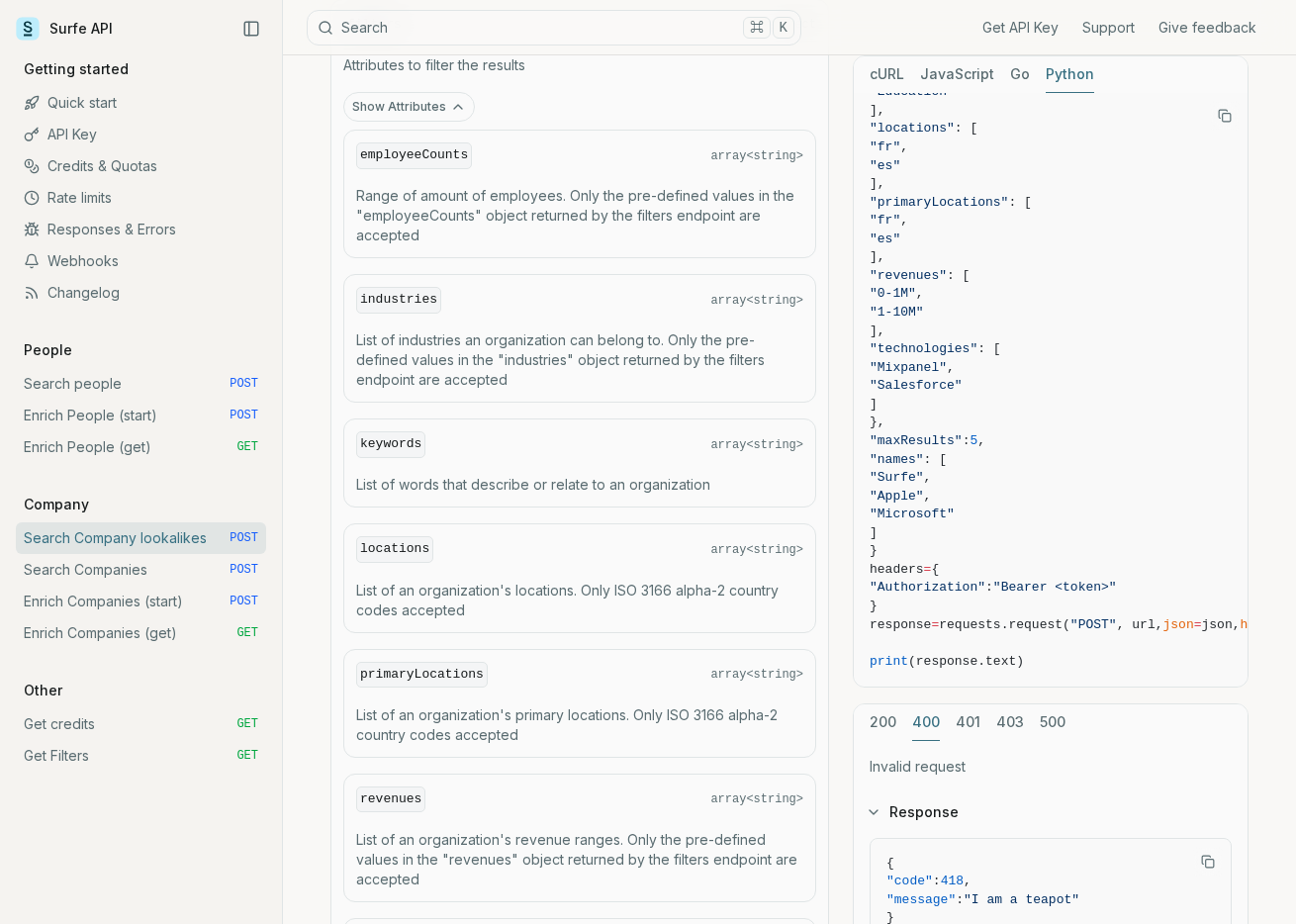 click on "cURL JavaScript Go Python import  requests
url  =  "https://api.surfe.com/v1/organizations/lookalikes"
json  =  {
"domains" : [
"surfe.com" ,
"apple.com" ,
"microsoft.com"
],
"filters" : {
"employeeCounts" : [
"51-200" ,
"201-500"
],
"industries" : [
"Aerospace" ,
"Software"
],
"keywords" : [
"Recruitment" ,
"Education"
],
"locations" : [
"fr" ,
"es"
],
"primaryLocations" : [
"fr" ,
"es"
],
"revenues" : [
"0-1M" ,
"1-10M"
],
"technologies" : [
"Mixpanel" ,
"Salesforce"
]
},
"maxResults" :  5 ,
"names" : [
"Surfe" ,
"Apple" ,
"Microsoft"
]
}
headers  =  {
"Authorization" :  "Bearer [TOKEN]"
}
response  =  requests.request( "POST" , url,  json = json,  headers = headers)
print (response.text) 200 400 401 403 500 Invalid request {"}" at bounding box center (1051, 534) 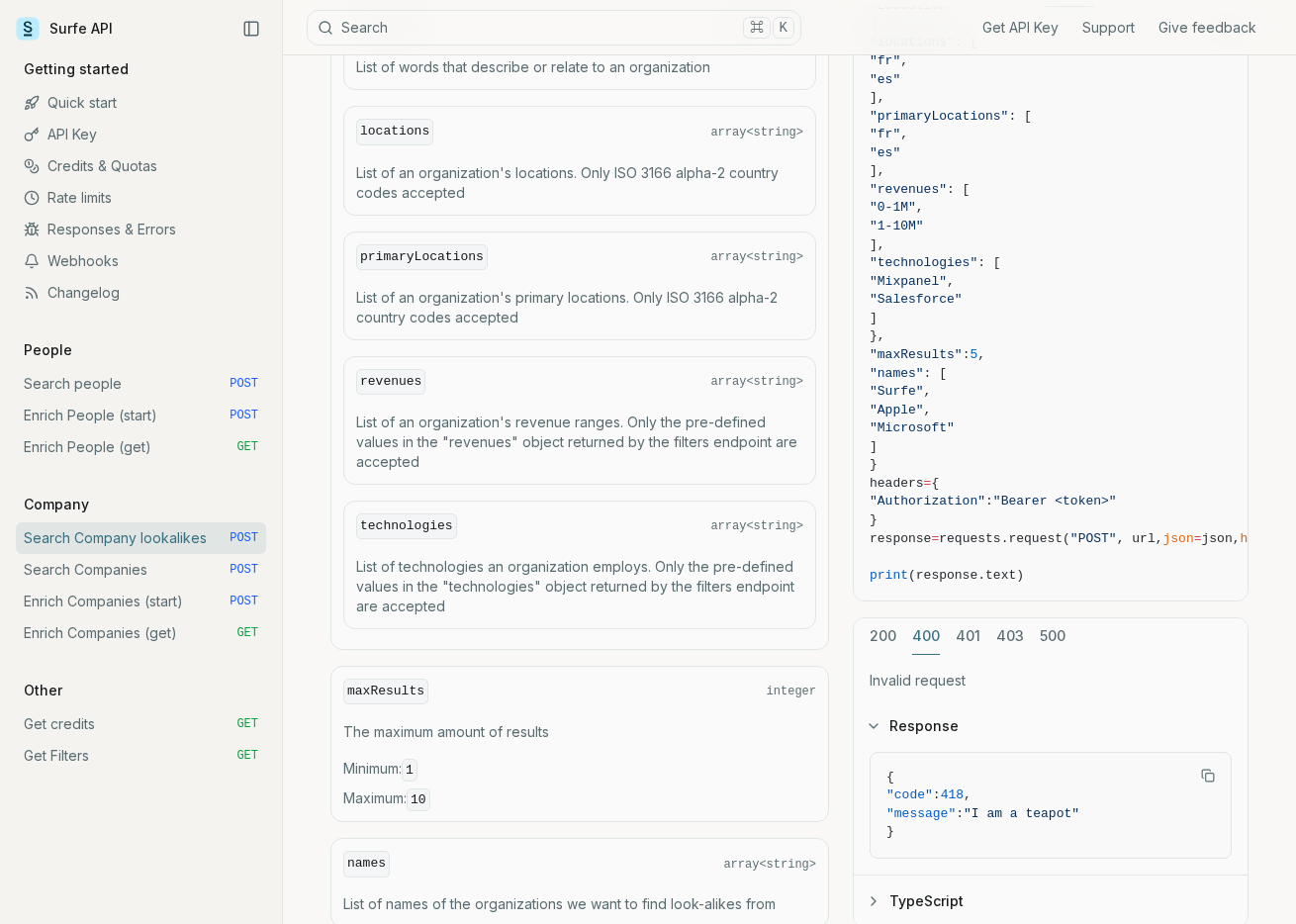 scroll, scrollTop: 1641, scrollLeft: 0, axis: vertical 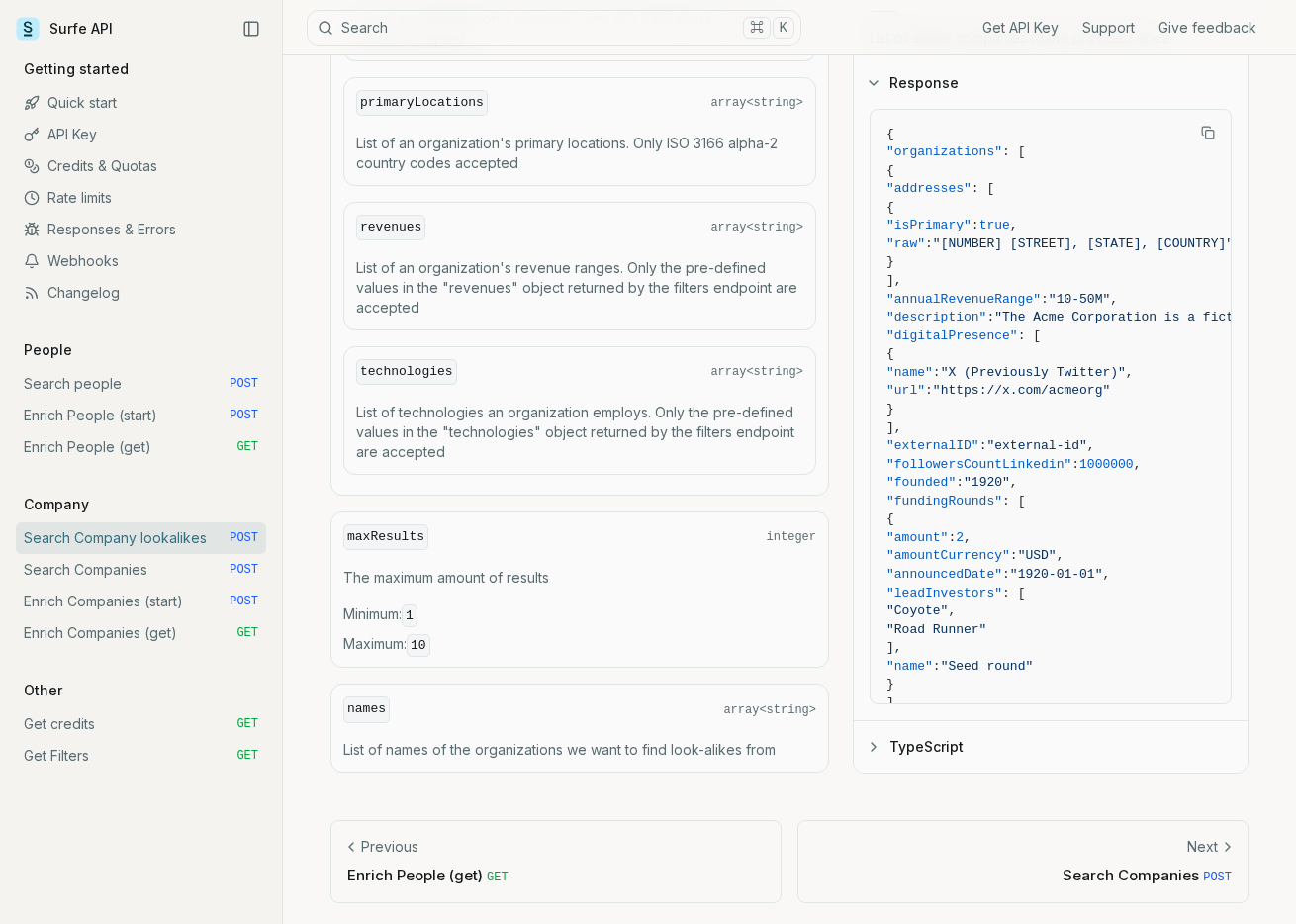 click on ""200 400 401 403 500 List of similar companies to the provided ones Response {
"organizations" : [
{
"addresses" : [
{
"isPrimary" :  true ,
"raw" :  "[NUMBER] [STREET], [STATE], [COUNTRY]"
}
],
"annualRevenueRange" :  "10-50M" ,
"description" :  "The Acme Corporation is a fictional corporation that features prominently in the Road Runner/Wile E. Coyote animated shorts as a running gag. The company manufactures outlandish products that fail or backfire catastrophically at the worst possible times." ,
"digitalPresence" : [
{
"name" :  "X (Previously Twitter)" ,
"url" :  "https://x.com/acmeorg"
}
],
"externalID" :  "external-id" ,
"followersCountLinkedin" :  1000000 ,
"founded" :  "1920" ,
"fundingRounds" : [
{
"amount" :  2 ,
"amountCurrency" :  "USD" ,
"announcedDate" :  "1920-01-01" ,
: [
," at bounding box center [1051, 374] 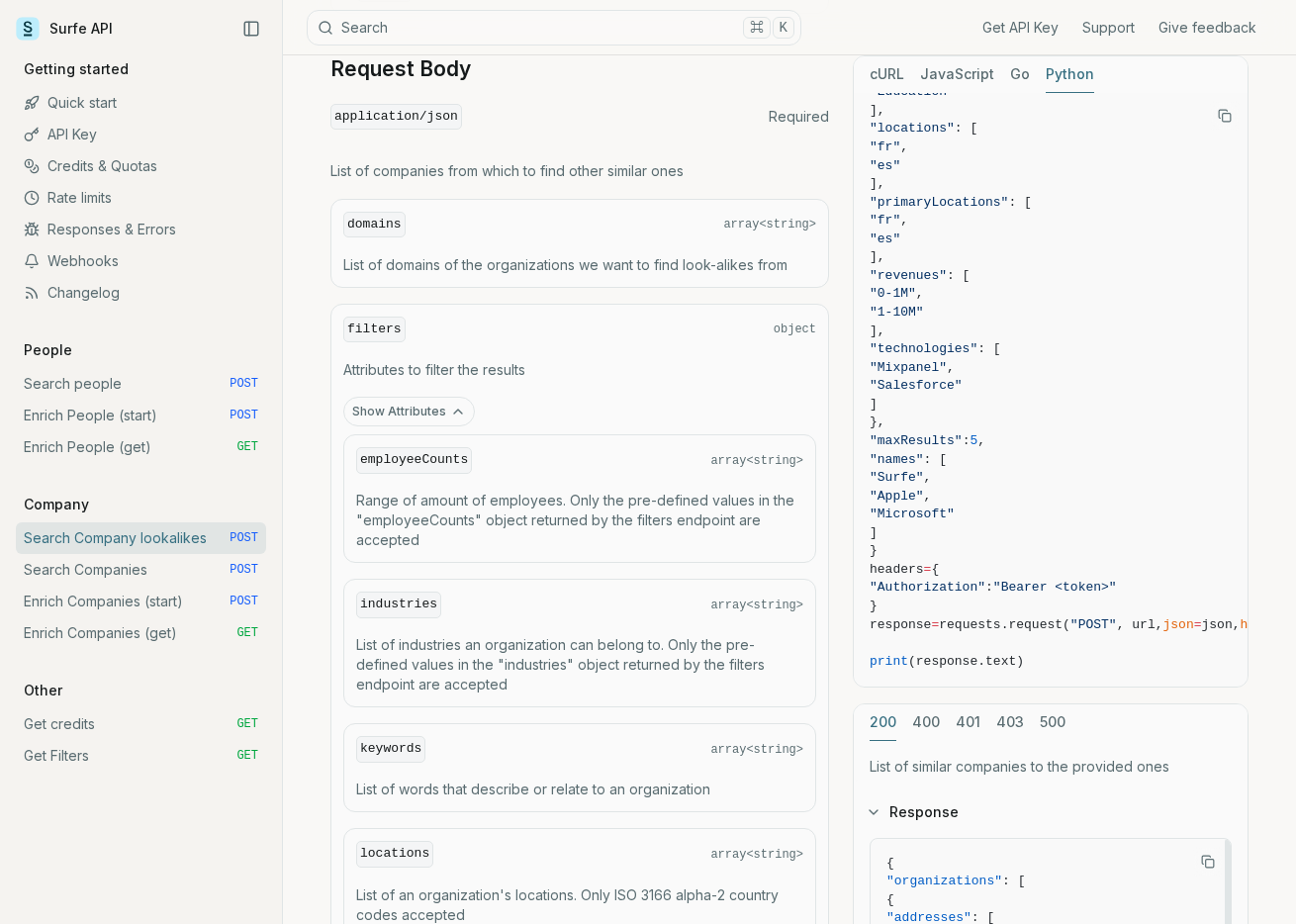 scroll, scrollTop: 738, scrollLeft: 0, axis: vertical 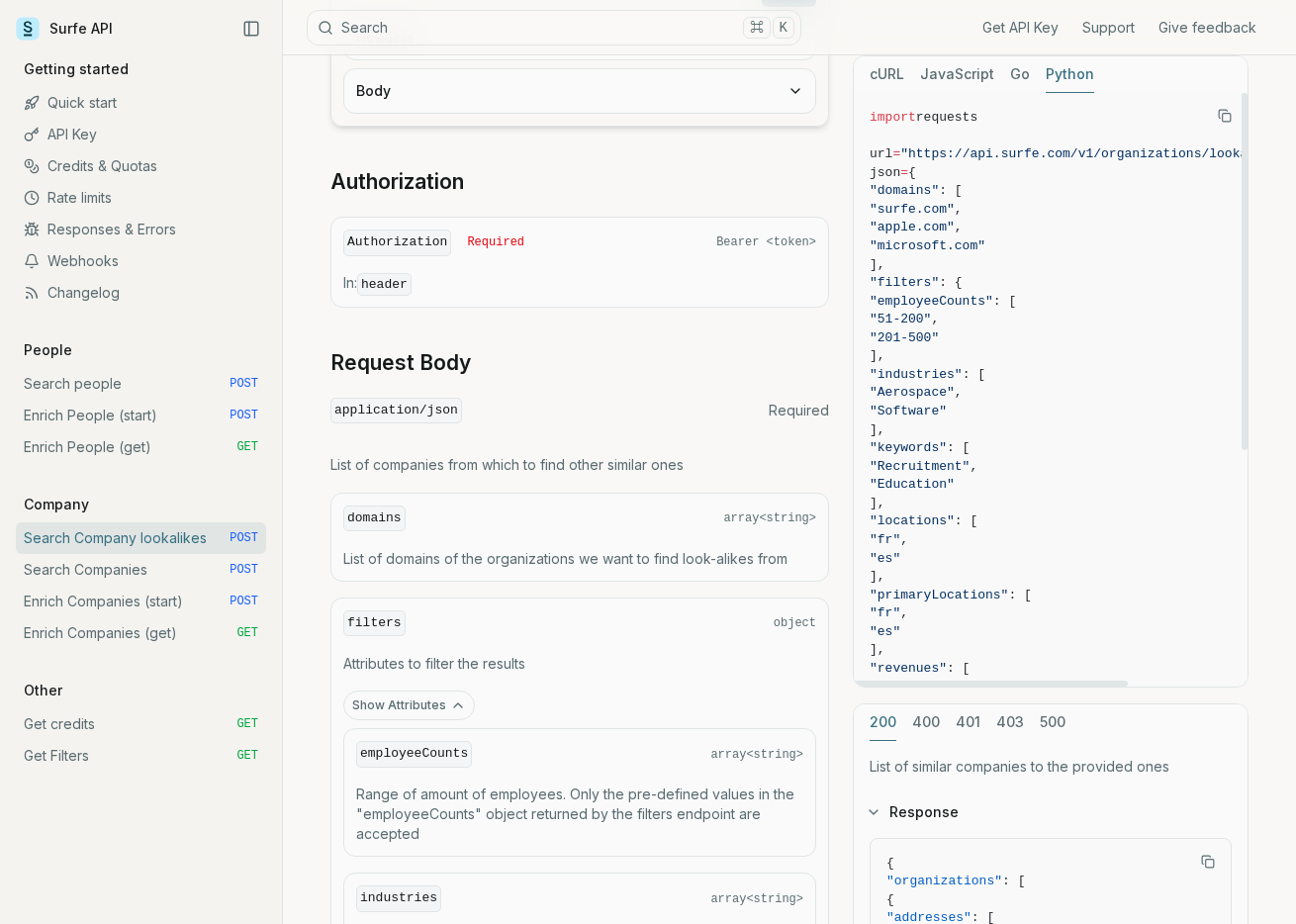click on "cURL" at bounding box center [886, 74] 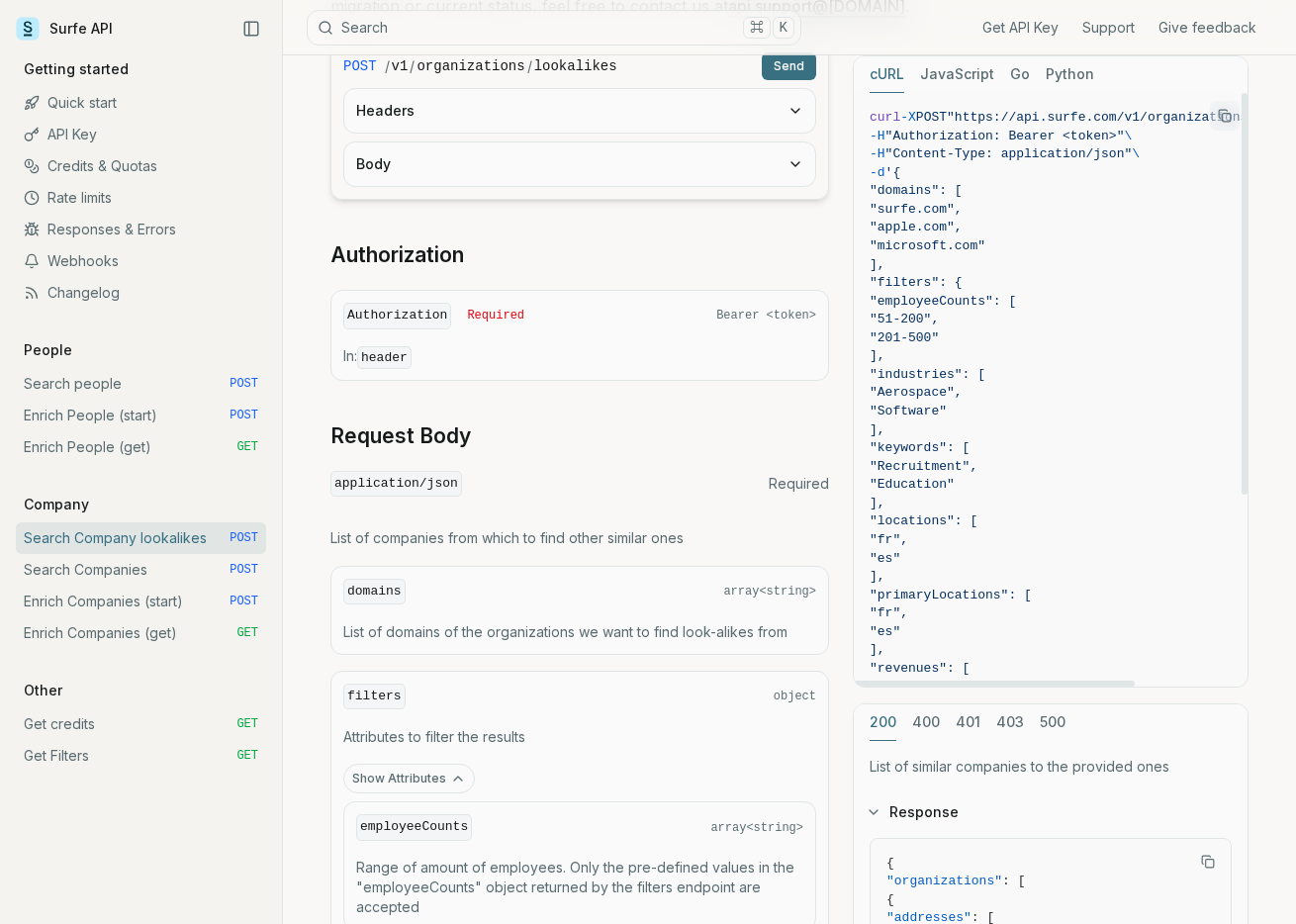 scroll, scrollTop: 390, scrollLeft: 0, axis: vertical 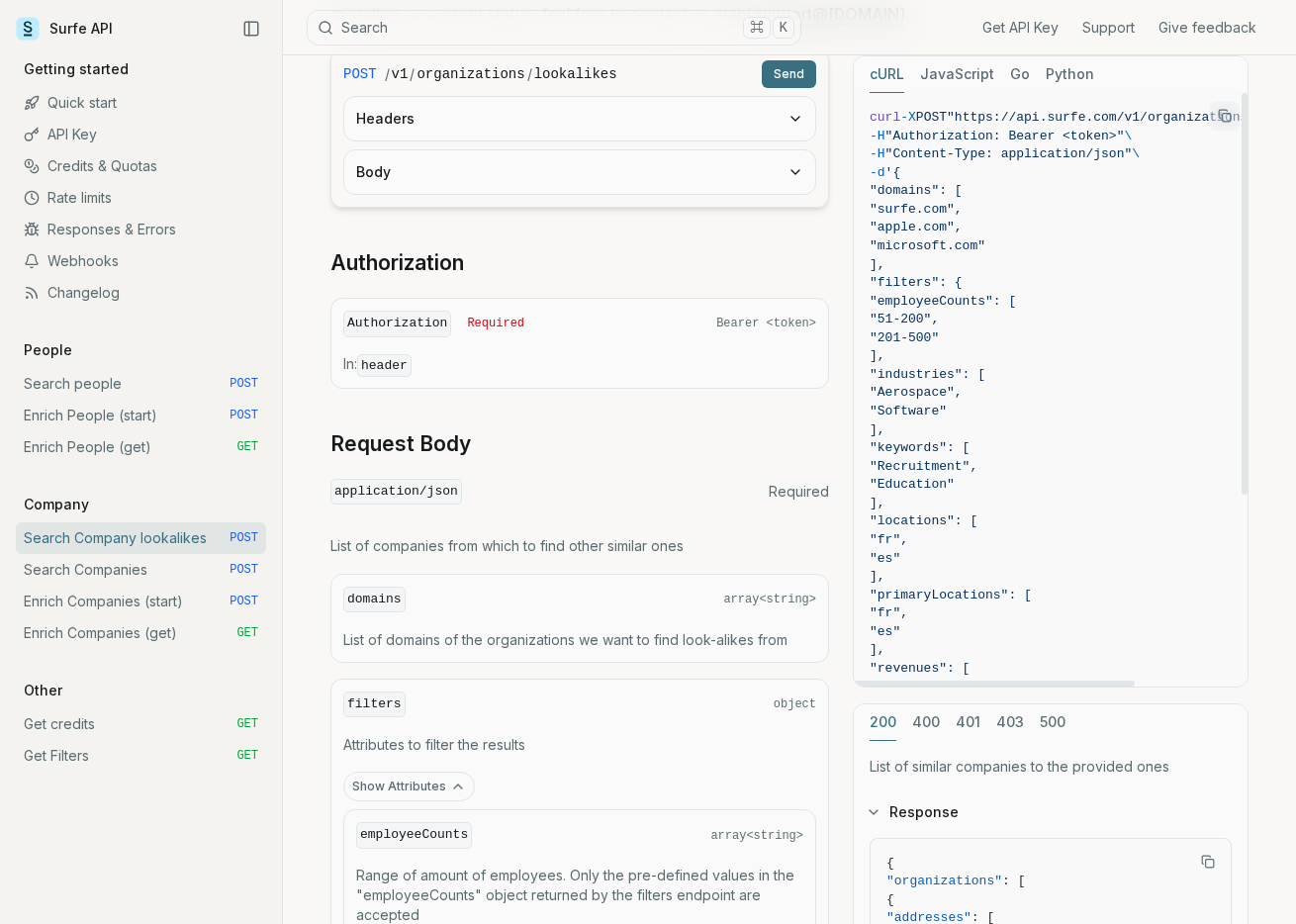 click 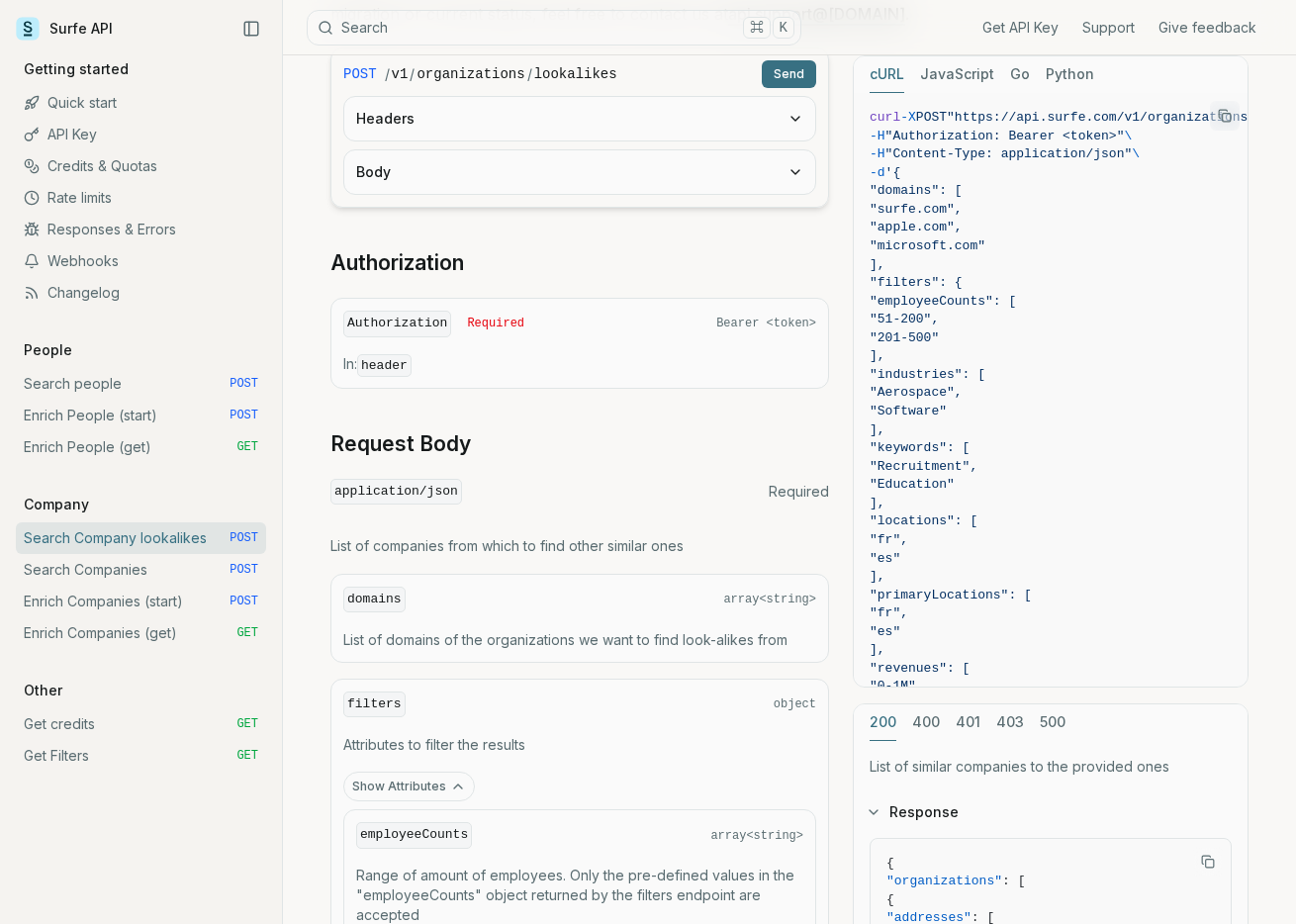 click on "API Key" at bounding box center (140, 135) 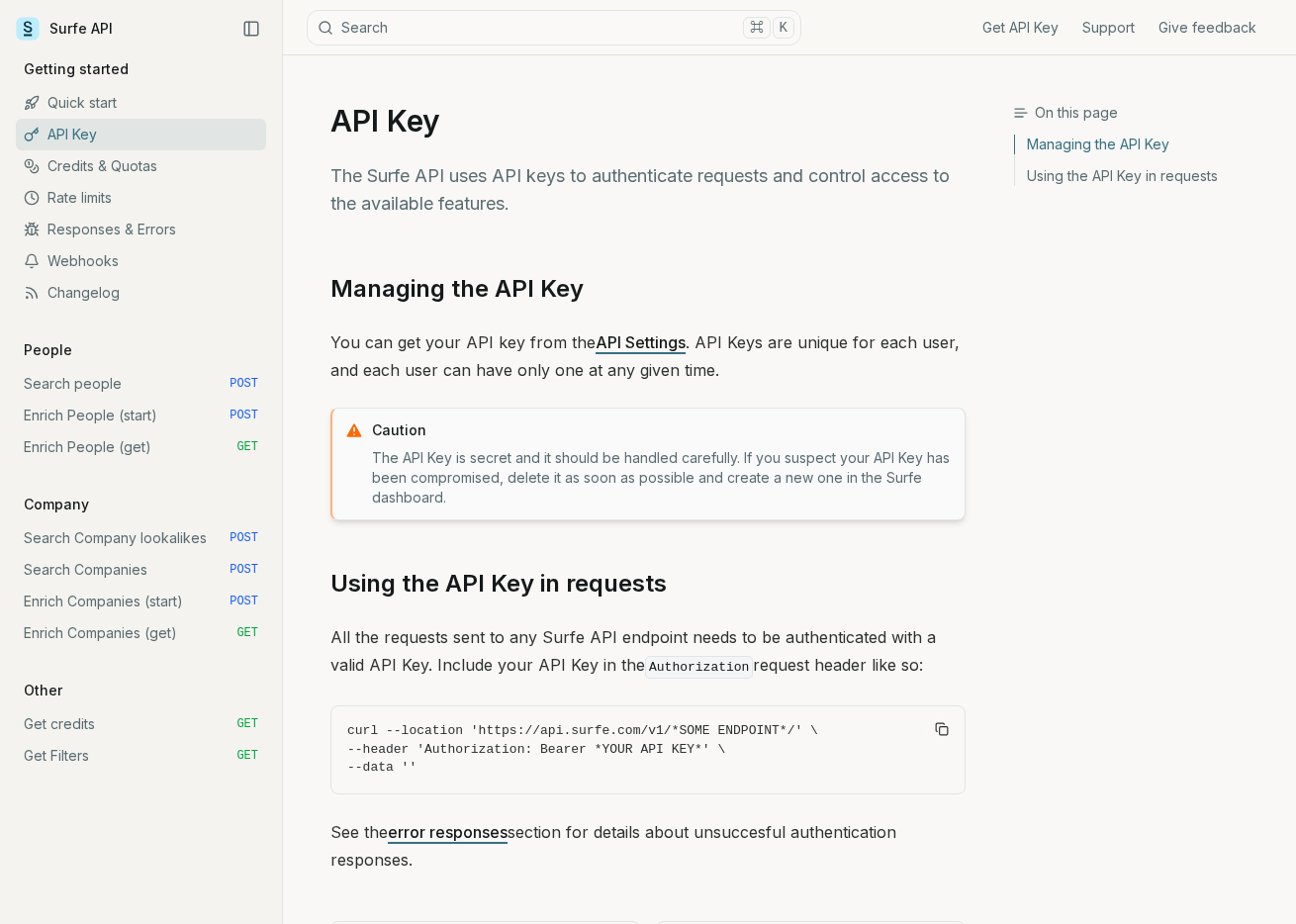 scroll, scrollTop: 102, scrollLeft: 0, axis: vertical 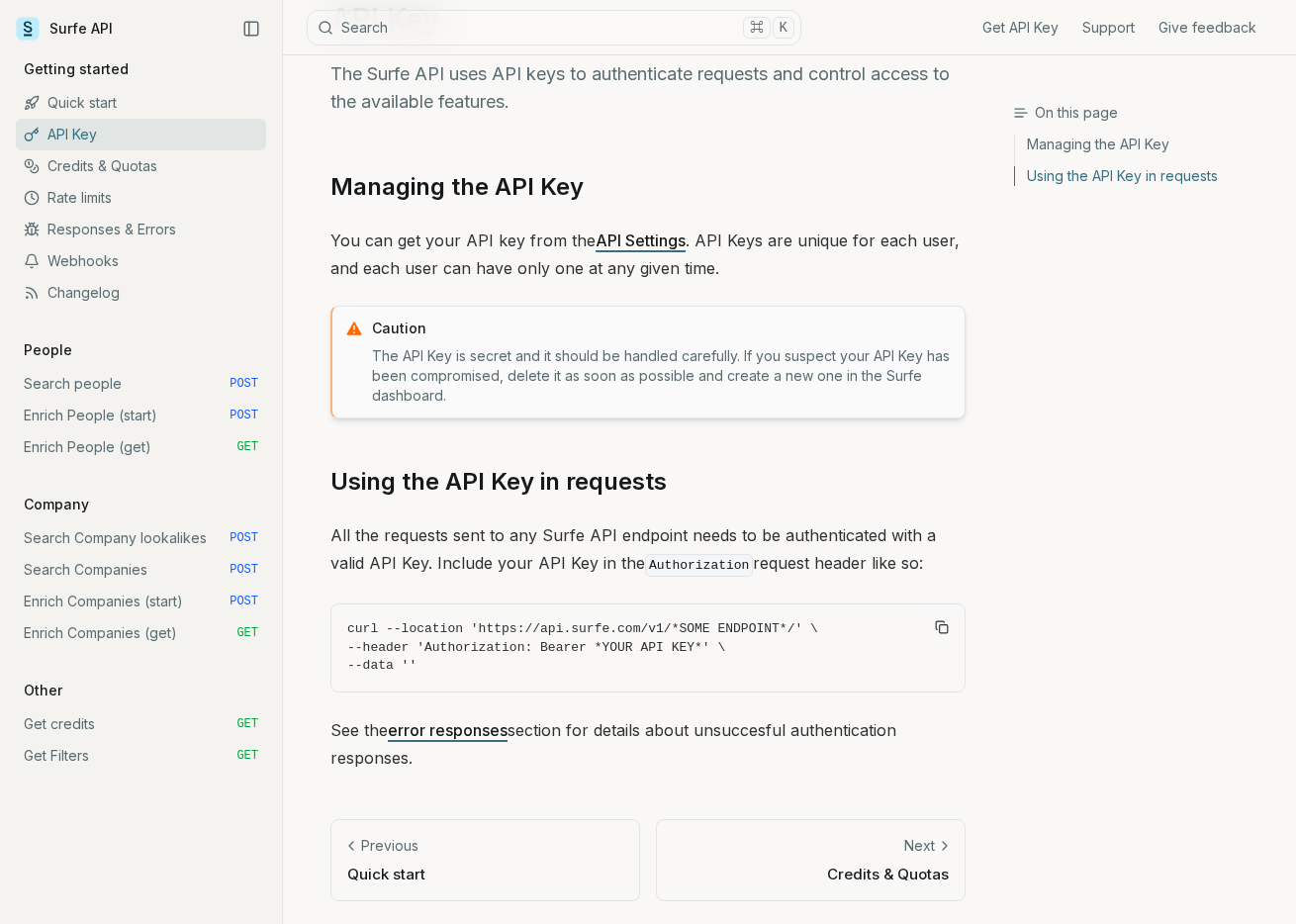 click on "API Settings" at bounding box center (640, 240) 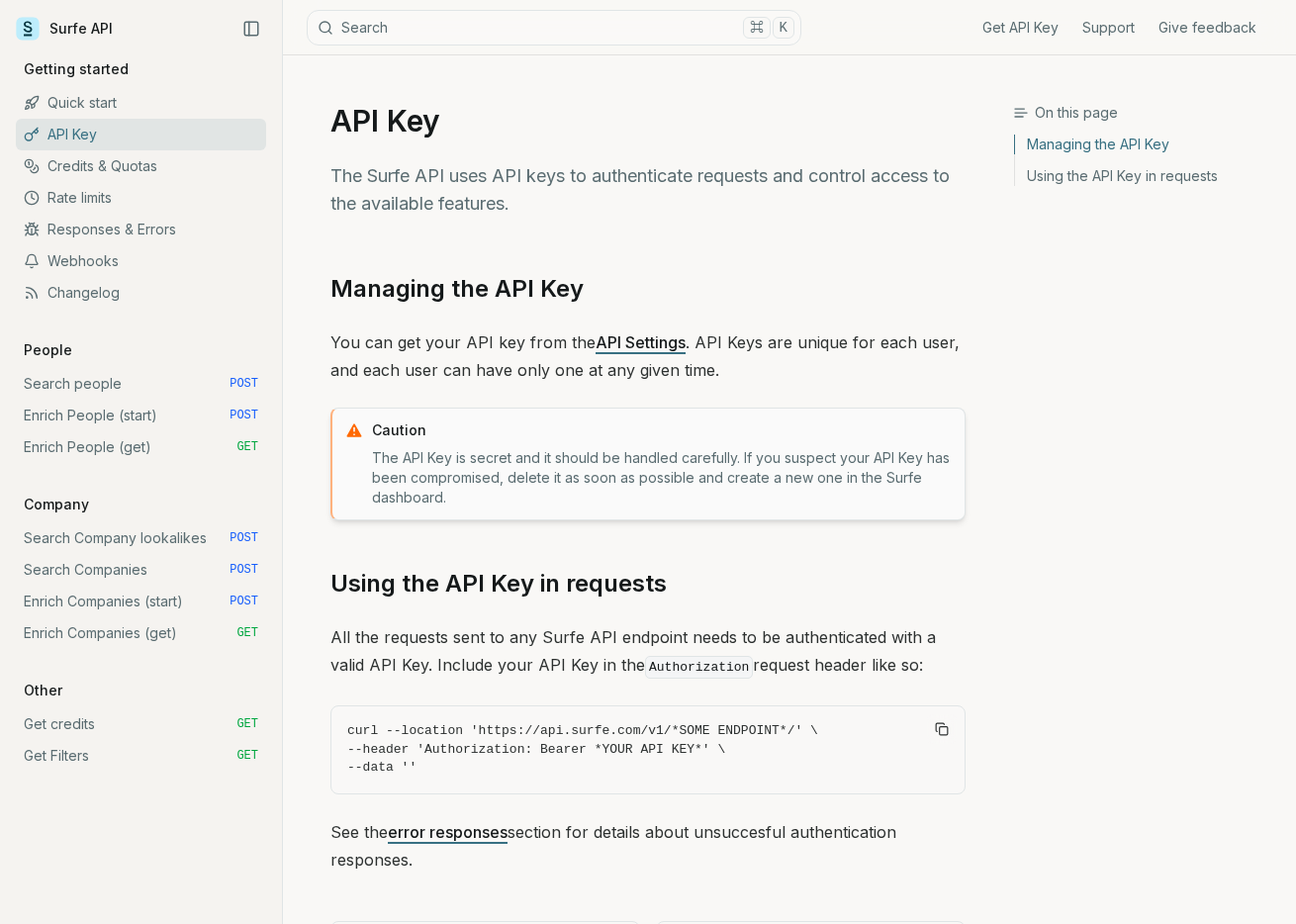 click 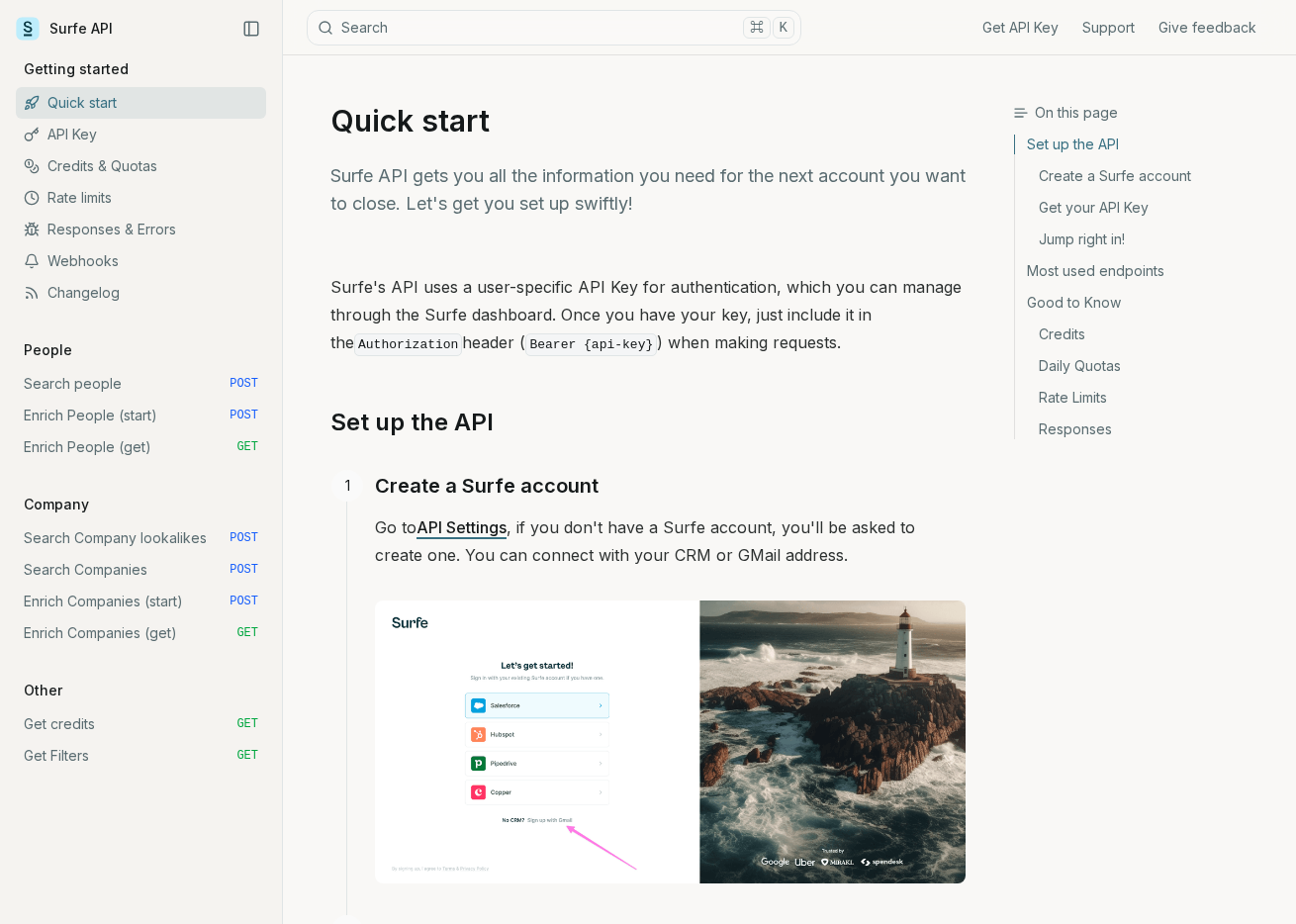 click on "Search Companies   POST" at bounding box center [140, 570] 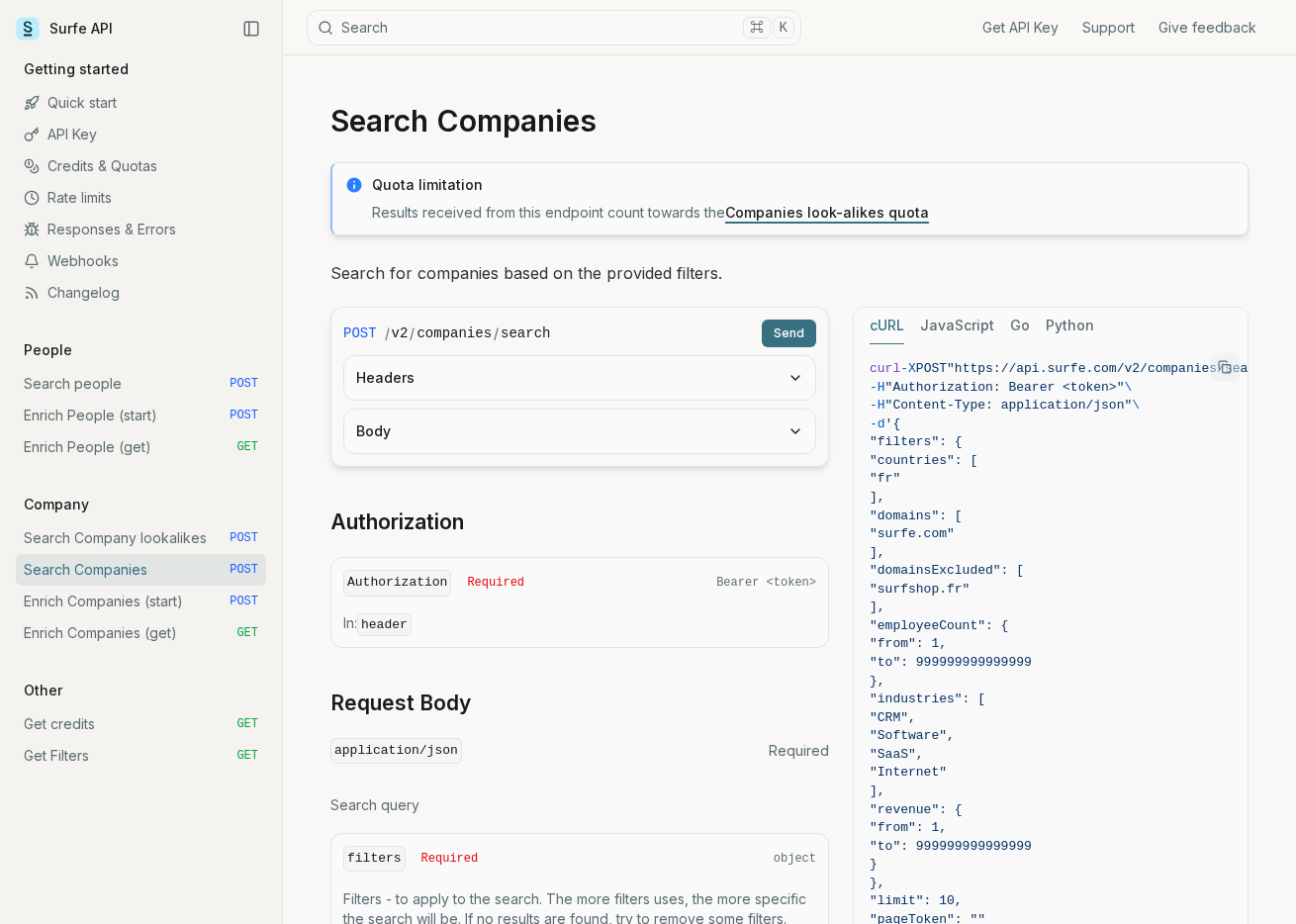click on "Search Company lookalikes   POST" at bounding box center (140, 538) 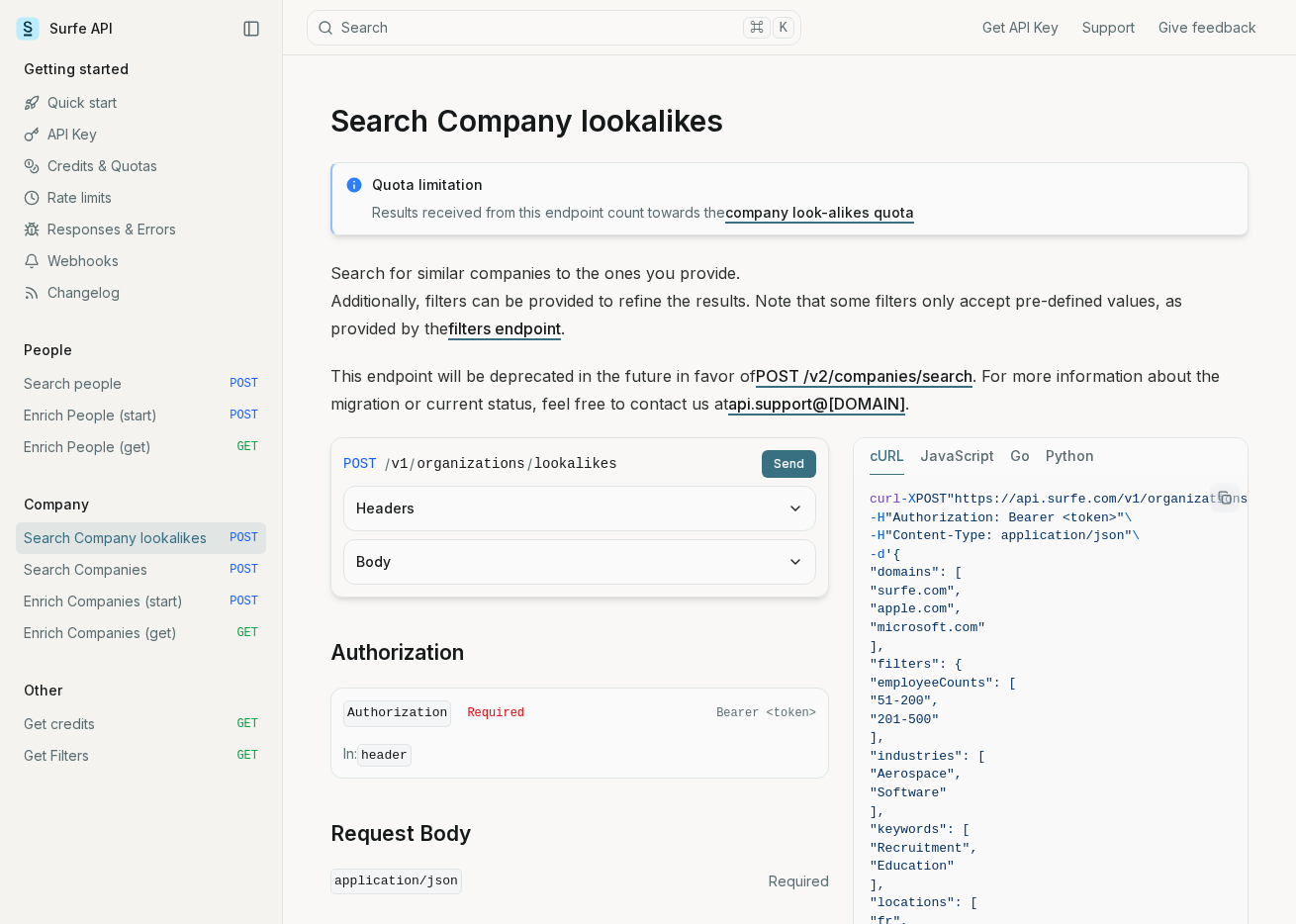 click on "Headers" at bounding box center [580, 508] 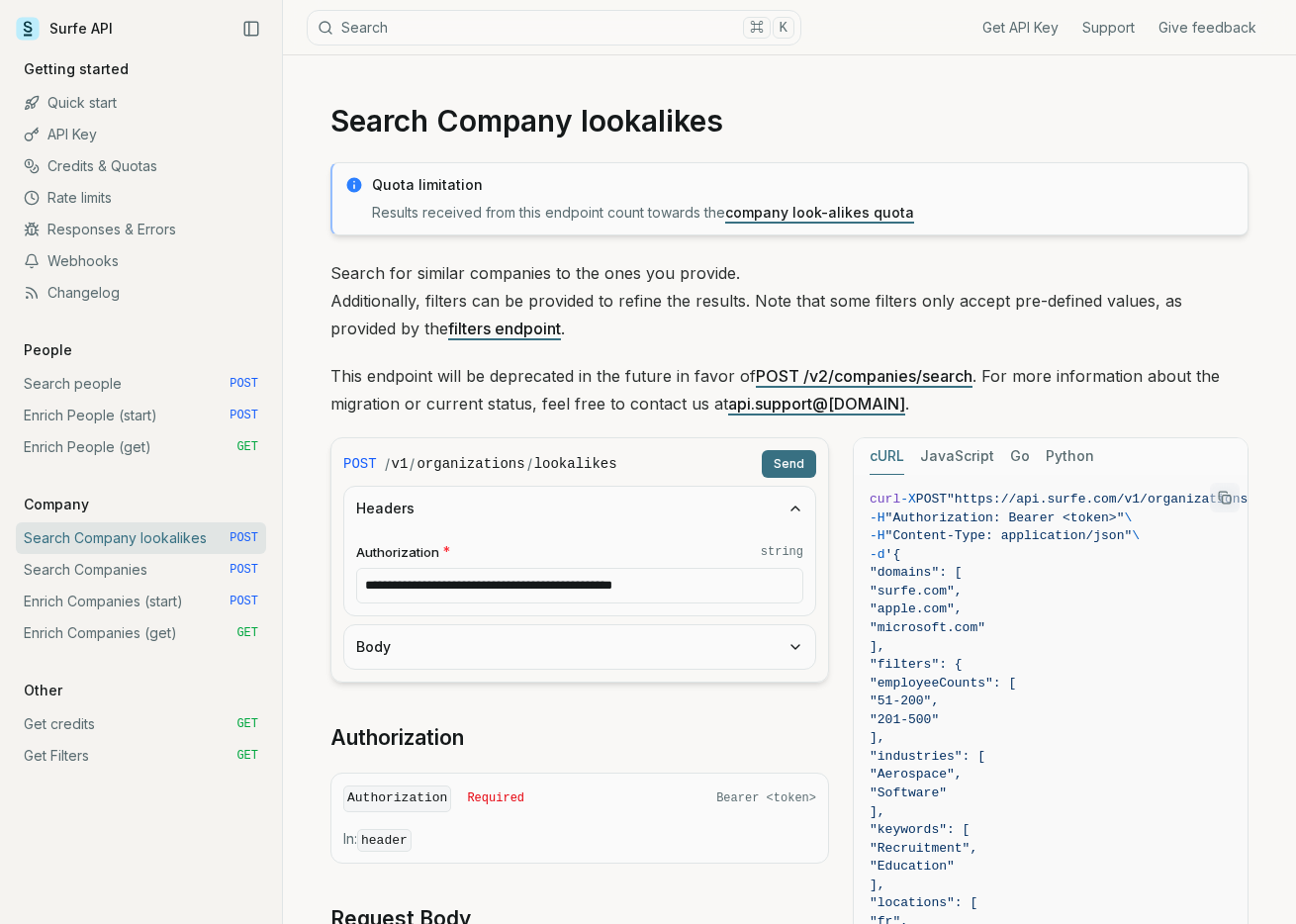 click on "Body" at bounding box center (580, 647) 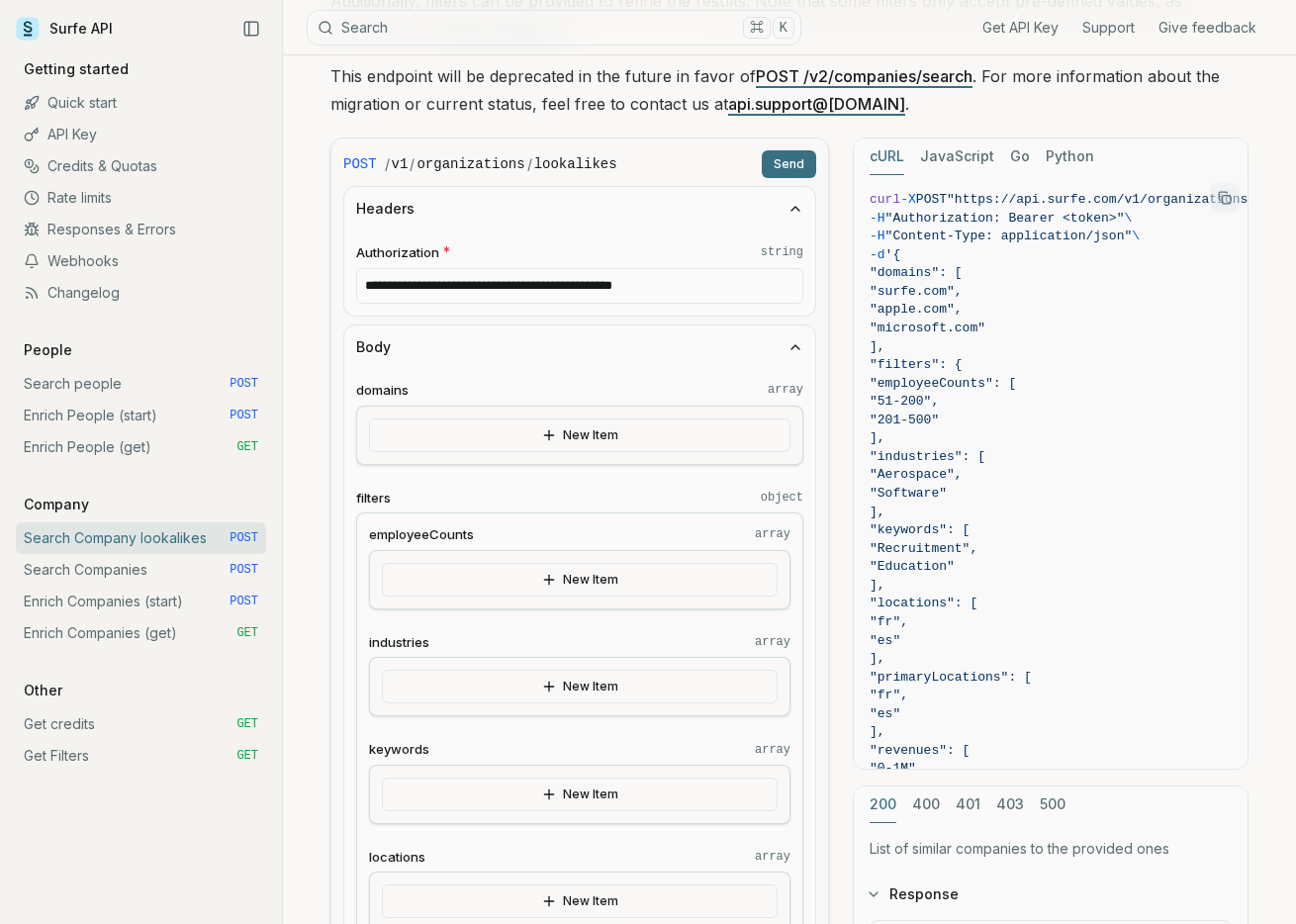 scroll, scrollTop: 301, scrollLeft: 0, axis: vertical 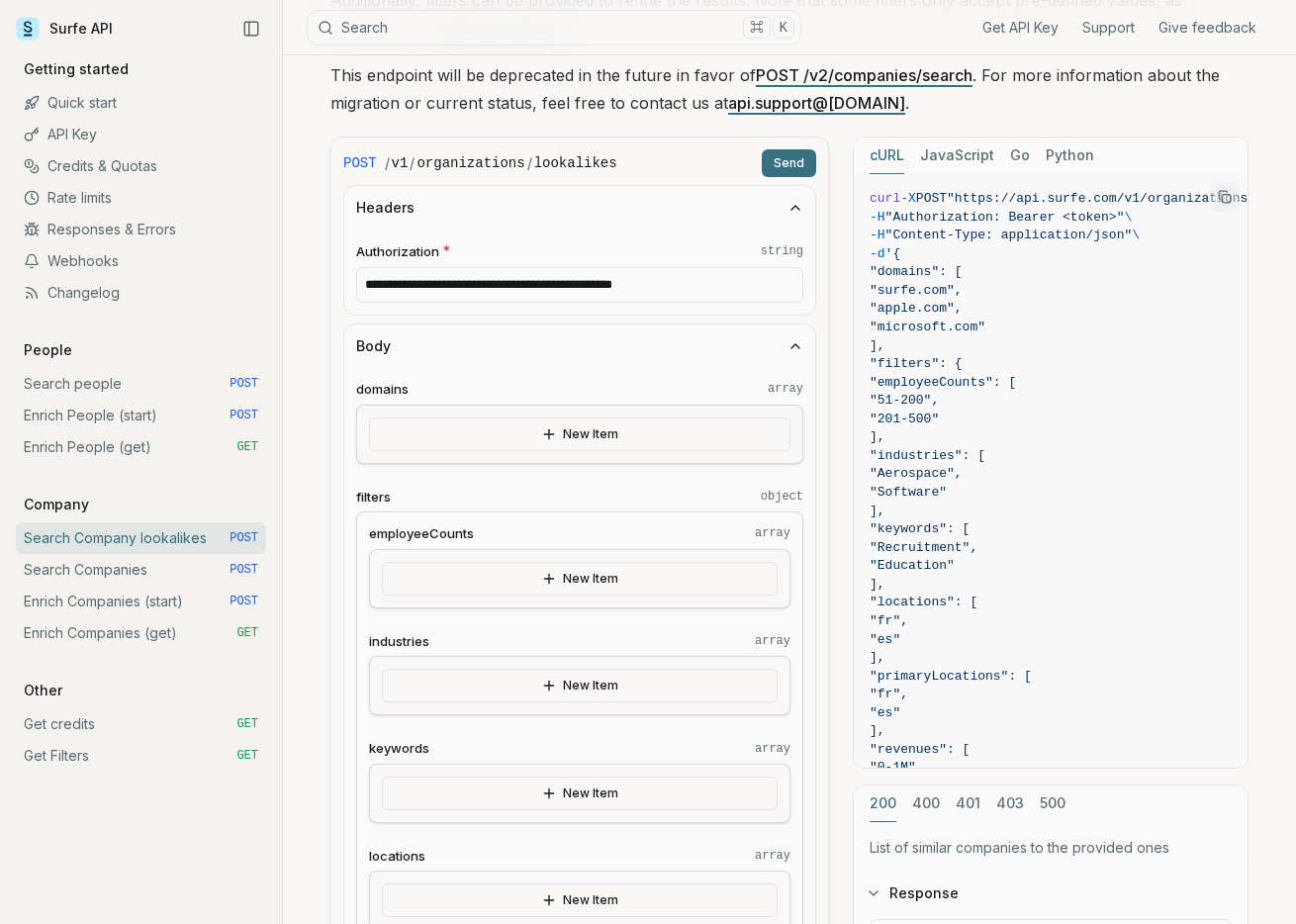 click on "New Item" at bounding box center [580, 434] 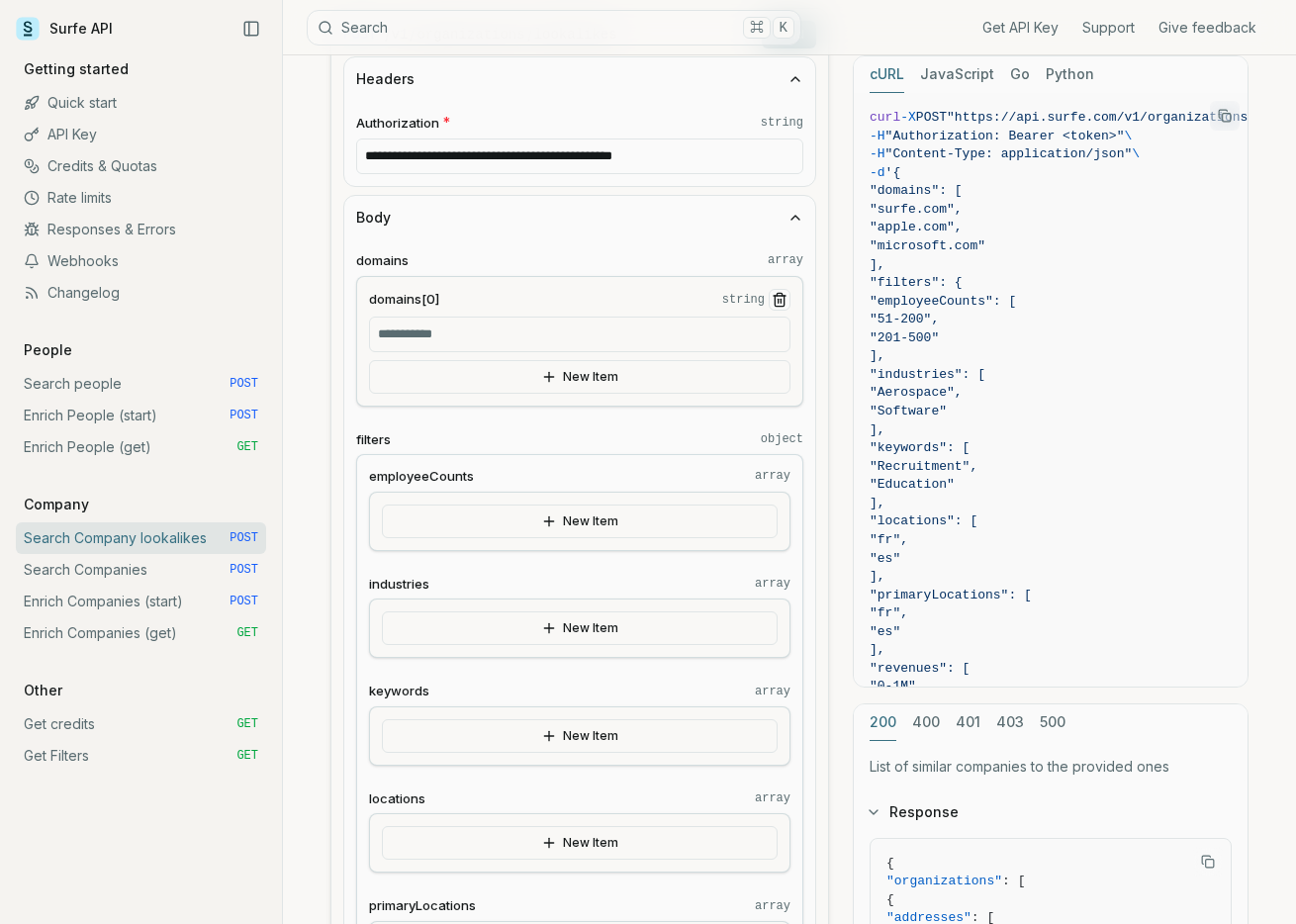 scroll, scrollTop: 432, scrollLeft: 0, axis: vertical 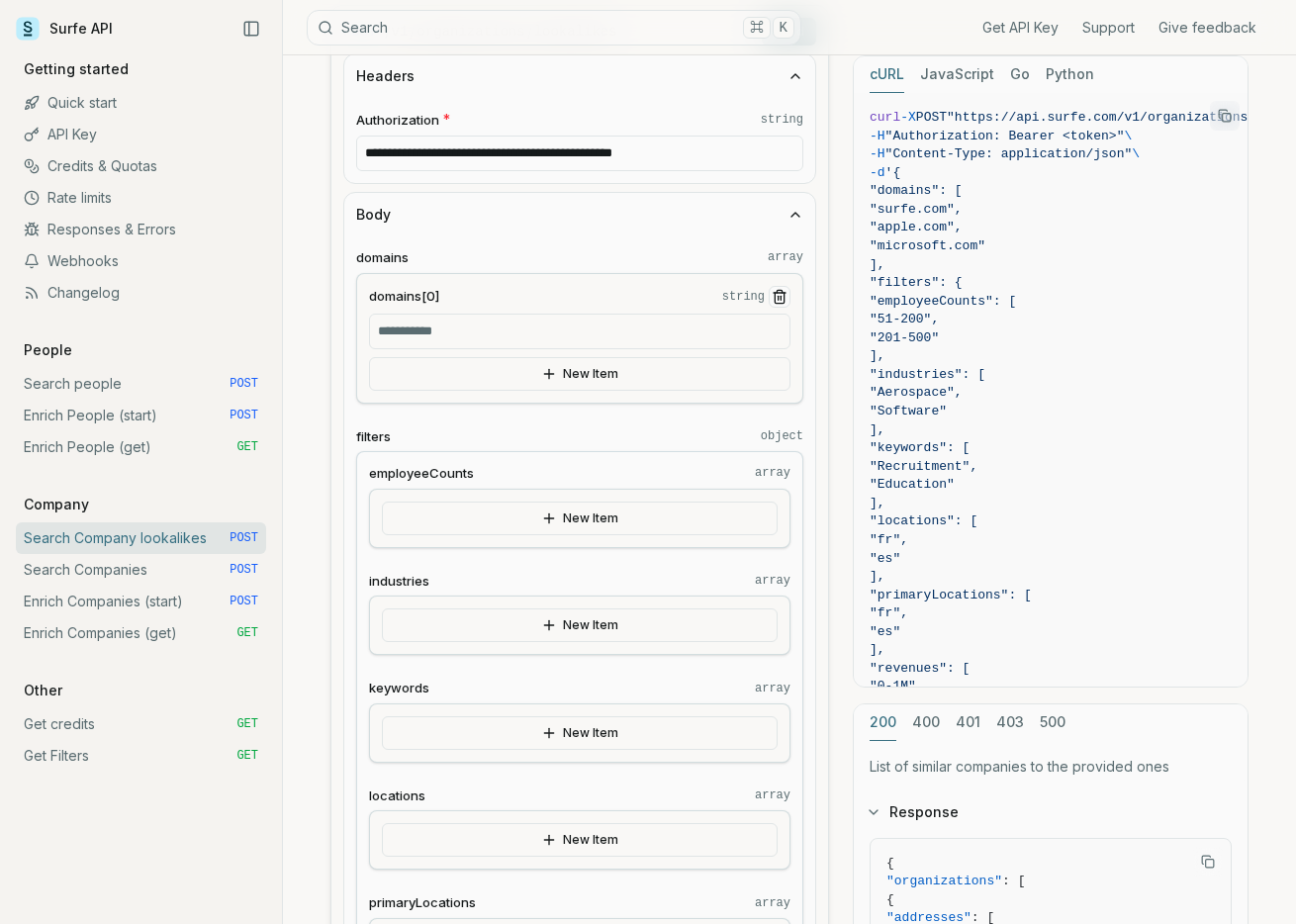 click on "domains[0] string" at bounding box center (580, 331) 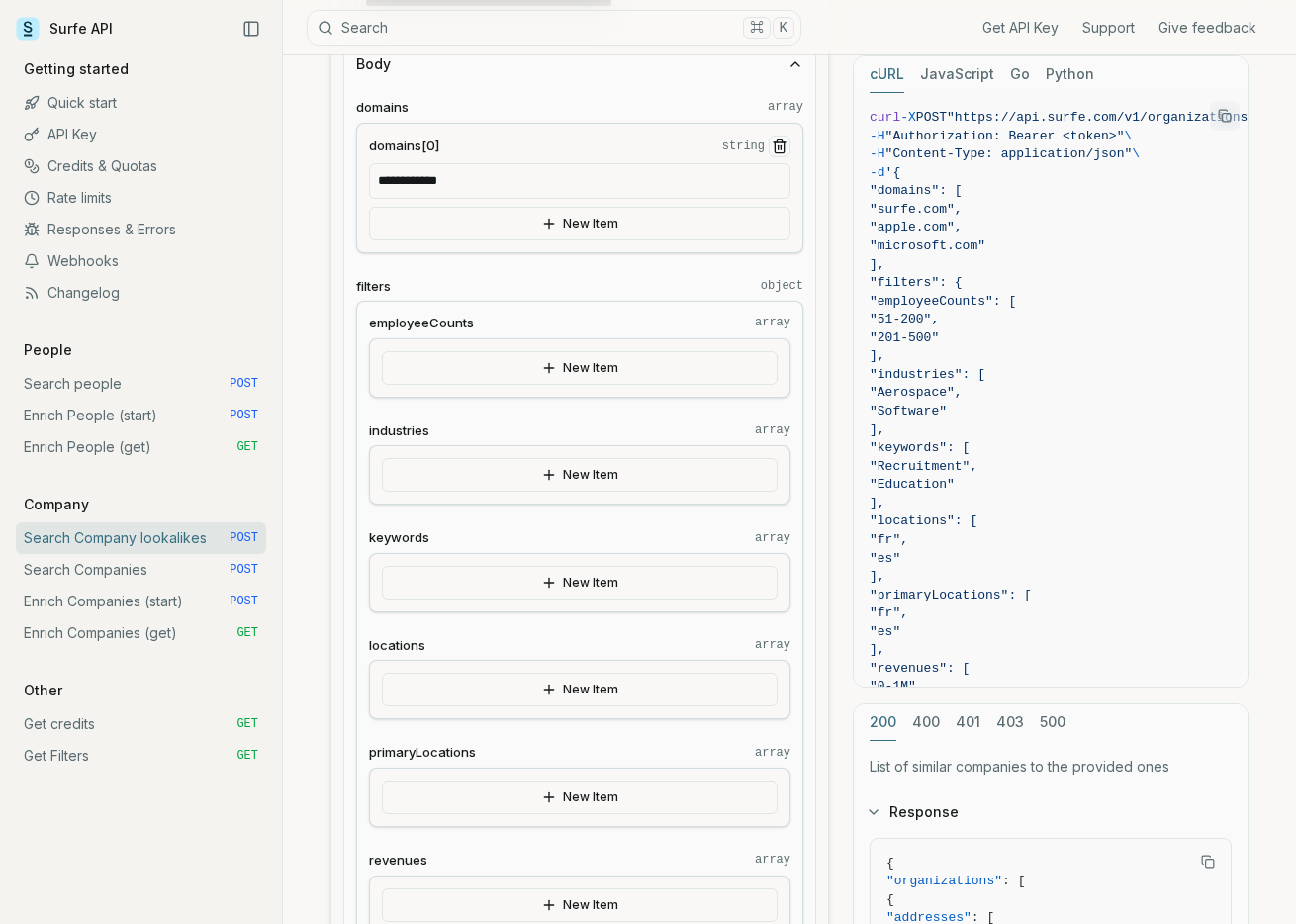 scroll, scrollTop: 579, scrollLeft: 0, axis: vertical 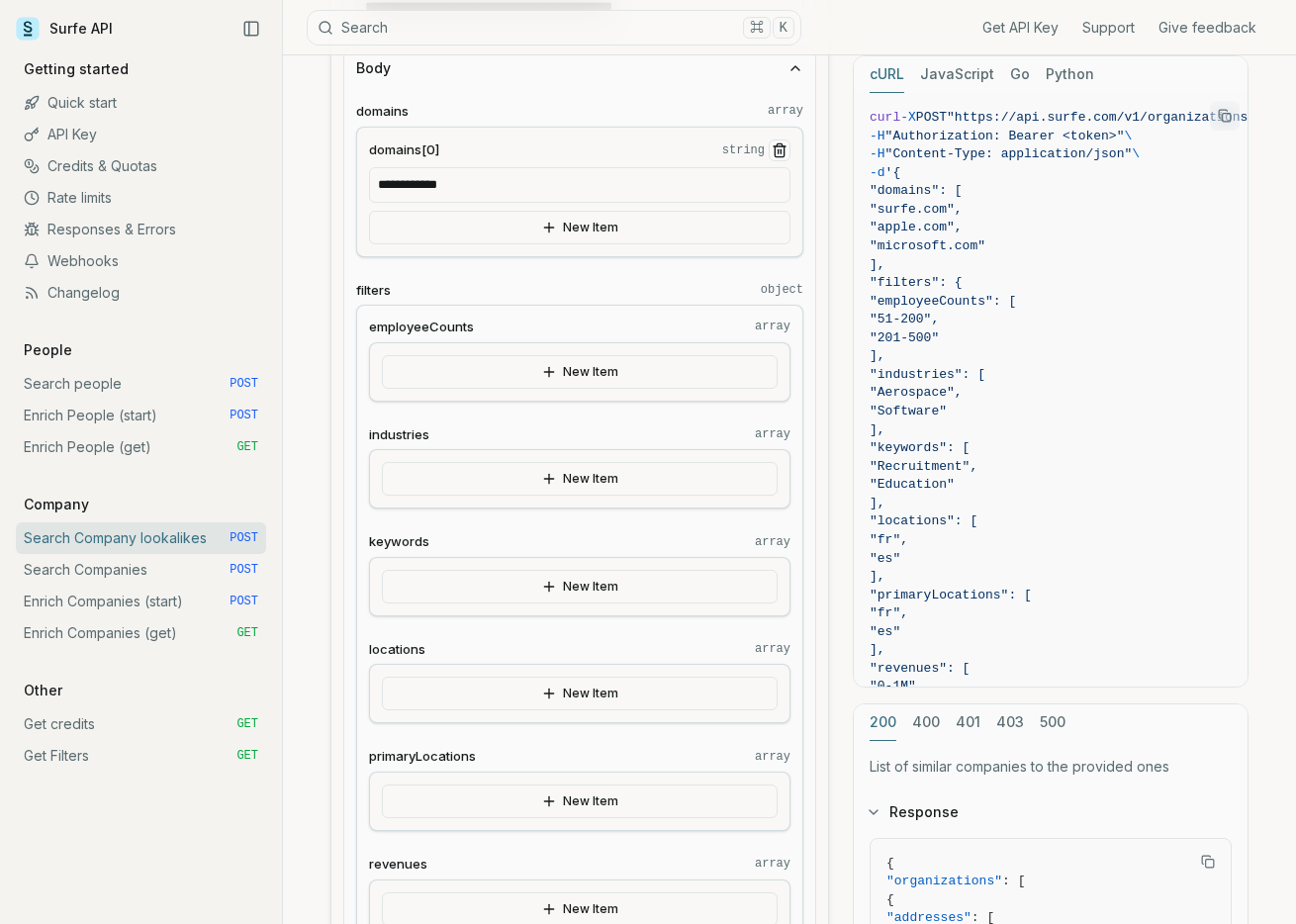click on "New Item" at bounding box center [580, 372] 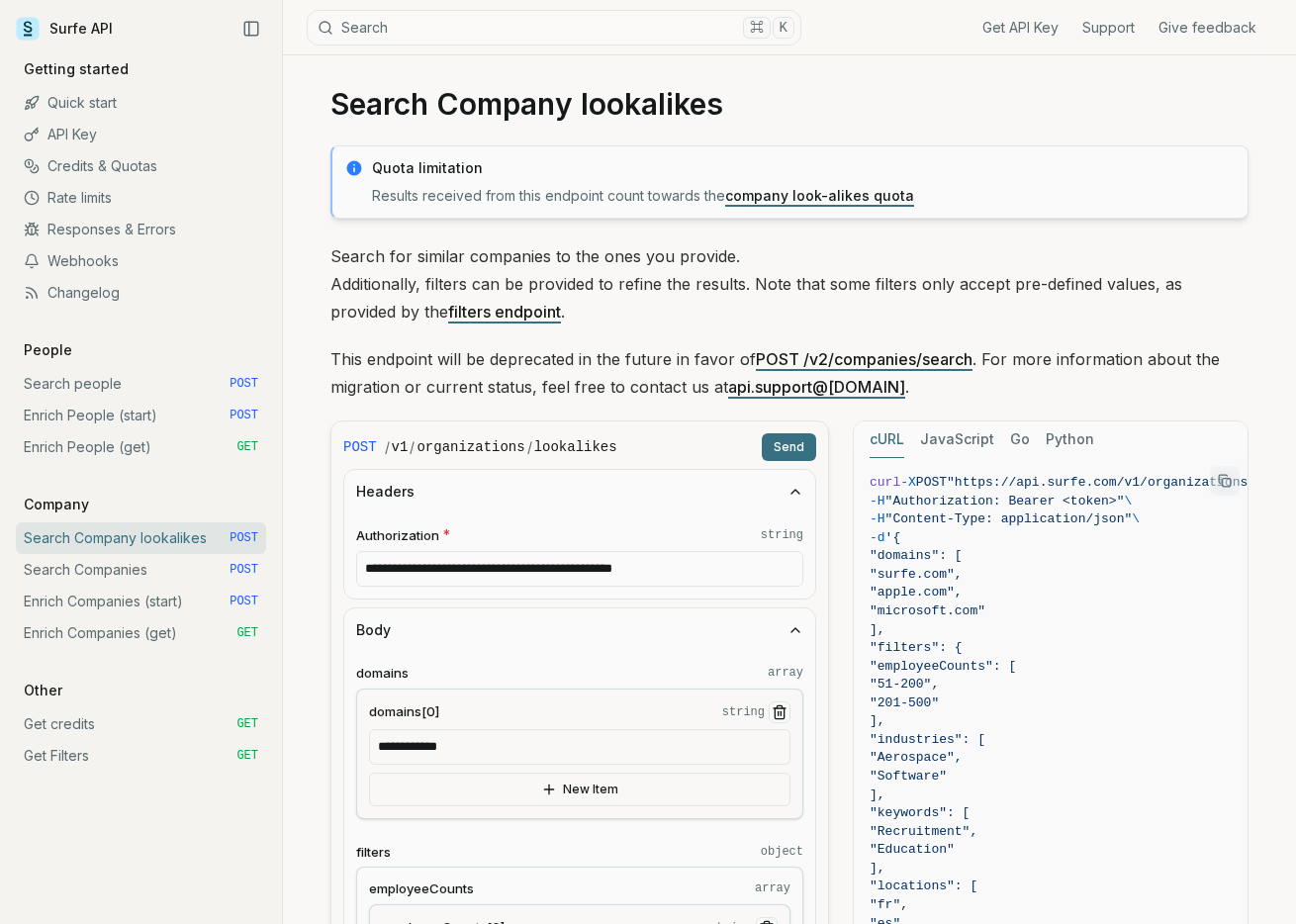 scroll, scrollTop: 16, scrollLeft: 0, axis: vertical 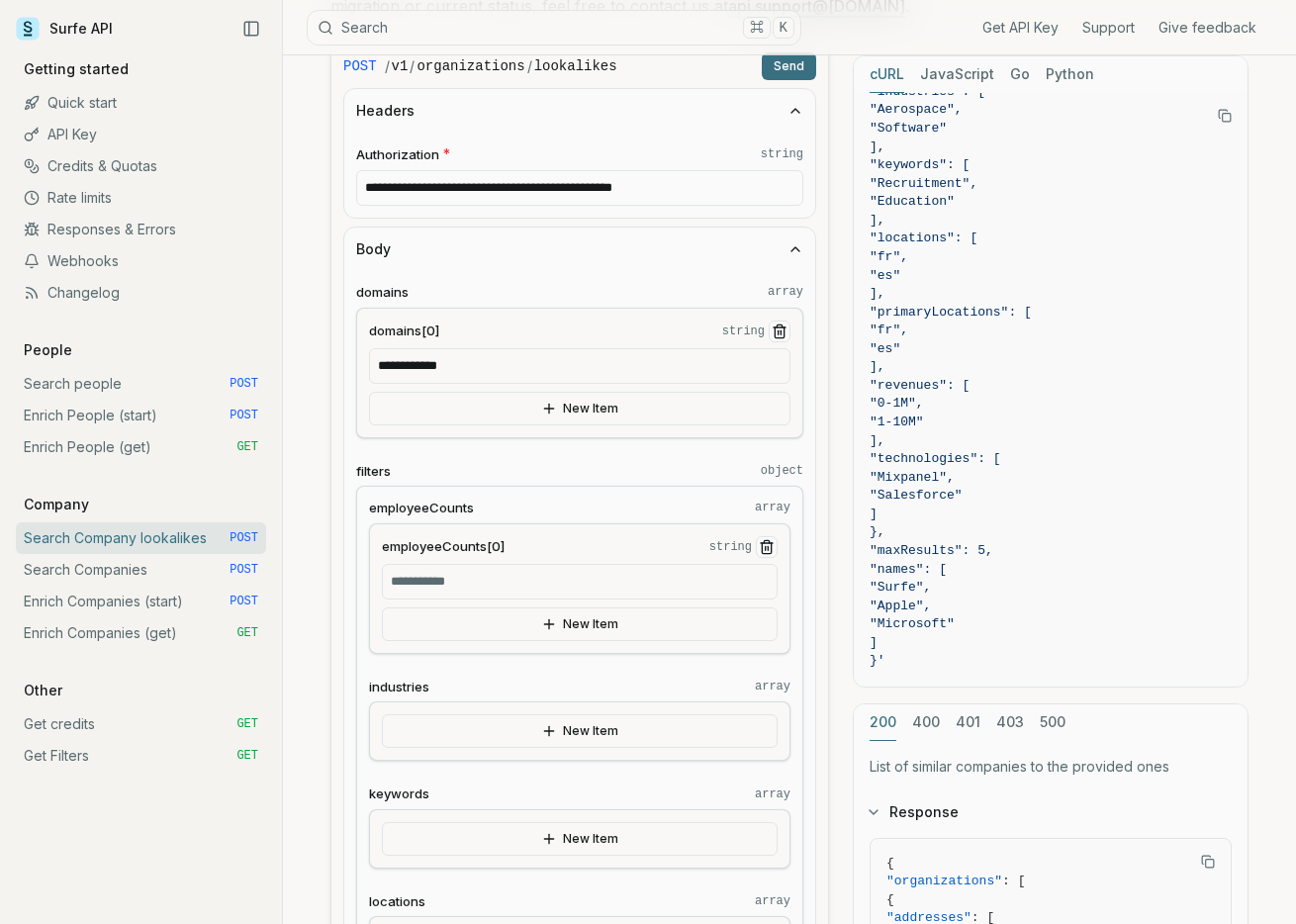 click on "Search Companies   POST" at bounding box center (140, 570) 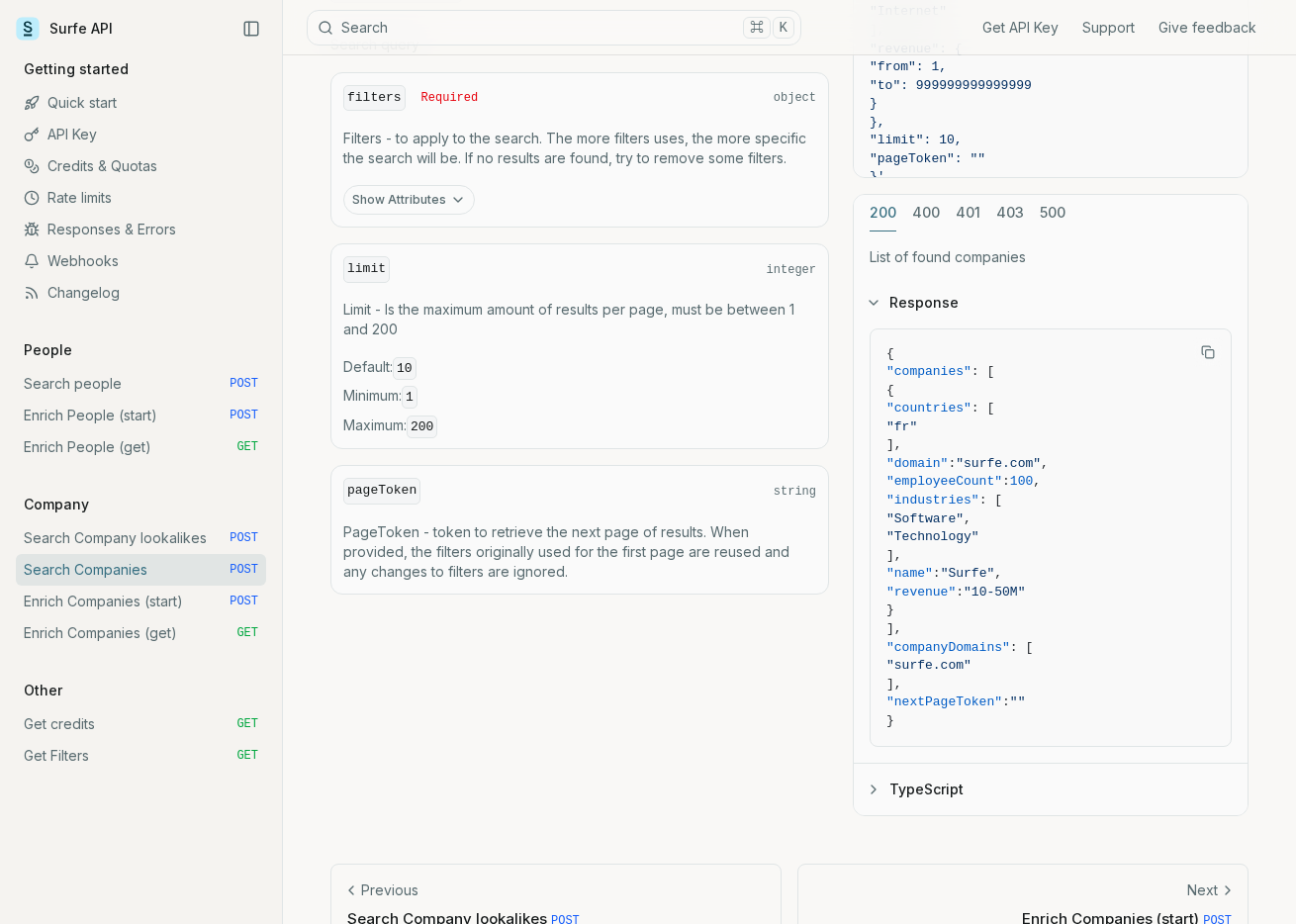 scroll, scrollTop: 807, scrollLeft: 0, axis: vertical 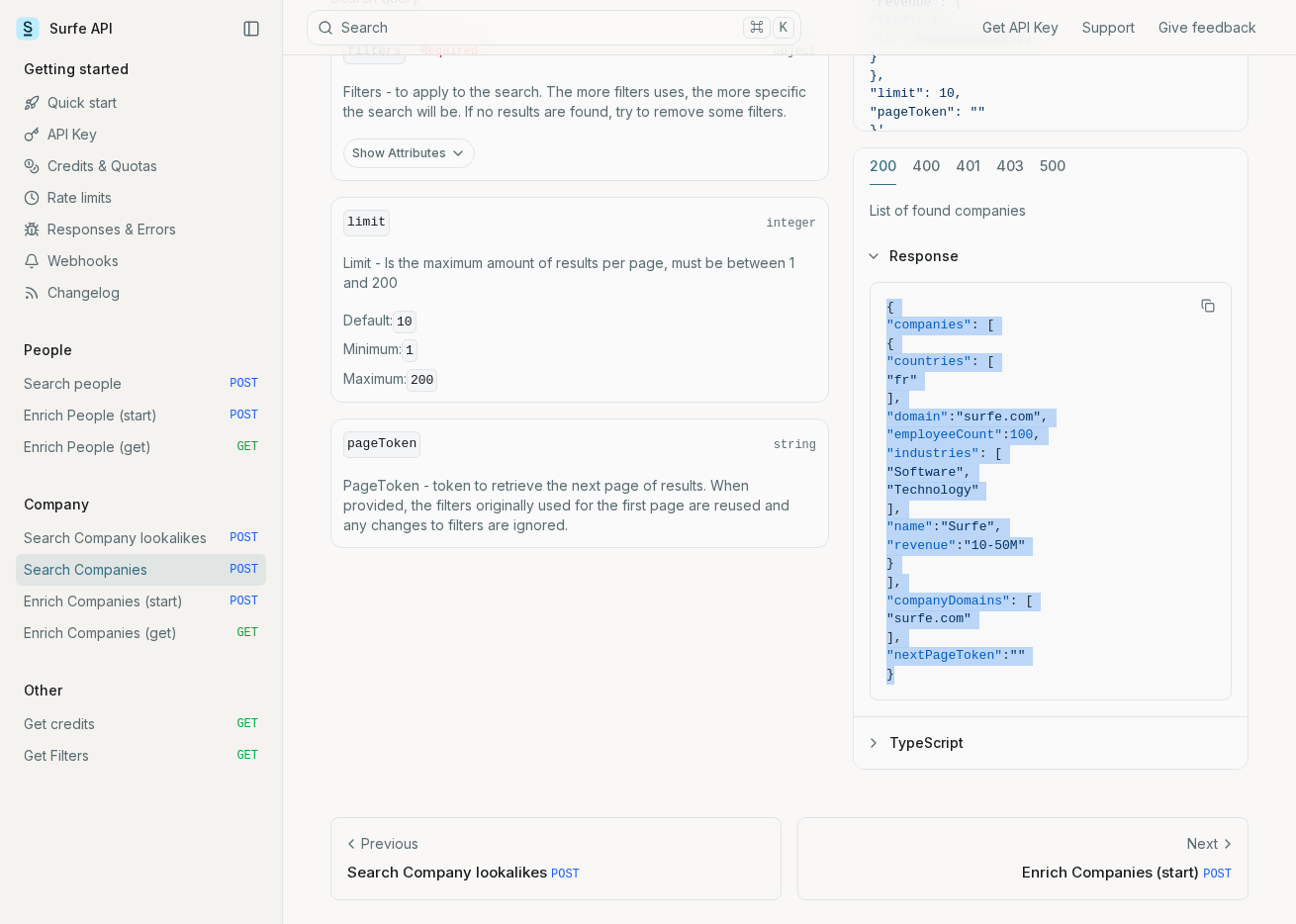 drag, startPoint x: 896, startPoint y: 674, endPoint x: 866, endPoint y: 298, distance: 377.1949 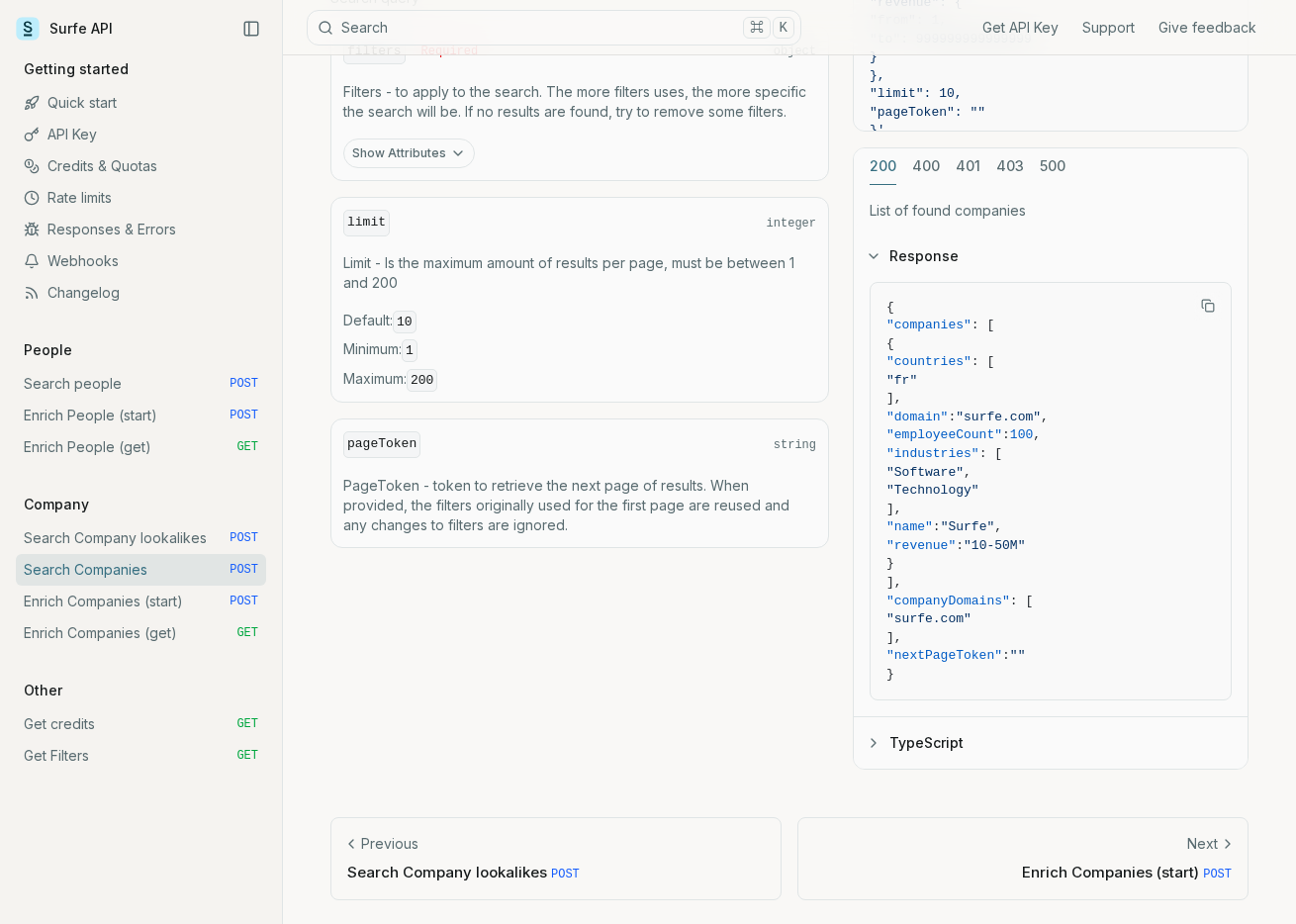 click on "POST / v2 / companies / search Send Headers Body Authorization Authorization Required Bearer <token> In:  header Request Body application/json Required Search query filters Required object Filters - to apply to the search. The more filters uses, the more specific the search will be. If no results are found, try to remove some filters. Show Attributes limit integer Limit - Is the maximum amount of results per page, must be between 1 and 200 Default :  10 Minimum :  1 Maximum :  200 pageToken string PageToken - token to retrieve the next page of results. When provided, the filters originally used for the first page are reused and any changes to filters are ignored. cURL JavaScript Go Python curl  -X  POST  "https://api.surfe.com/v2/companies/search"  \
-H  "Authorization: Bearer <token>"  \
-H  "Content-Type: application/json"  \
-d  '{
"filters": {
"countries": [
"fr"
],
"domains": [
"surfe.com"
],
"domainsExcluded": [
]," at bounding box center [789, 135] 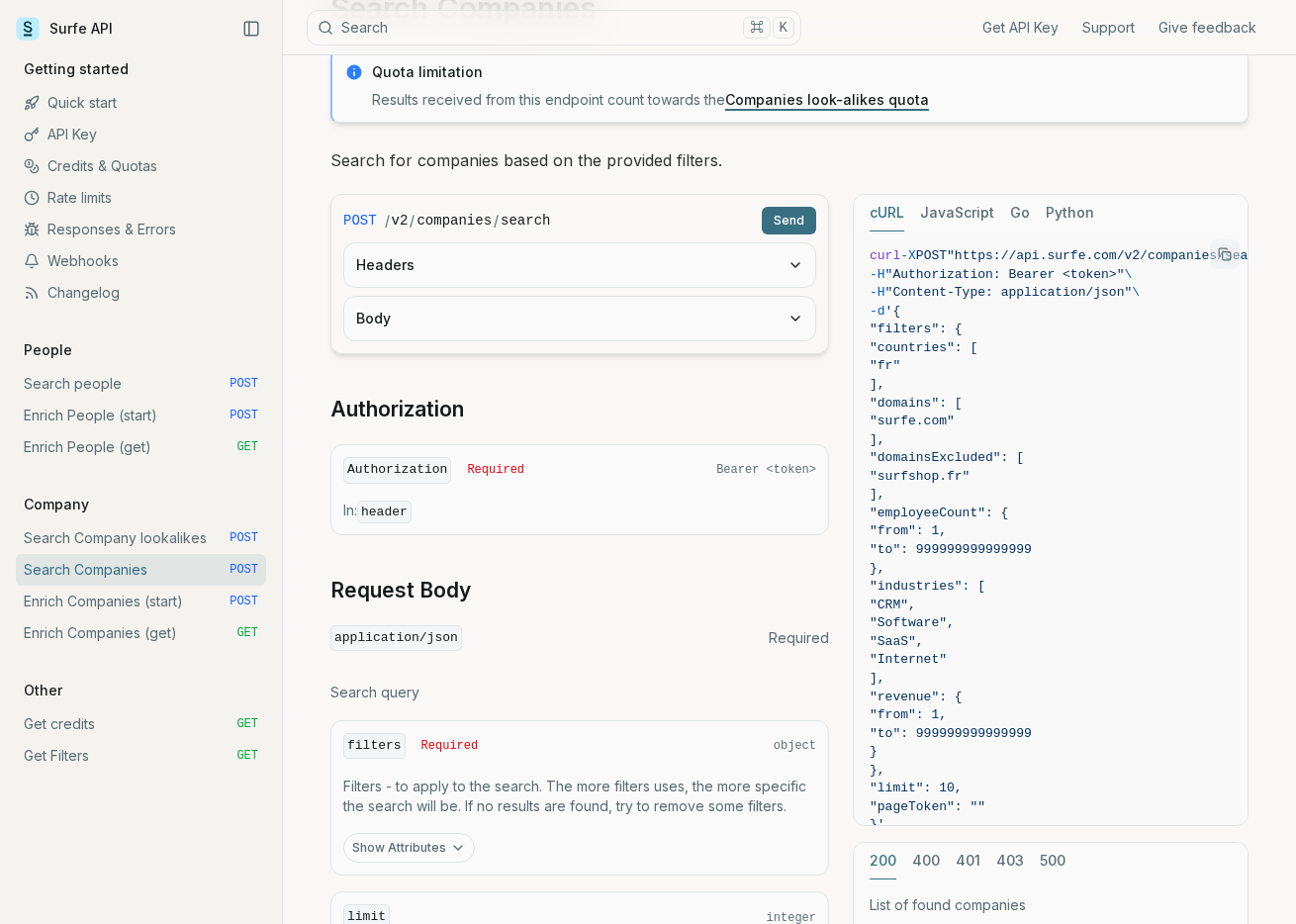 scroll, scrollTop: 89, scrollLeft: 0, axis: vertical 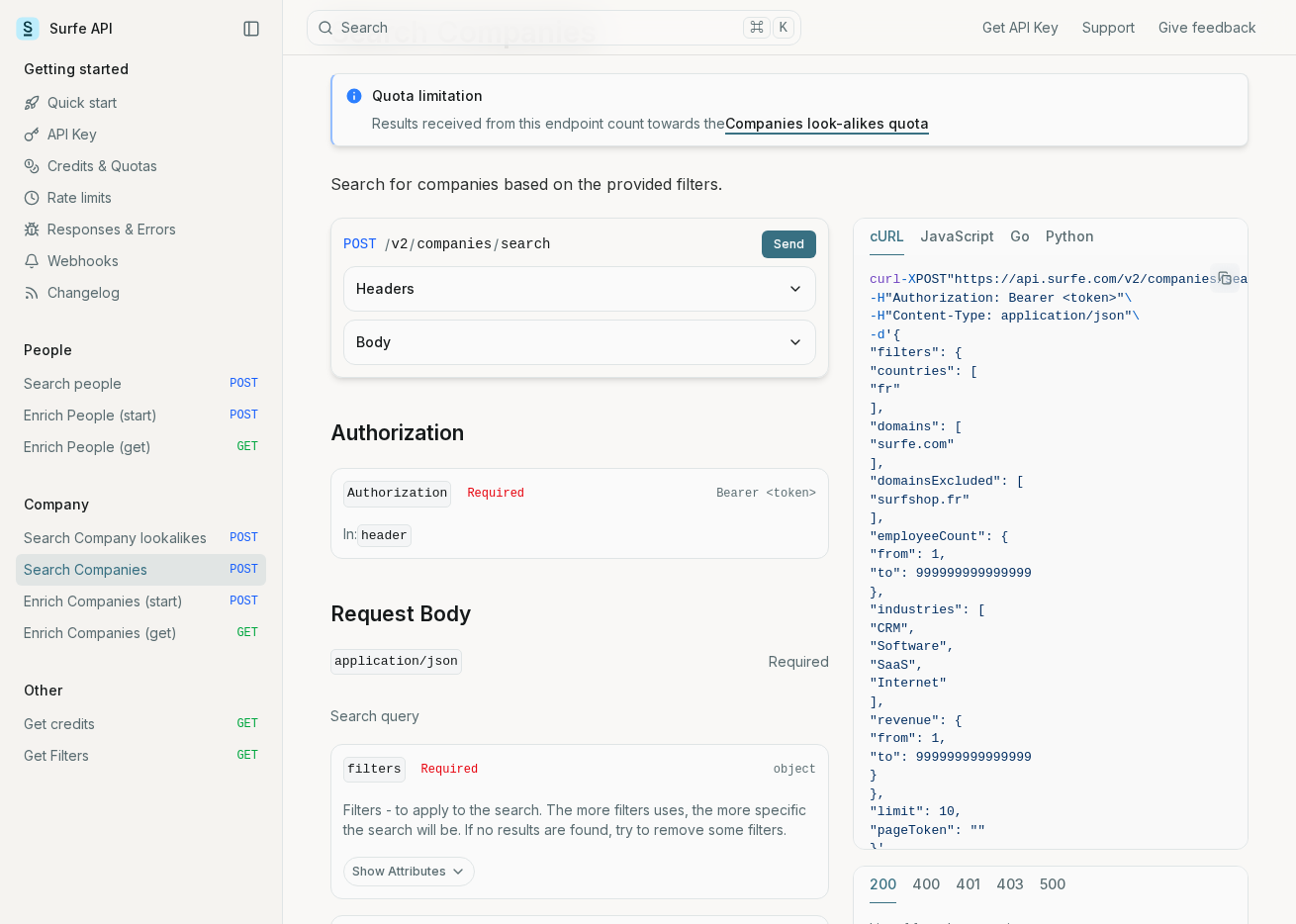 click on "Search Company lookalikes   POST" at bounding box center (140, 538) 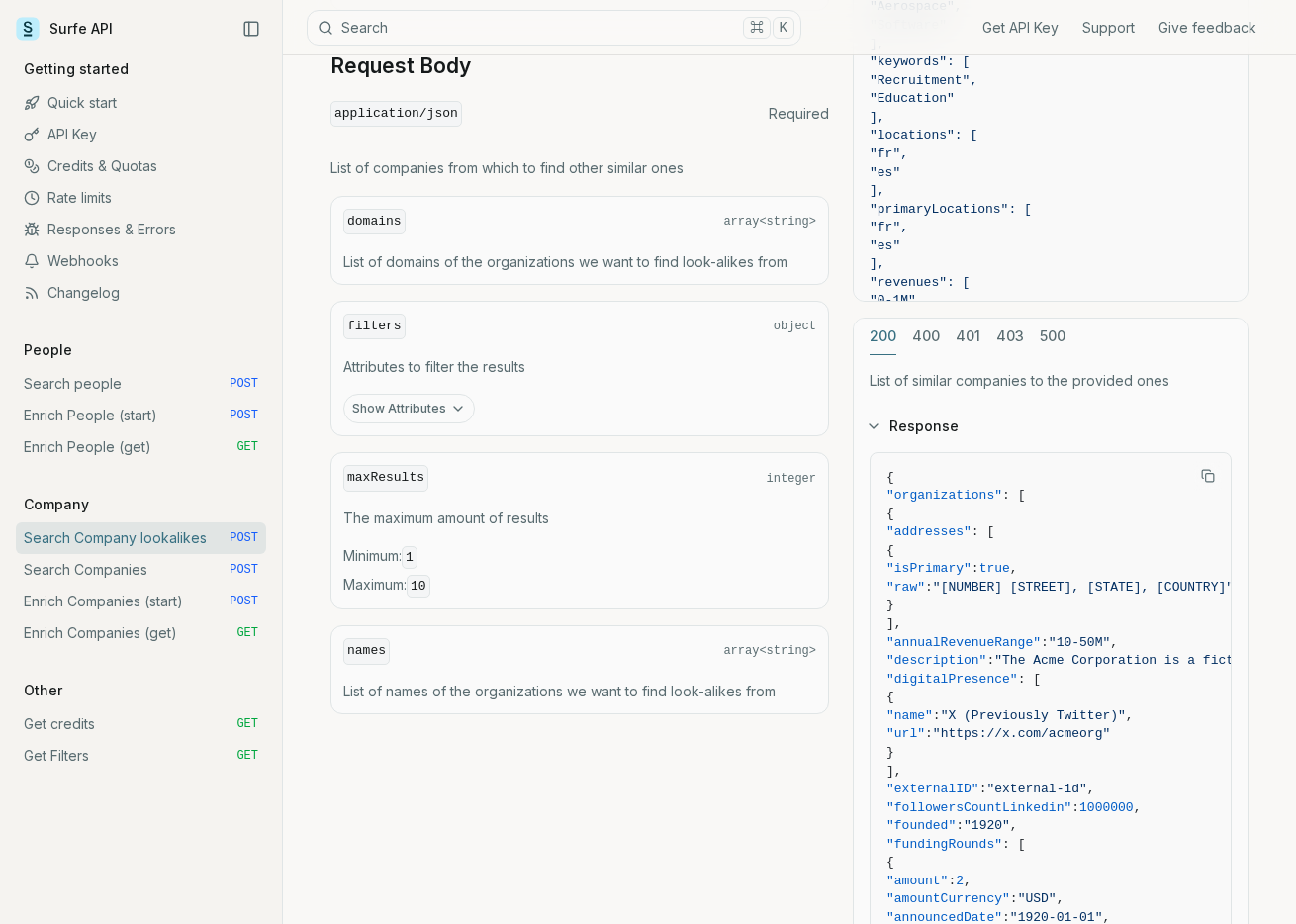 scroll, scrollTop: 801, scrollLeft: 0, axis: vertical 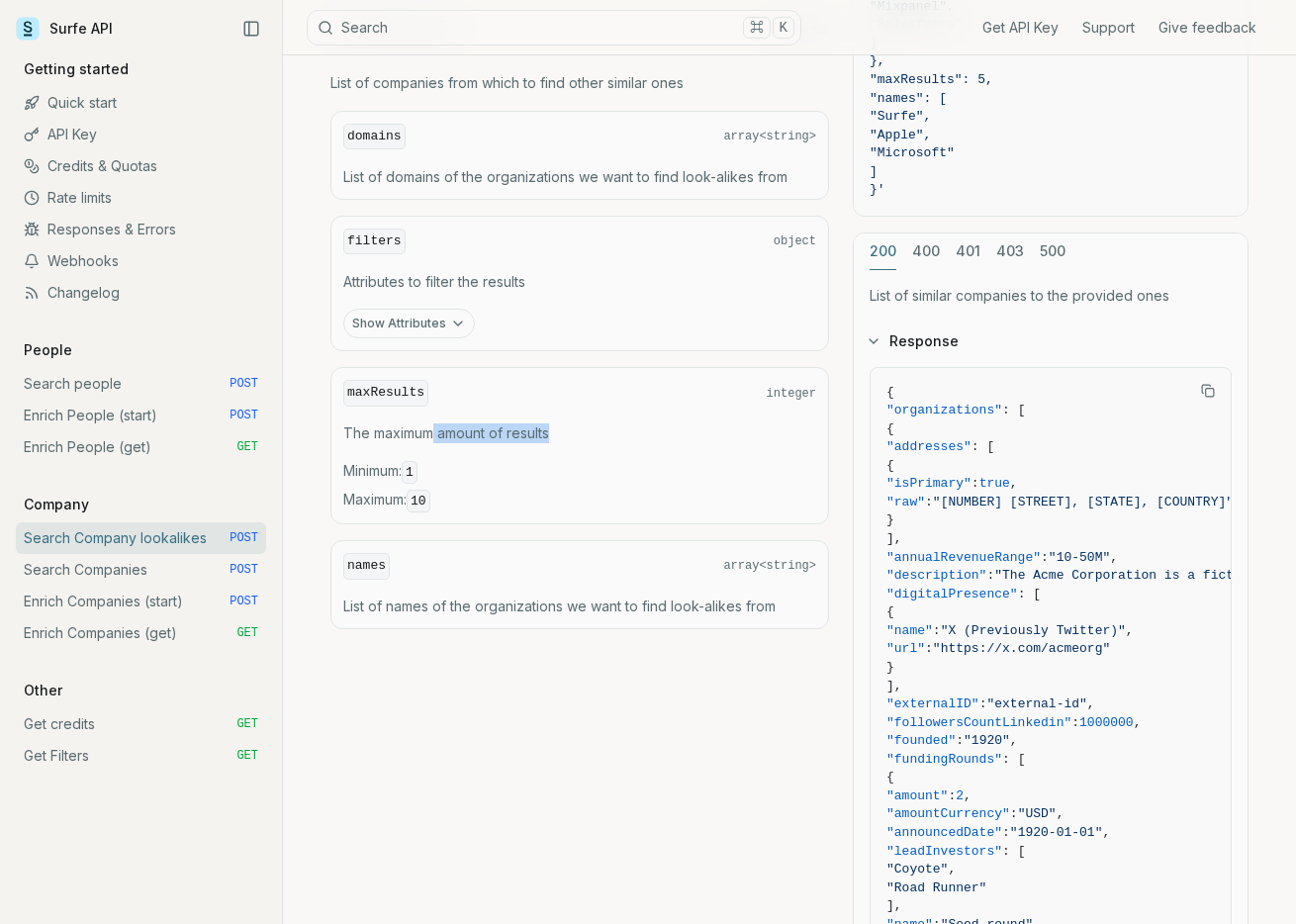 drag, startPoint x: 434, startPoint y: 427, endPoint x: 575, endPoint y: 426, distance: 141.00355 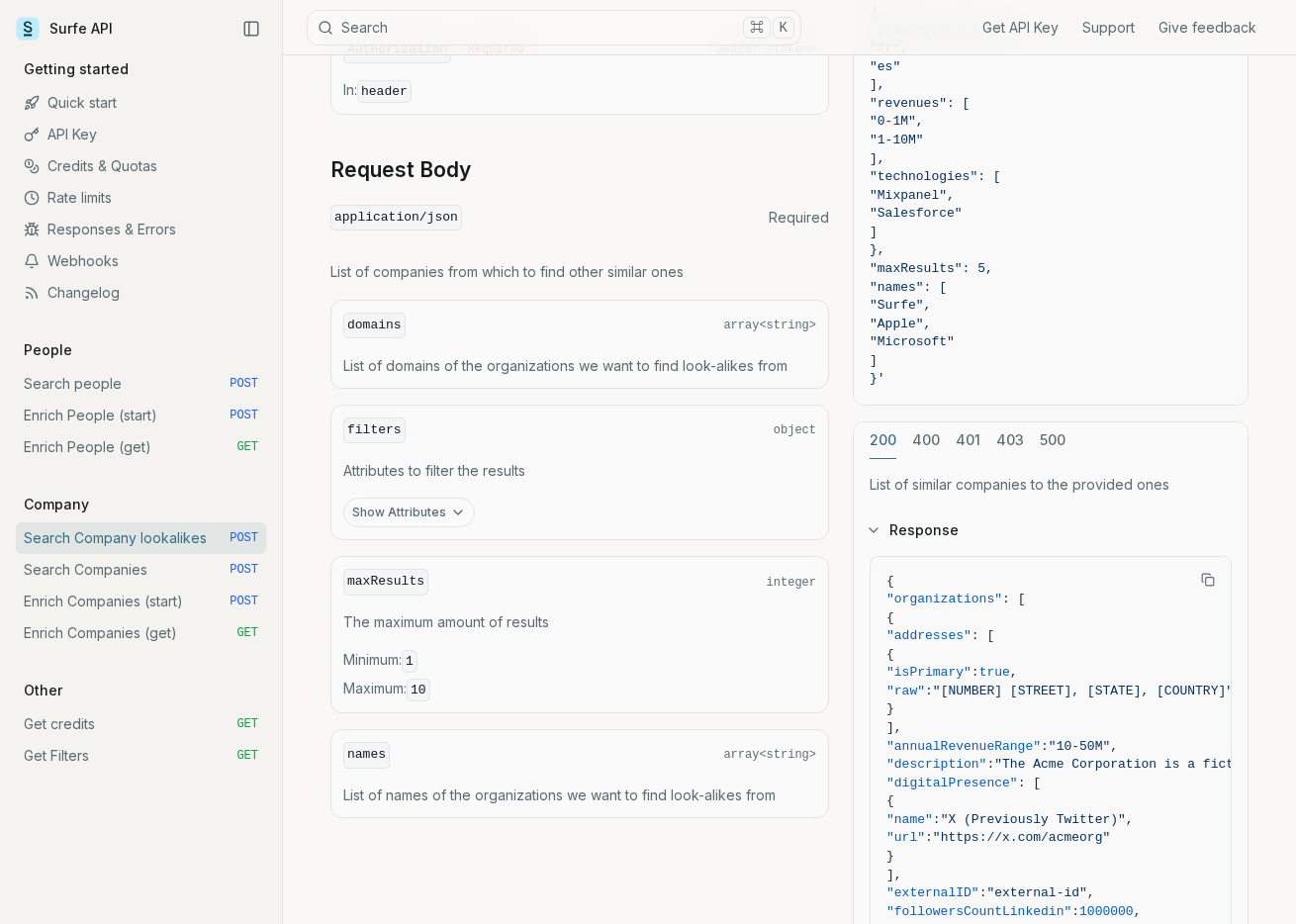 click on "Show Attributes" at bounding box center [409, 512] 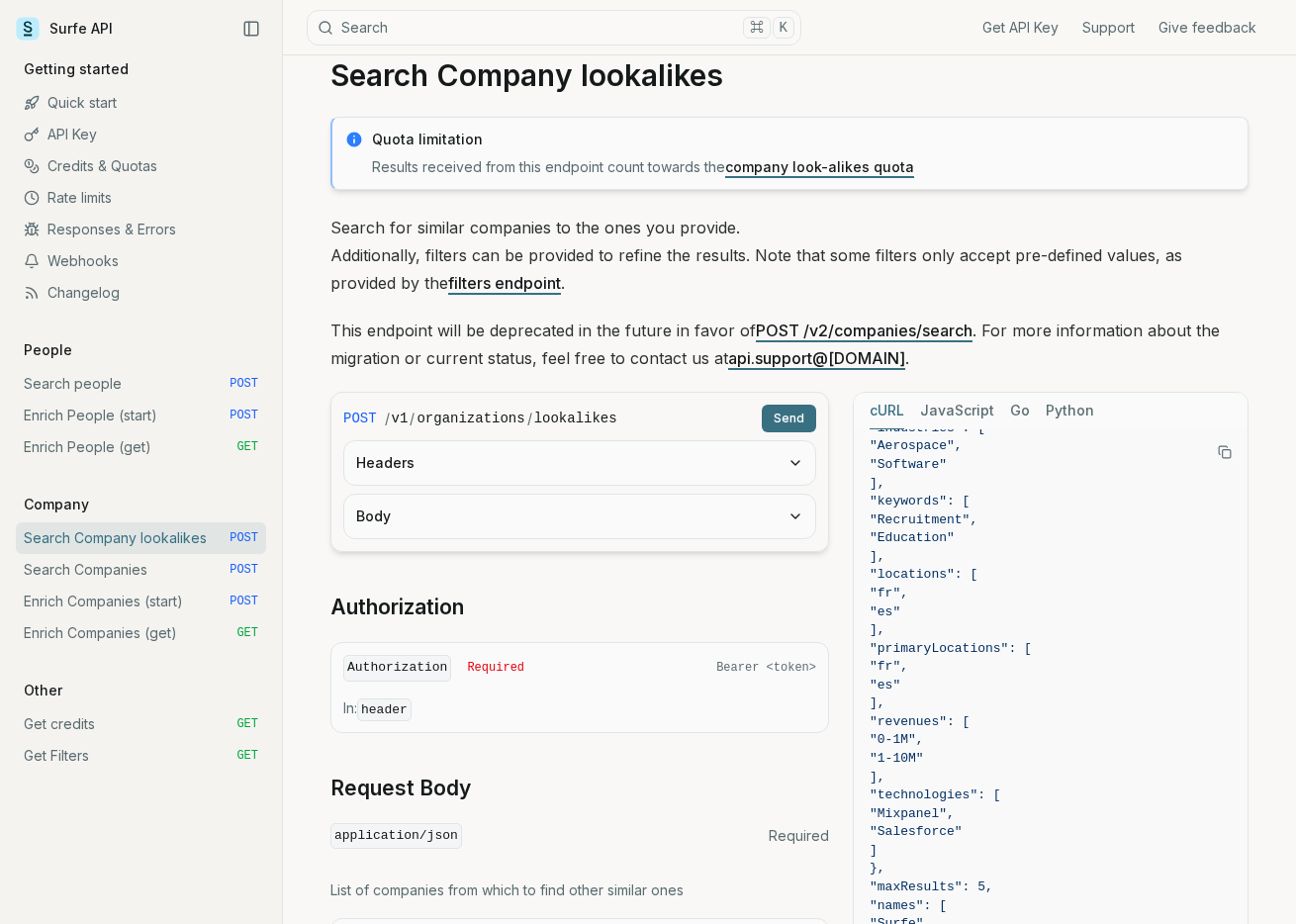 scroll, scrollTop: 0, scrollLeft: 0, axis: both 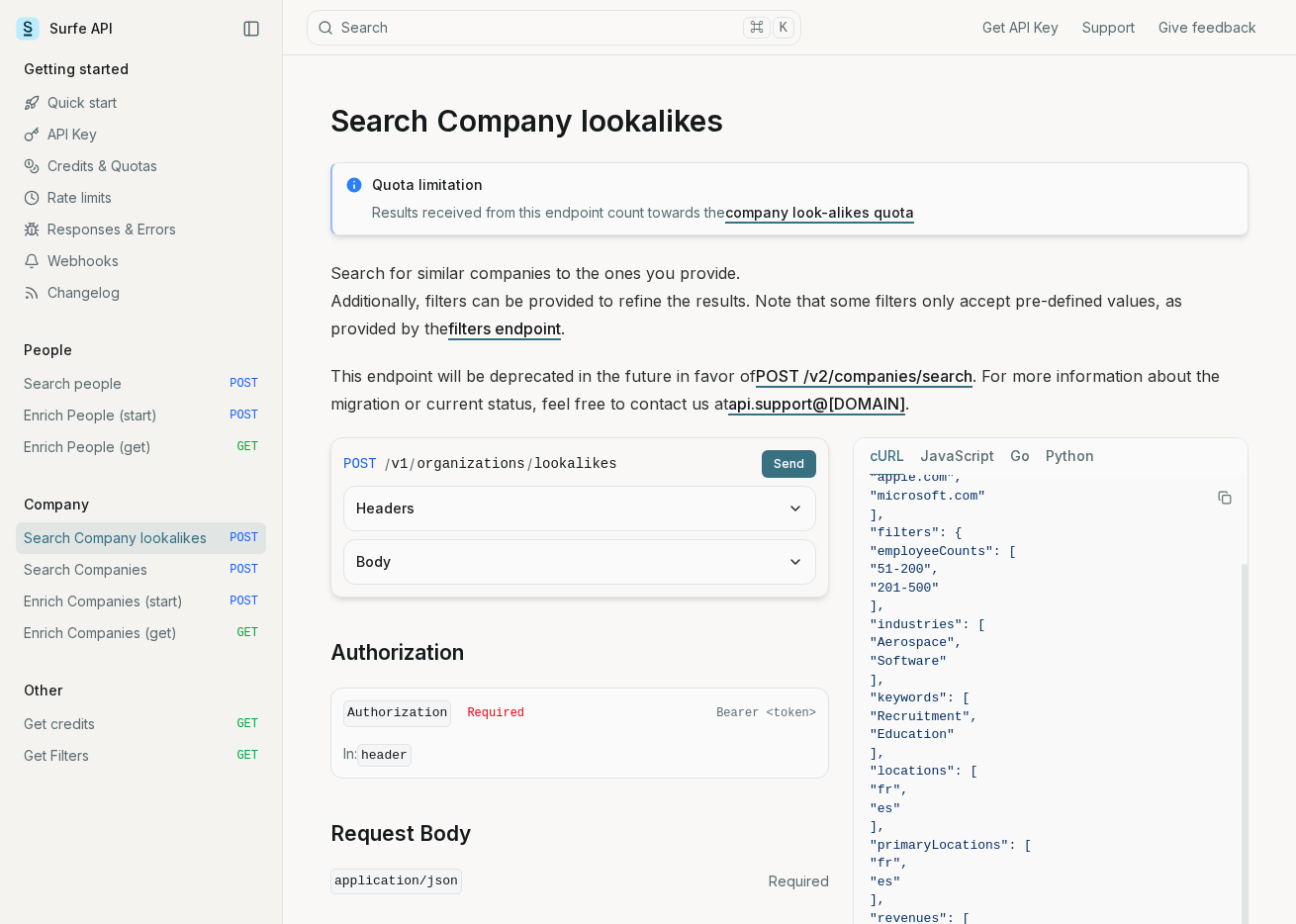 click 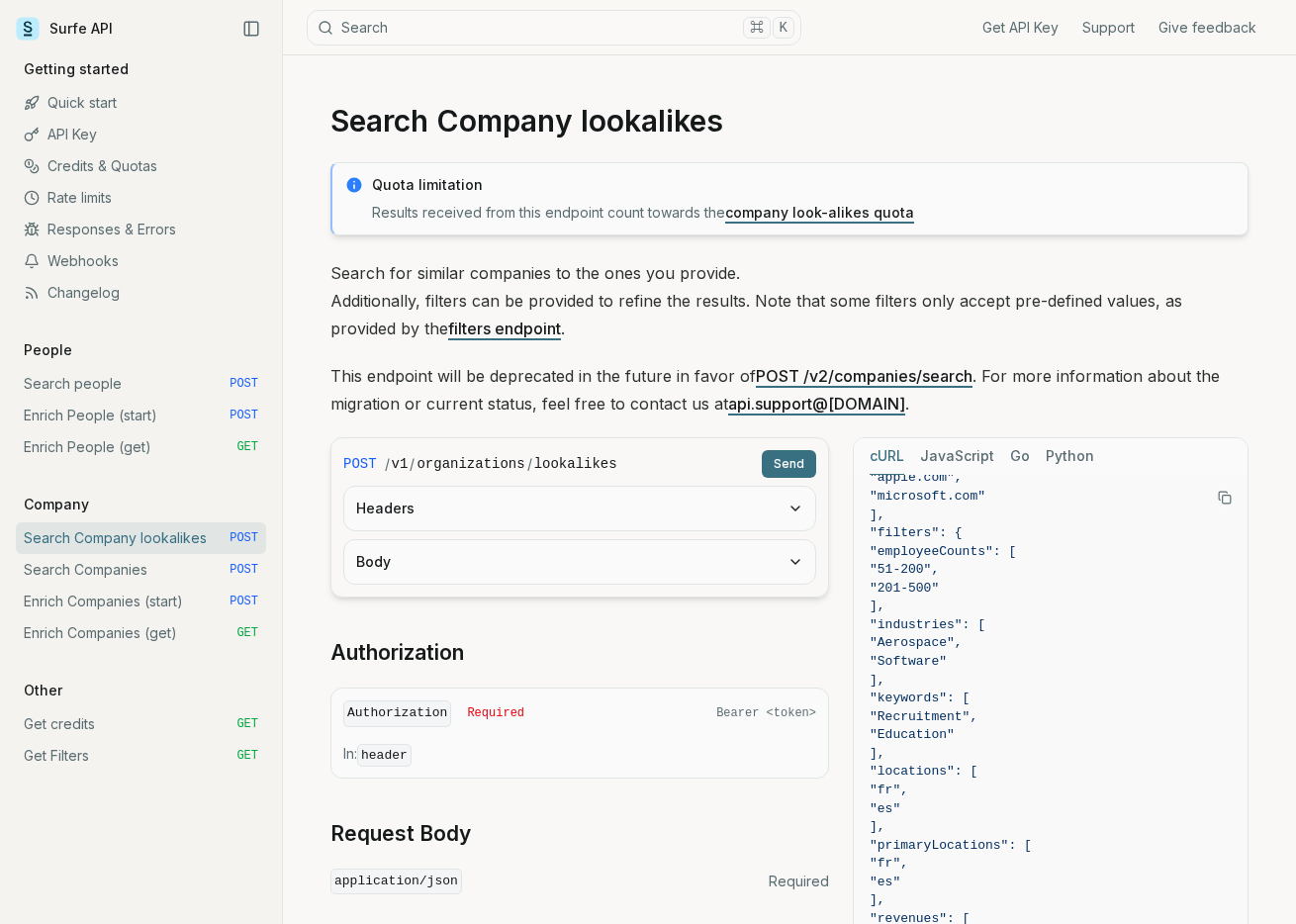scroll, scrollTop: 283, scrollLeft: 0, axis: vertical 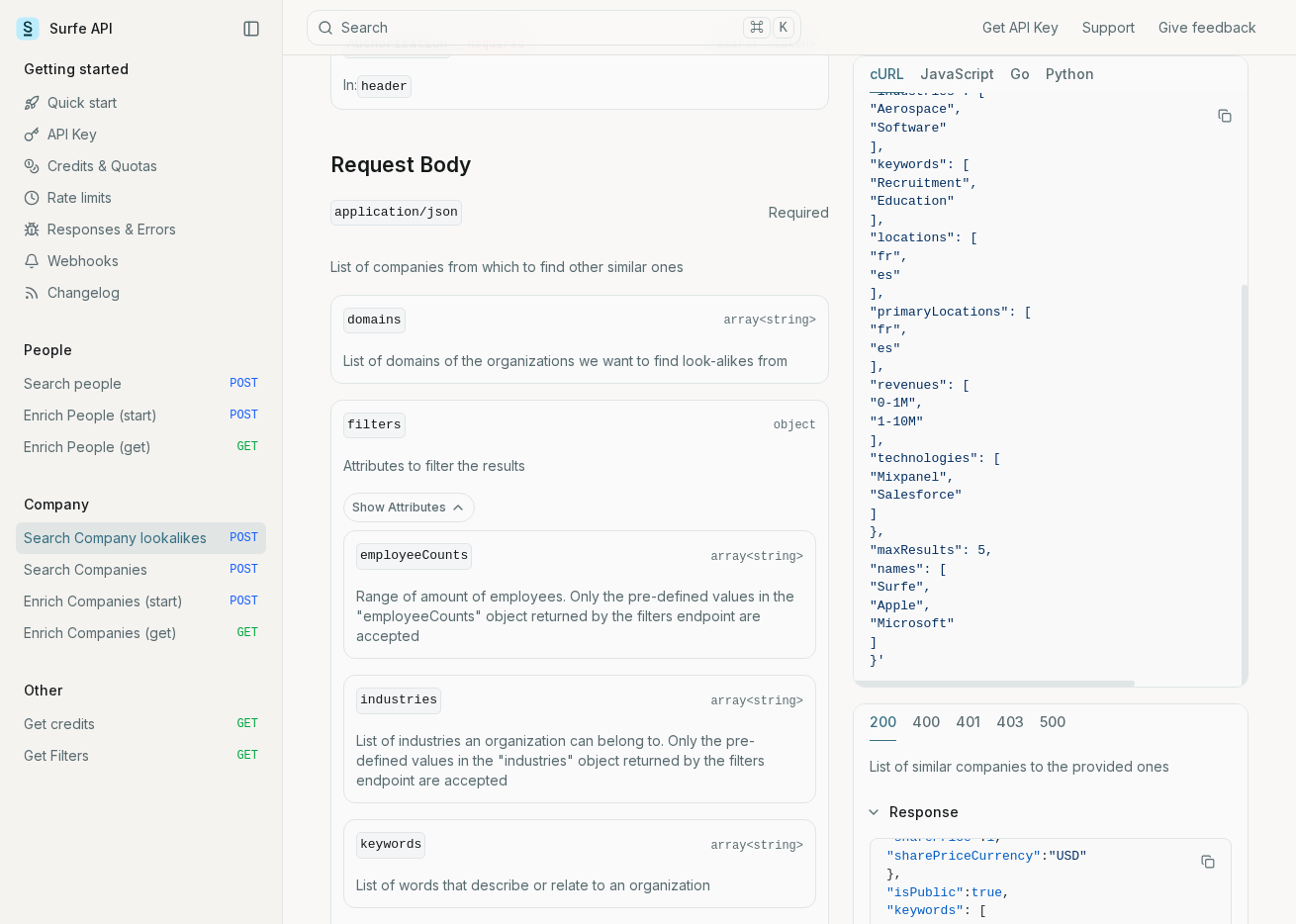 click on "403" at bounding box center (1010, 722) 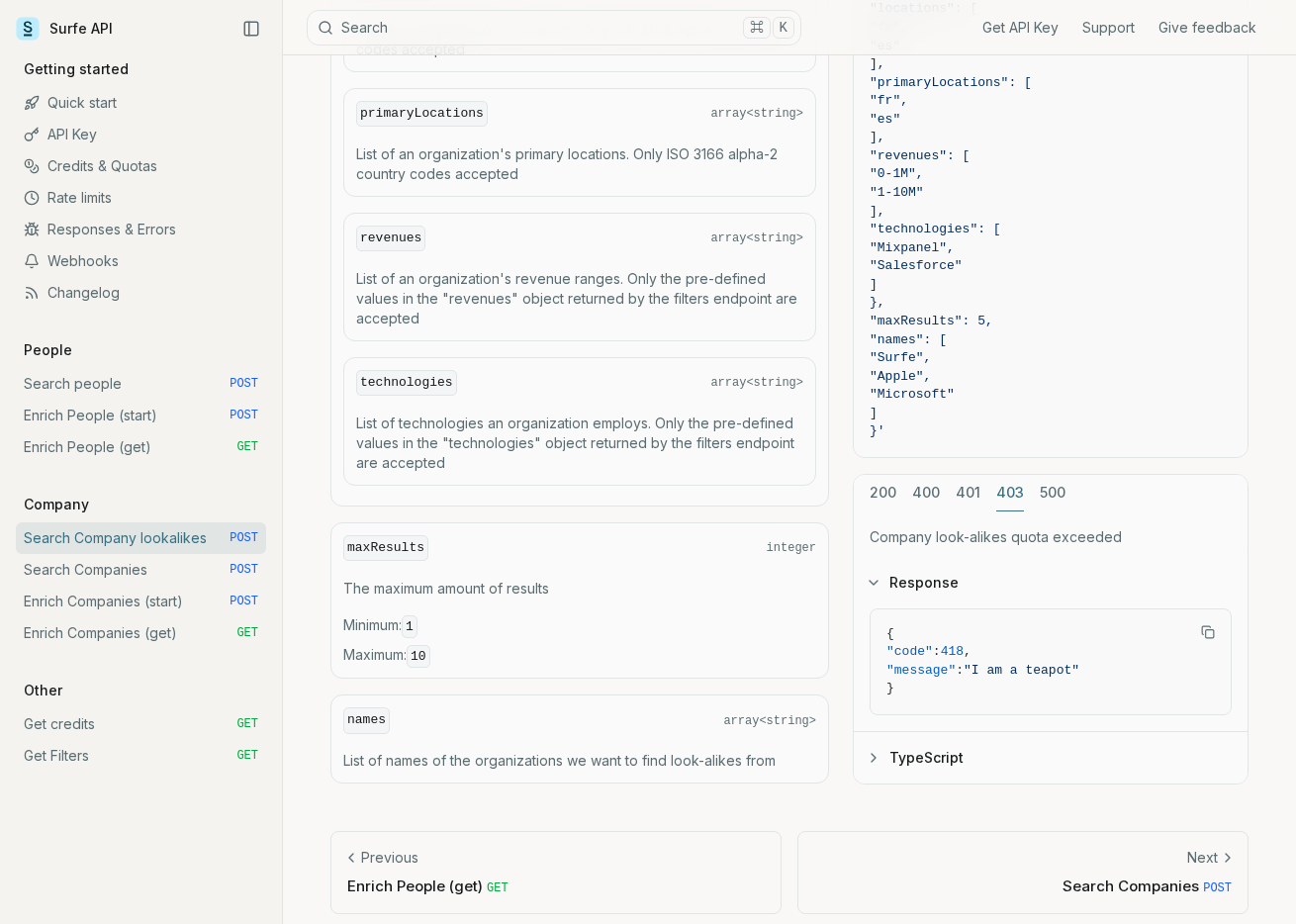 scroll, scrollTop: 1641, scrollLeft: 0, axis: vertical 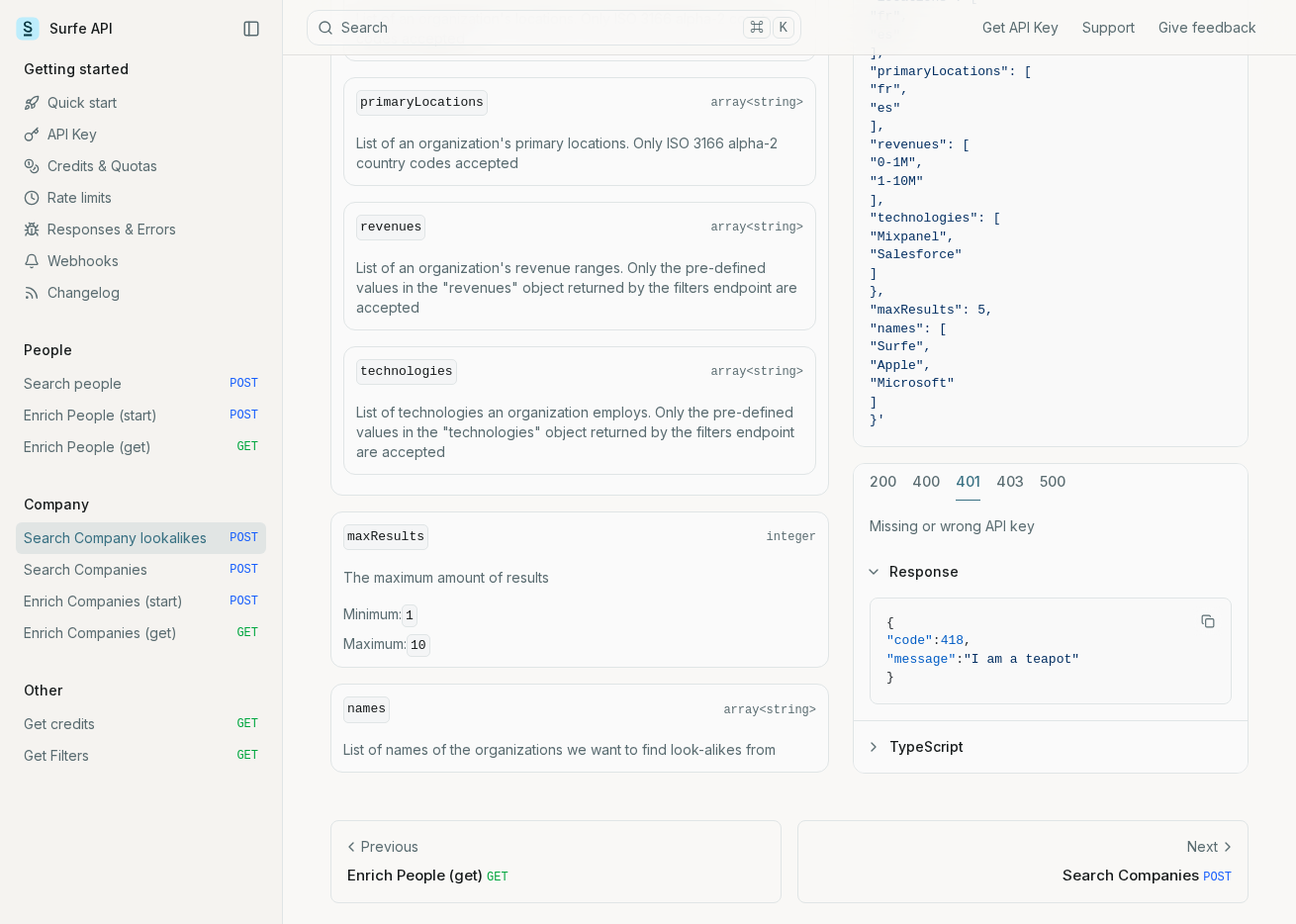 click on "401" at bounding box center (968, 482) 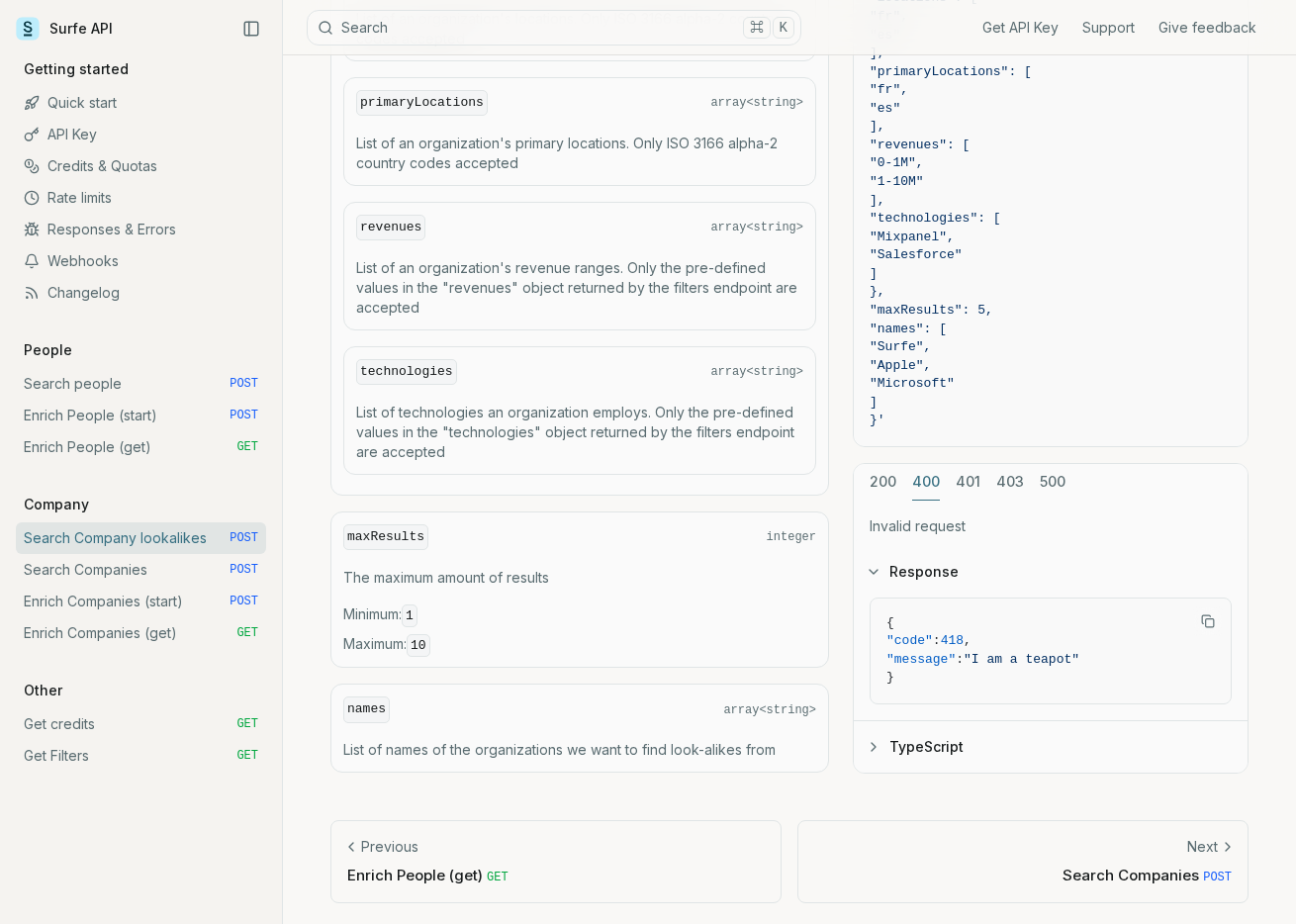 click on "401" at bounding box center (968, 482) 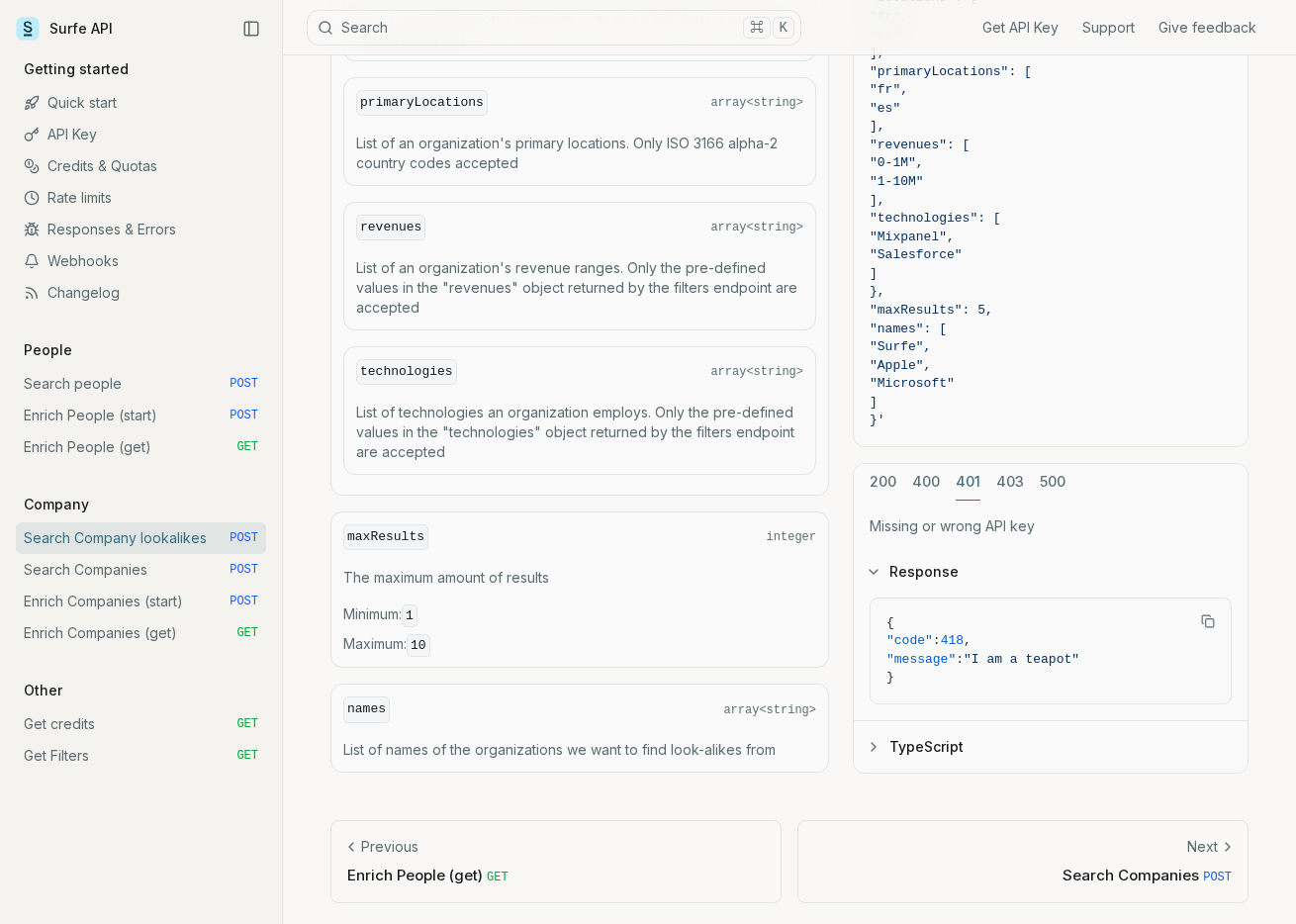 click on "400" at bounding box center [926, 482] 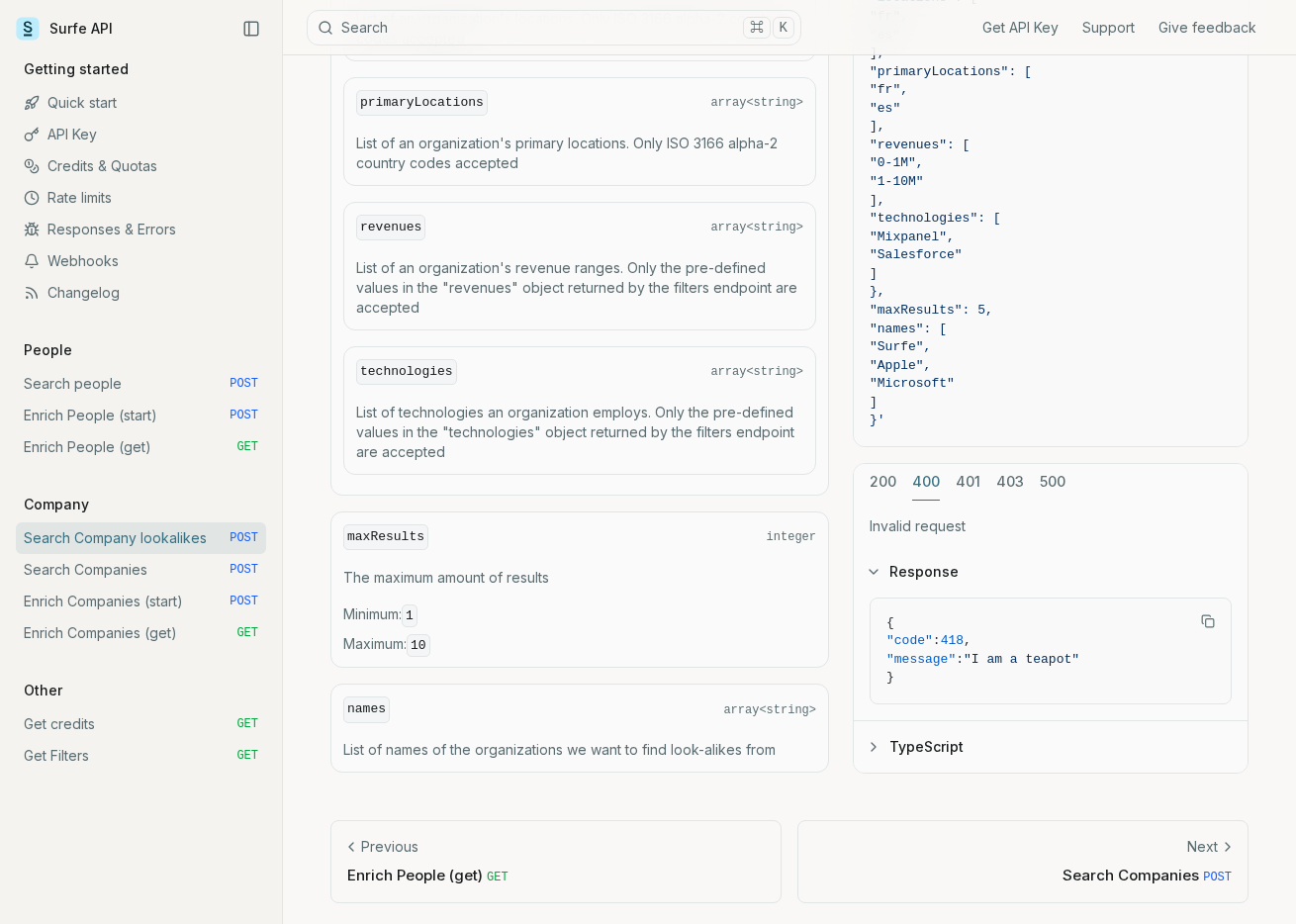 click on "400" at bounding box center (926, 482) 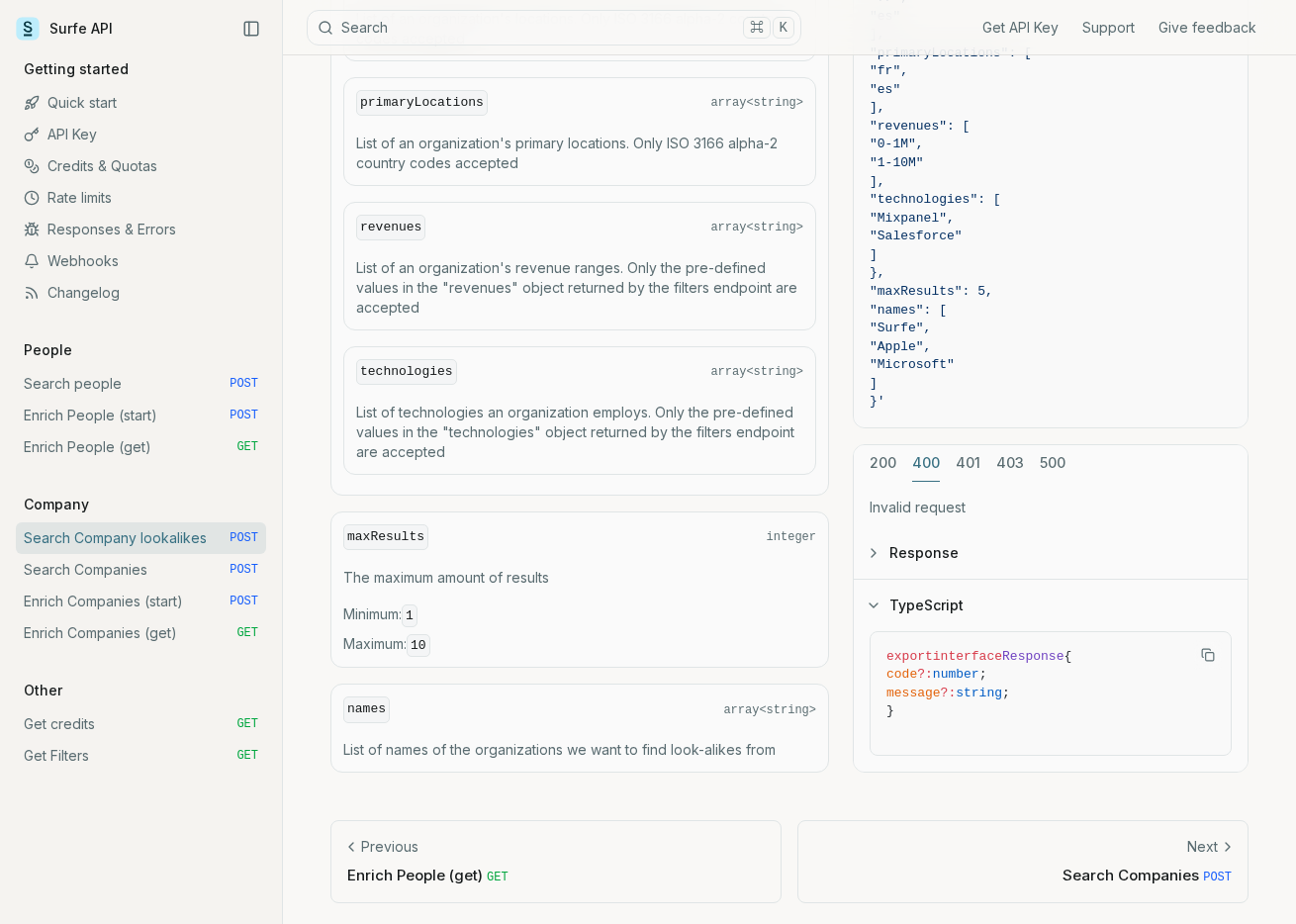click on "}" at bounding box center (1051, 711) 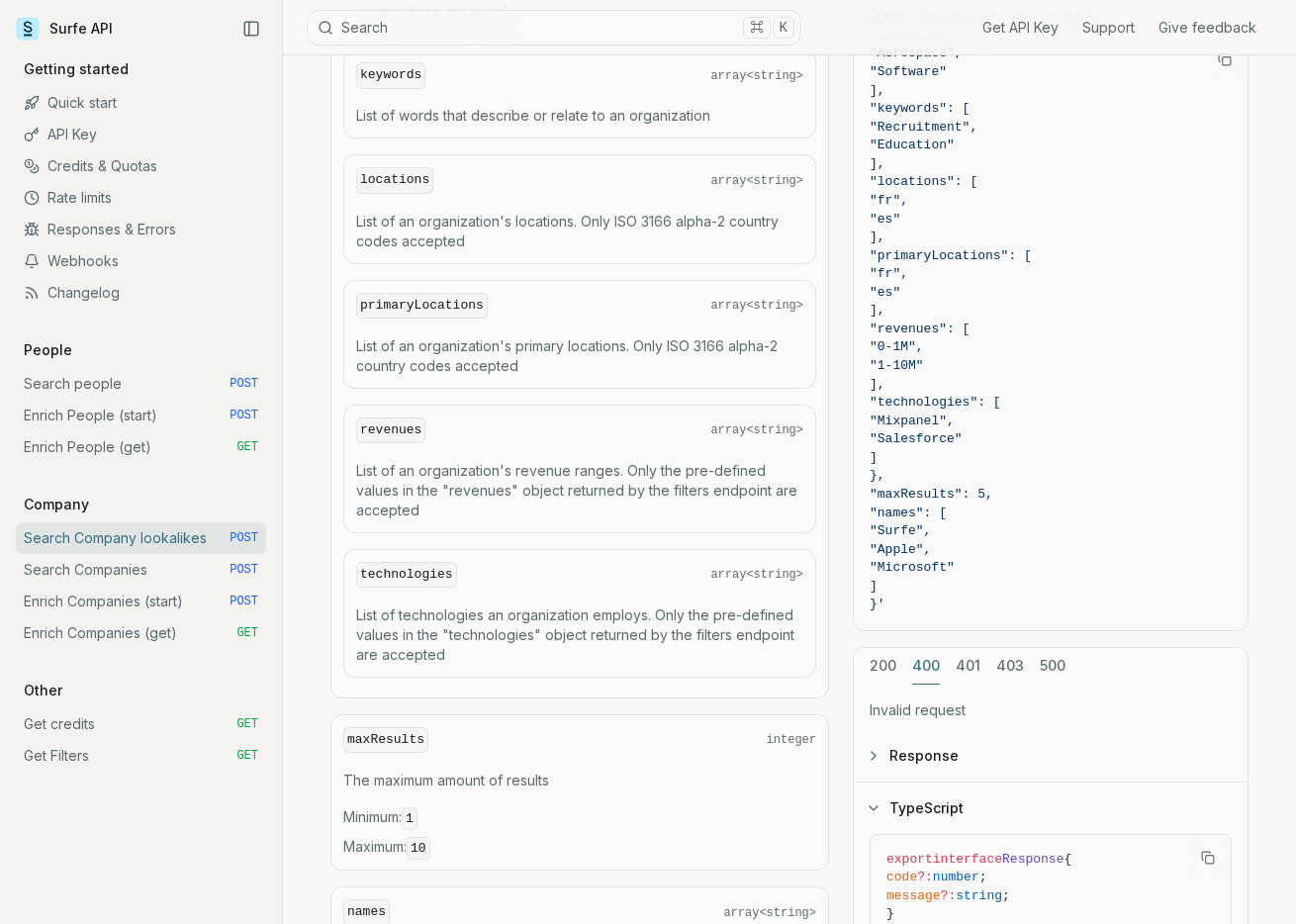 scroll, scrollTop: 1436, scrollLeft: 0, axis: vertical 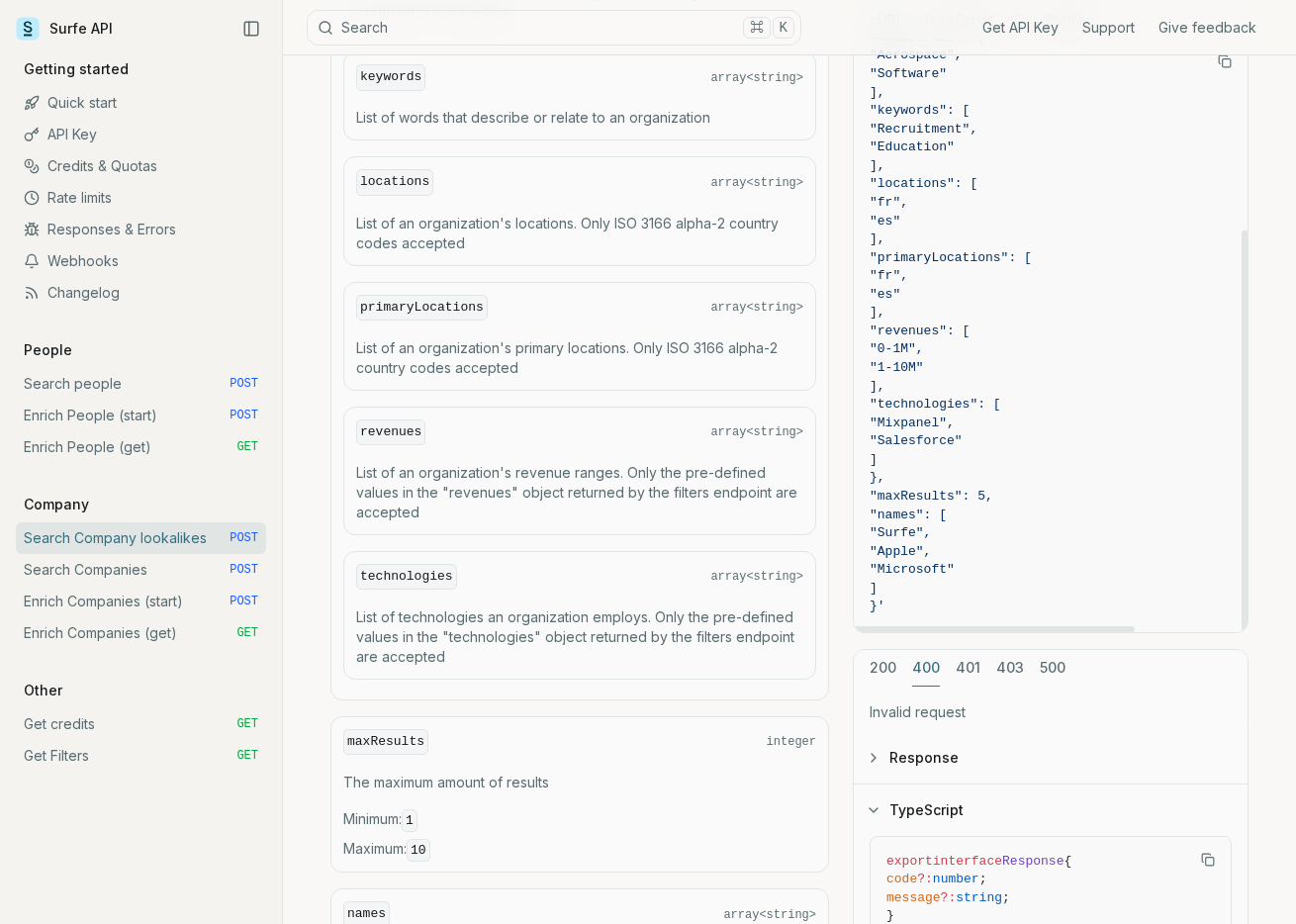 click on "500" at bounding box center (1053, 668) 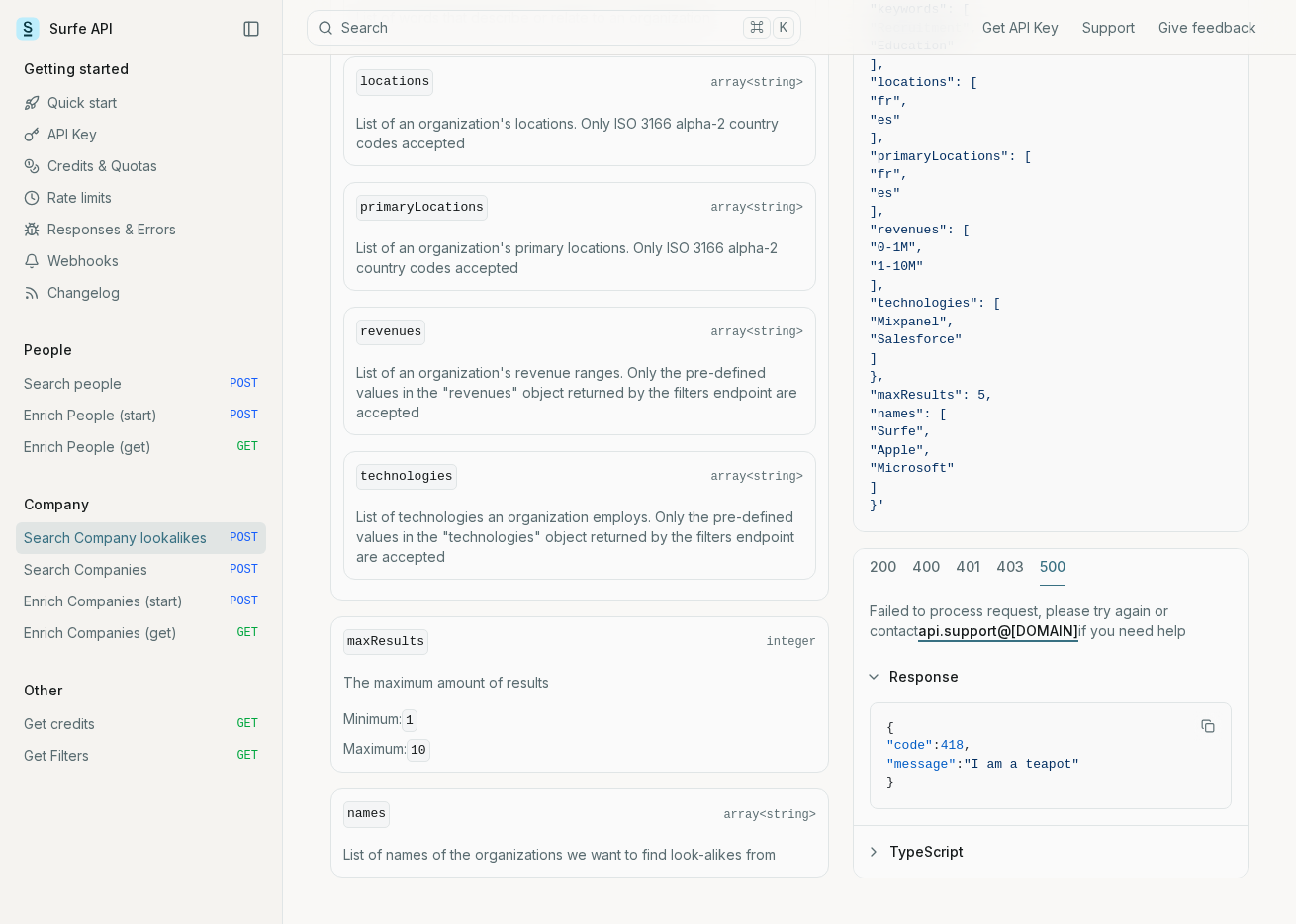scroll, scrollTop: 1589, scrollLeft: 0, axis: vertical 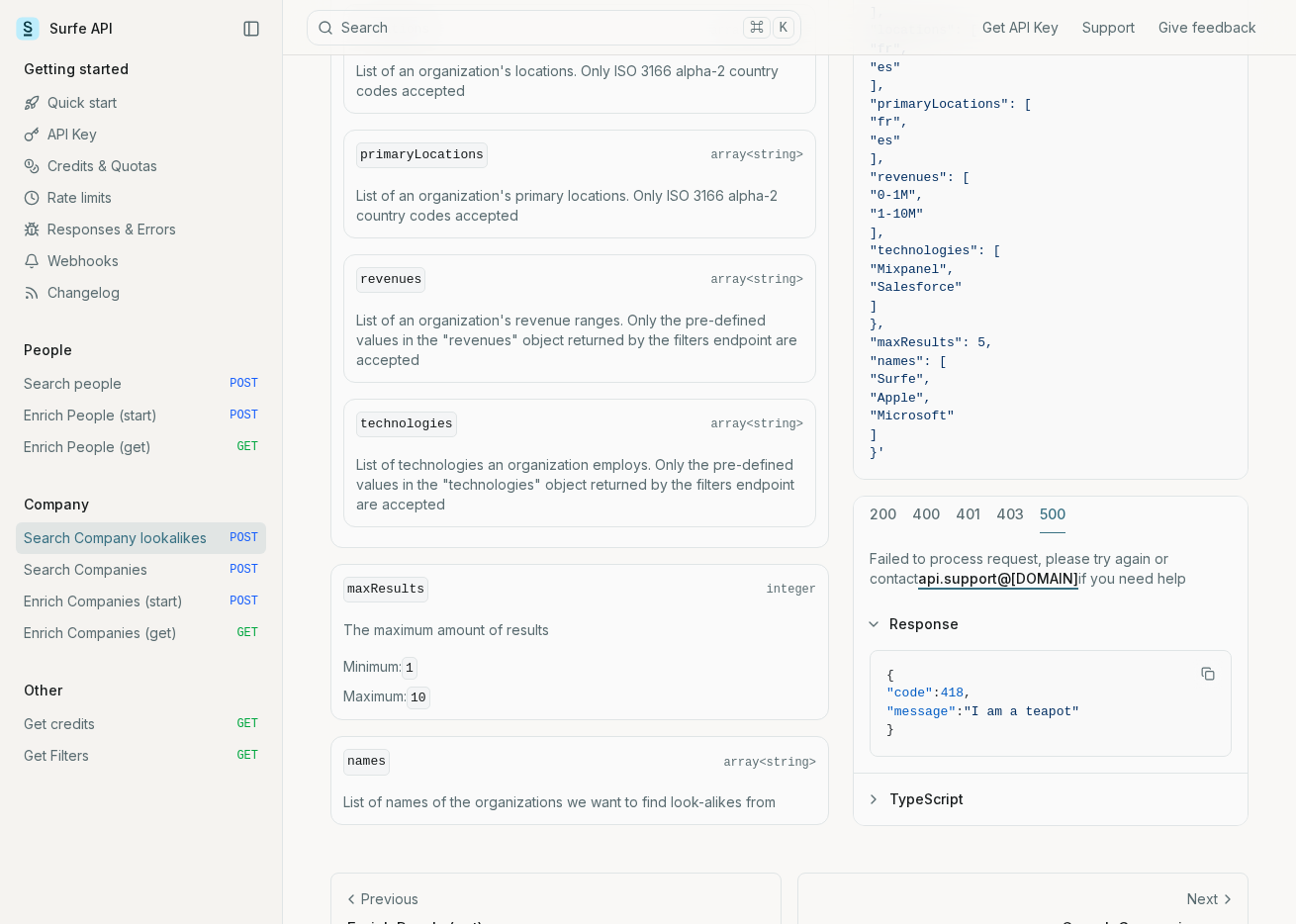 click on "403" at bounding box center [1010, 514] 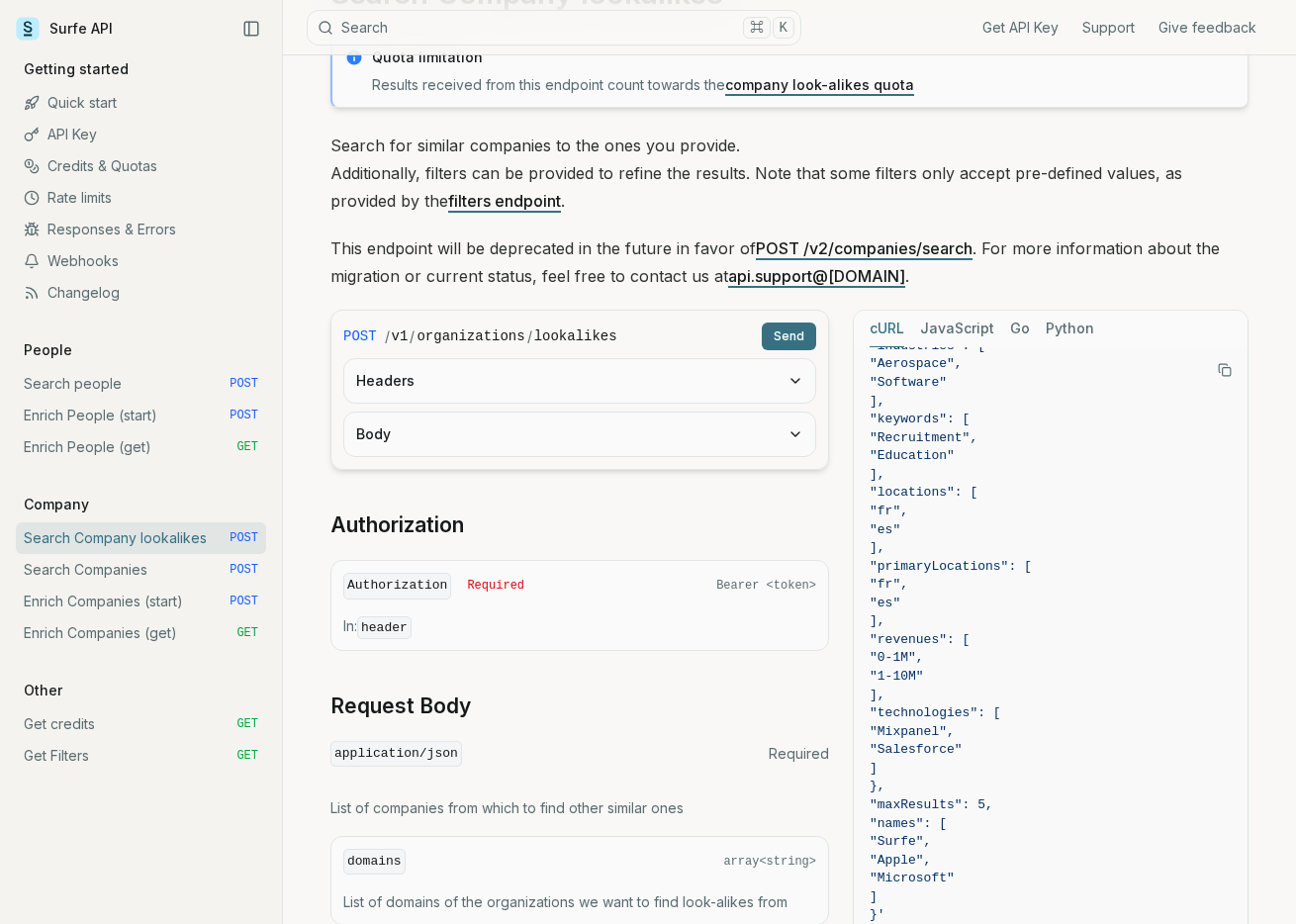 scroll, scrollTop: 0, scrollLeft: 0, axis: both 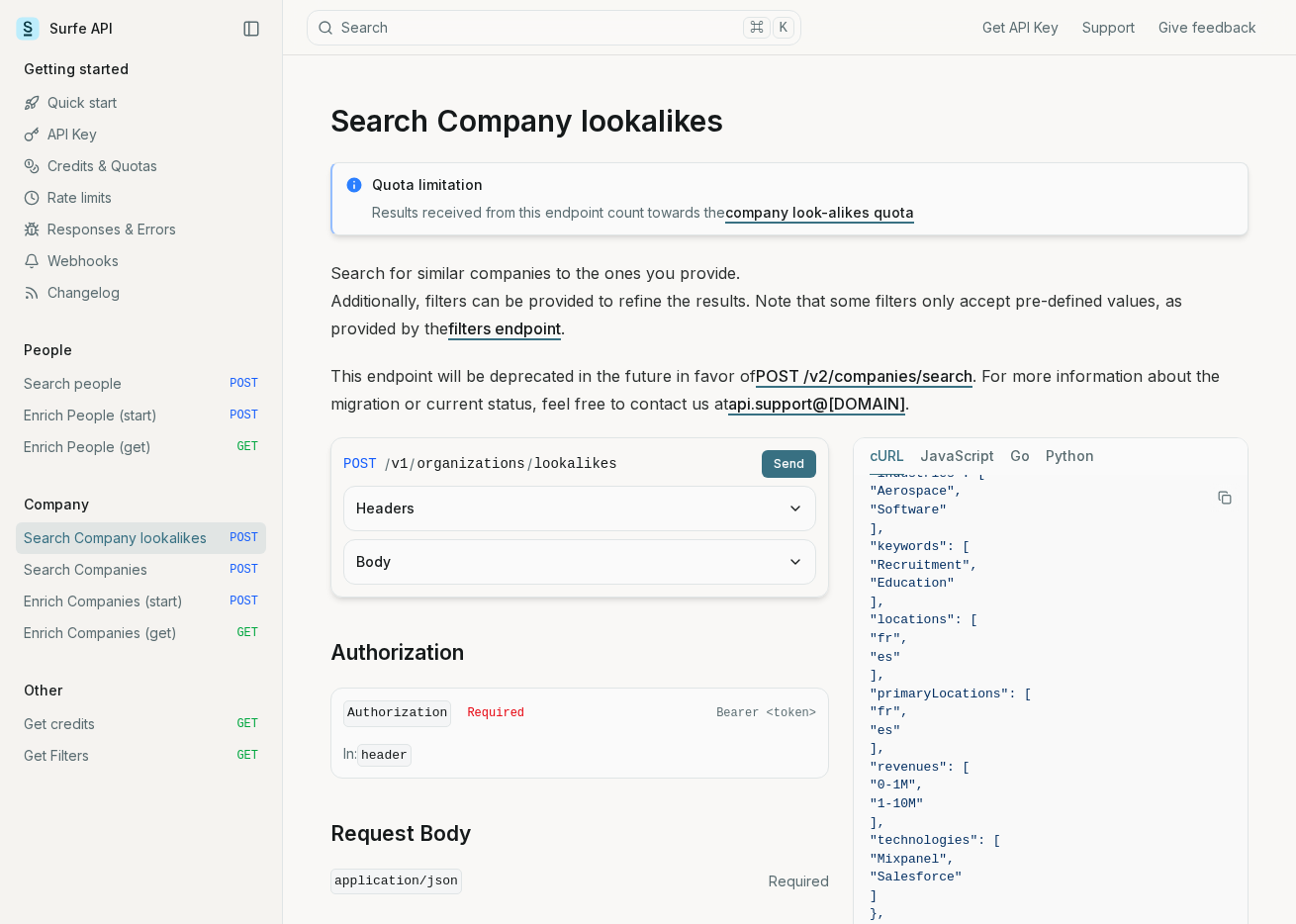 click on "Responses & Errors" at bounding box center [140, 230] 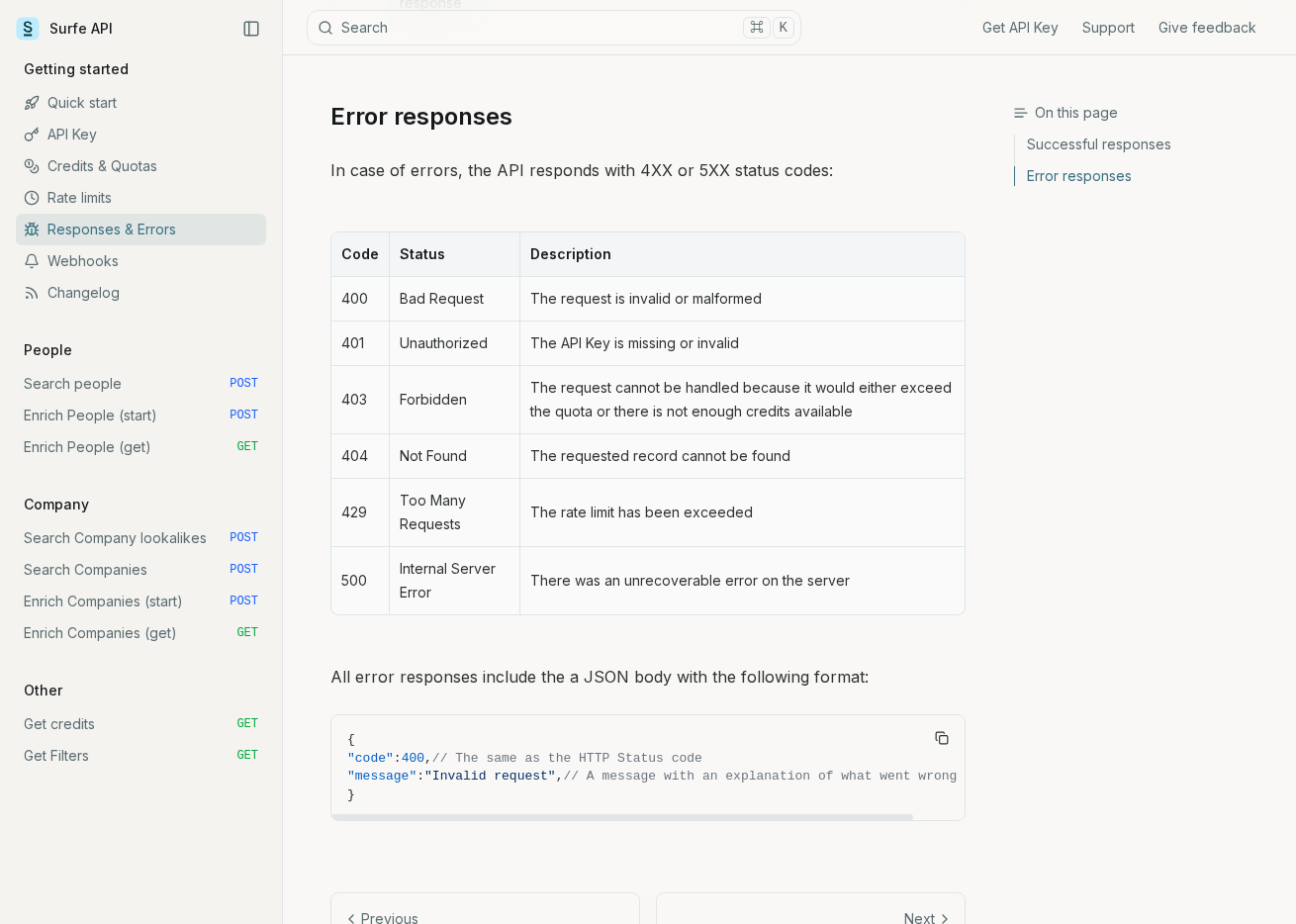 scroll, scrollTop: 834, scrollLeft: 0, axis: vertical 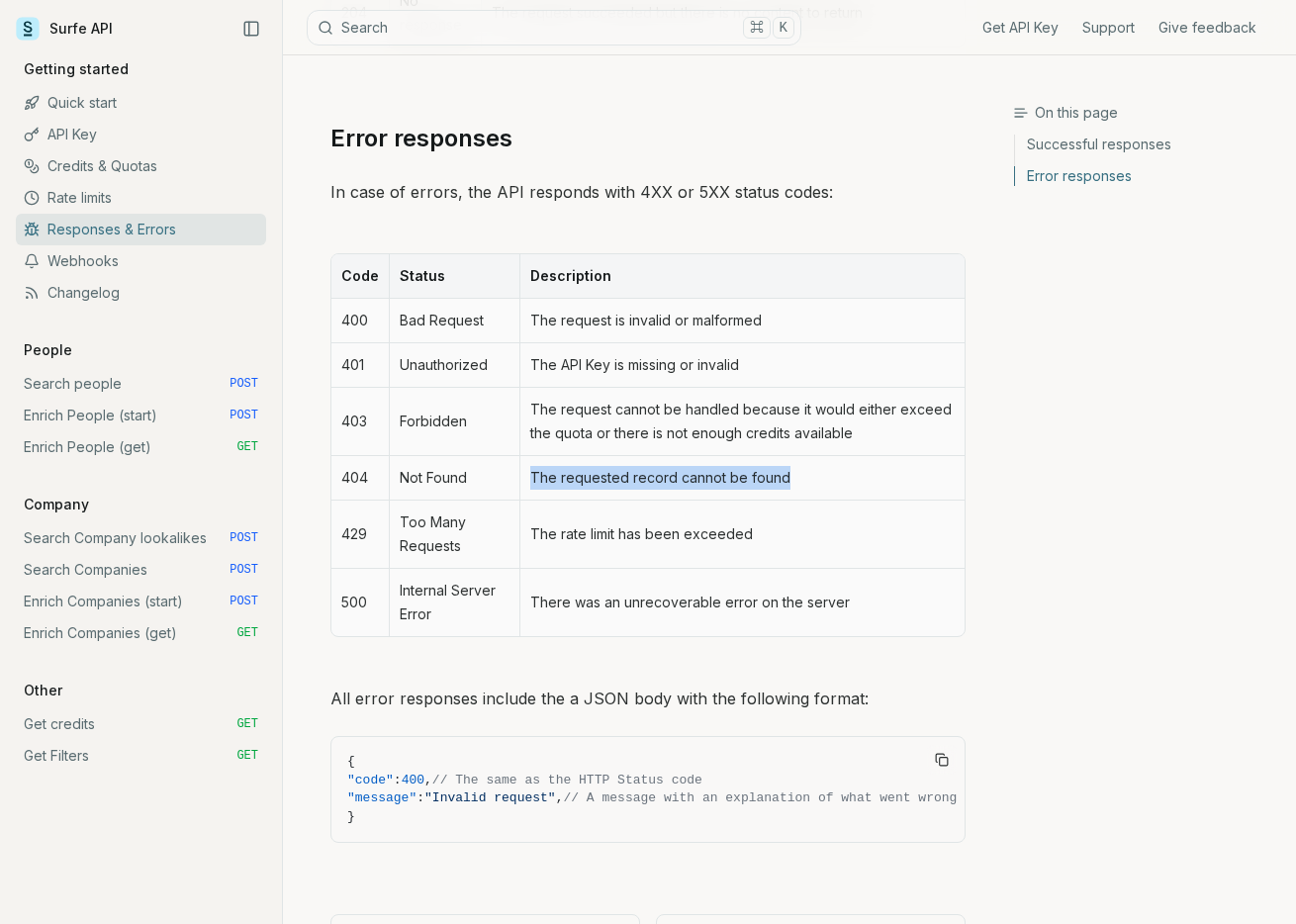 drag, startPoint x: 797, startPoint y: 499, endPoint x: 482, endPoint y: 504, distance: 315.03968 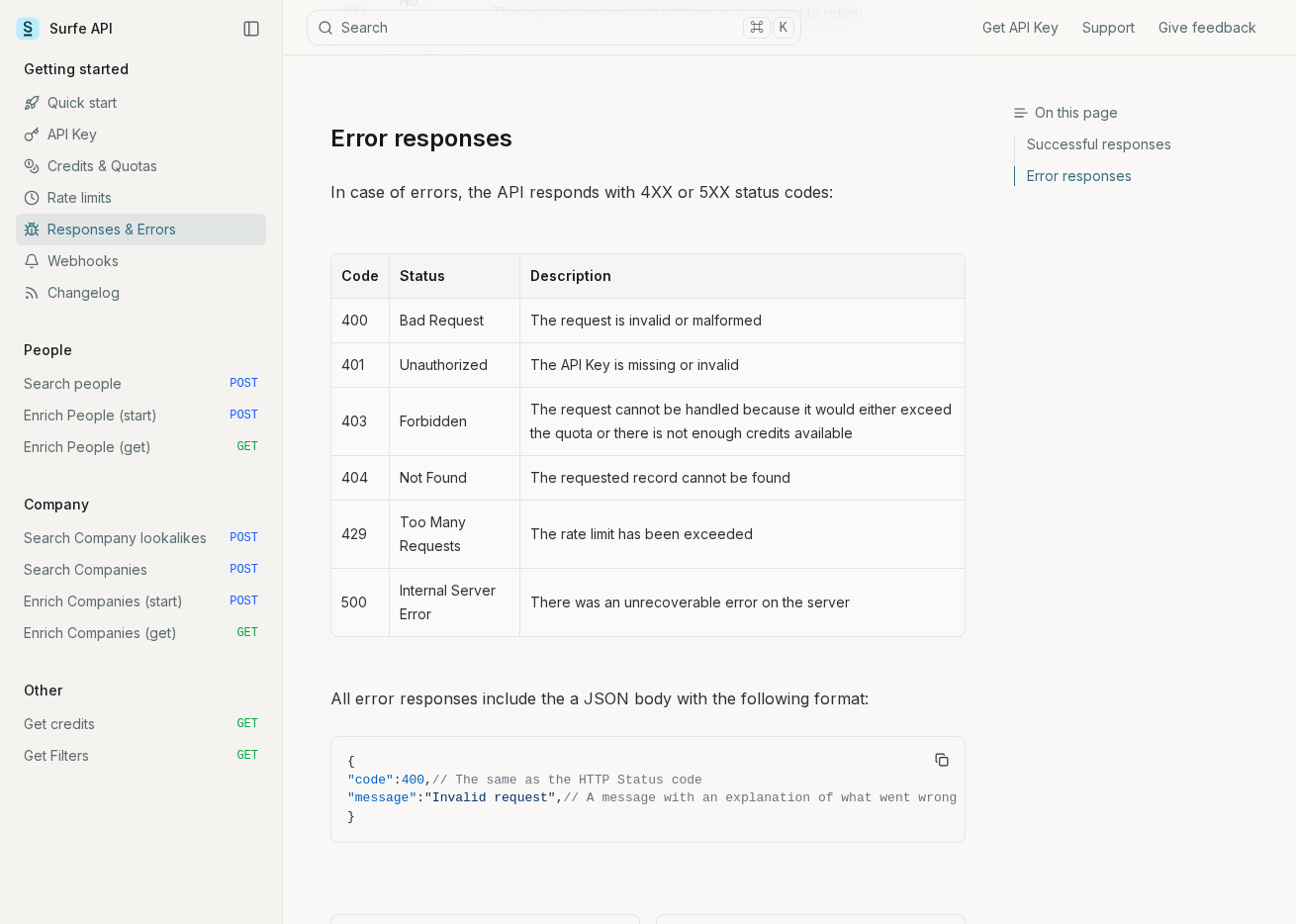 click on "The rate limit has been exceeded" at bounding box center (742, 534) 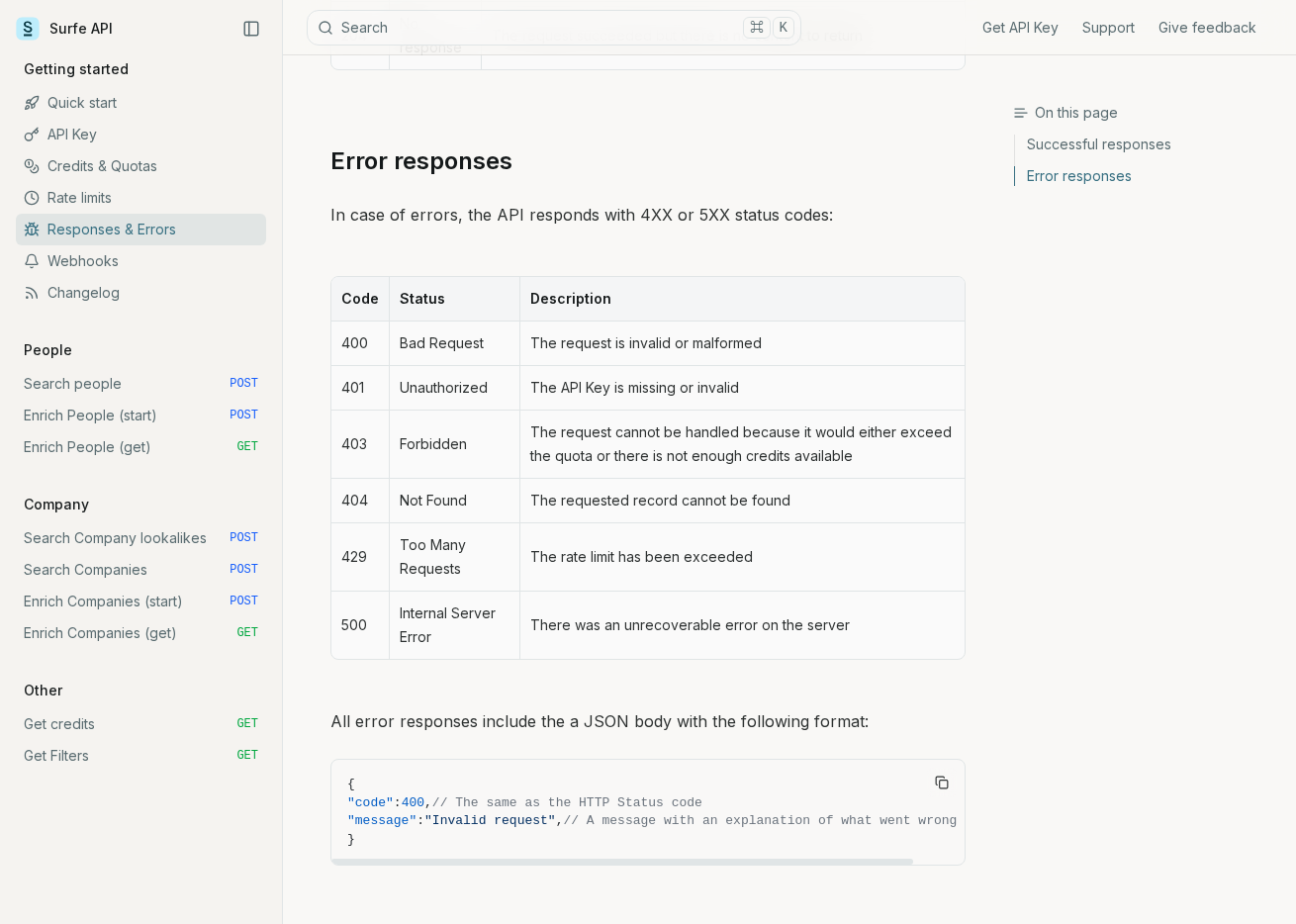 scroll, scrollTop: 654, scrollLeft: 0, axis: vertical 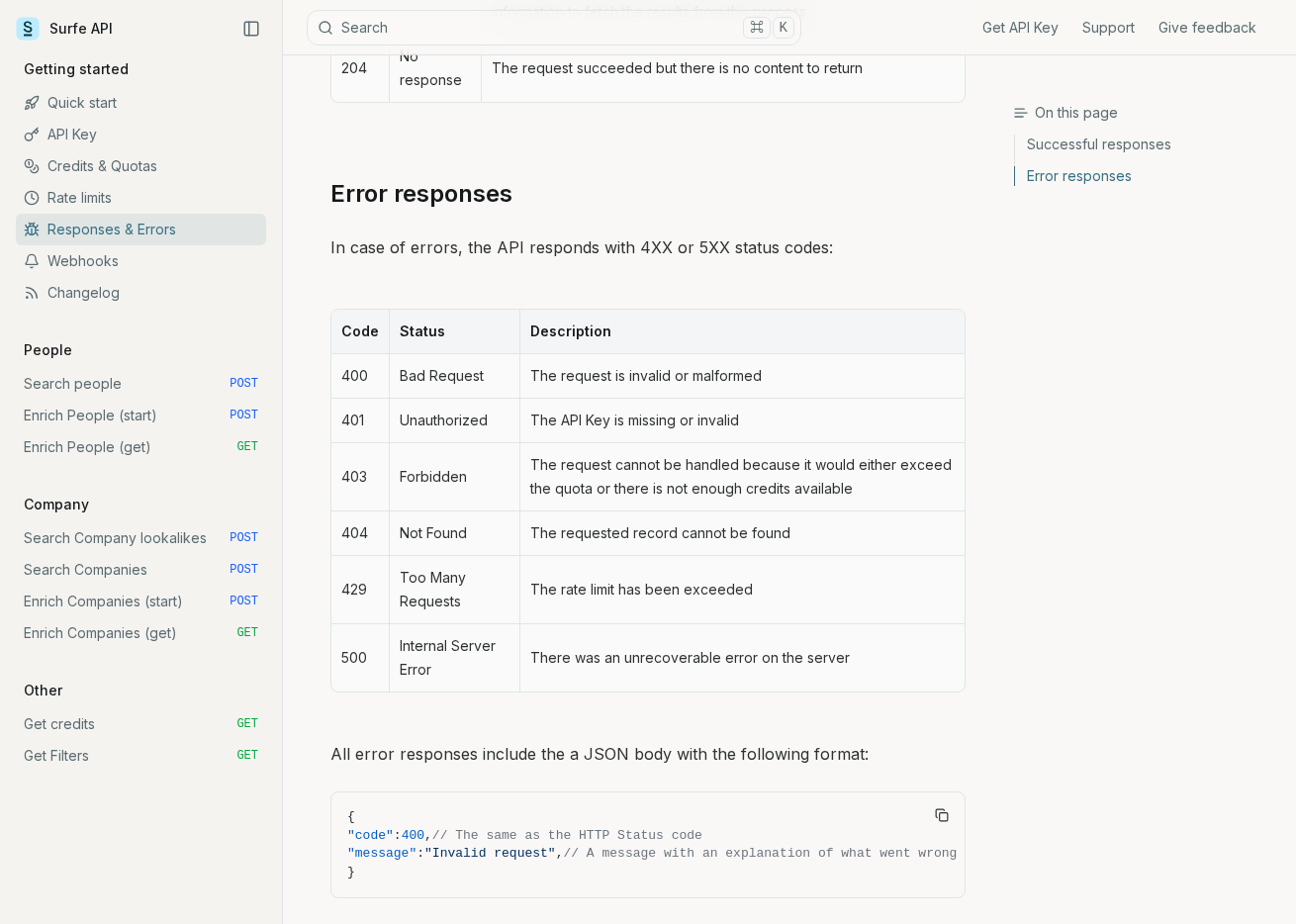 click on "Search Company lookalikes   POST" at bounding box center (140, 538) 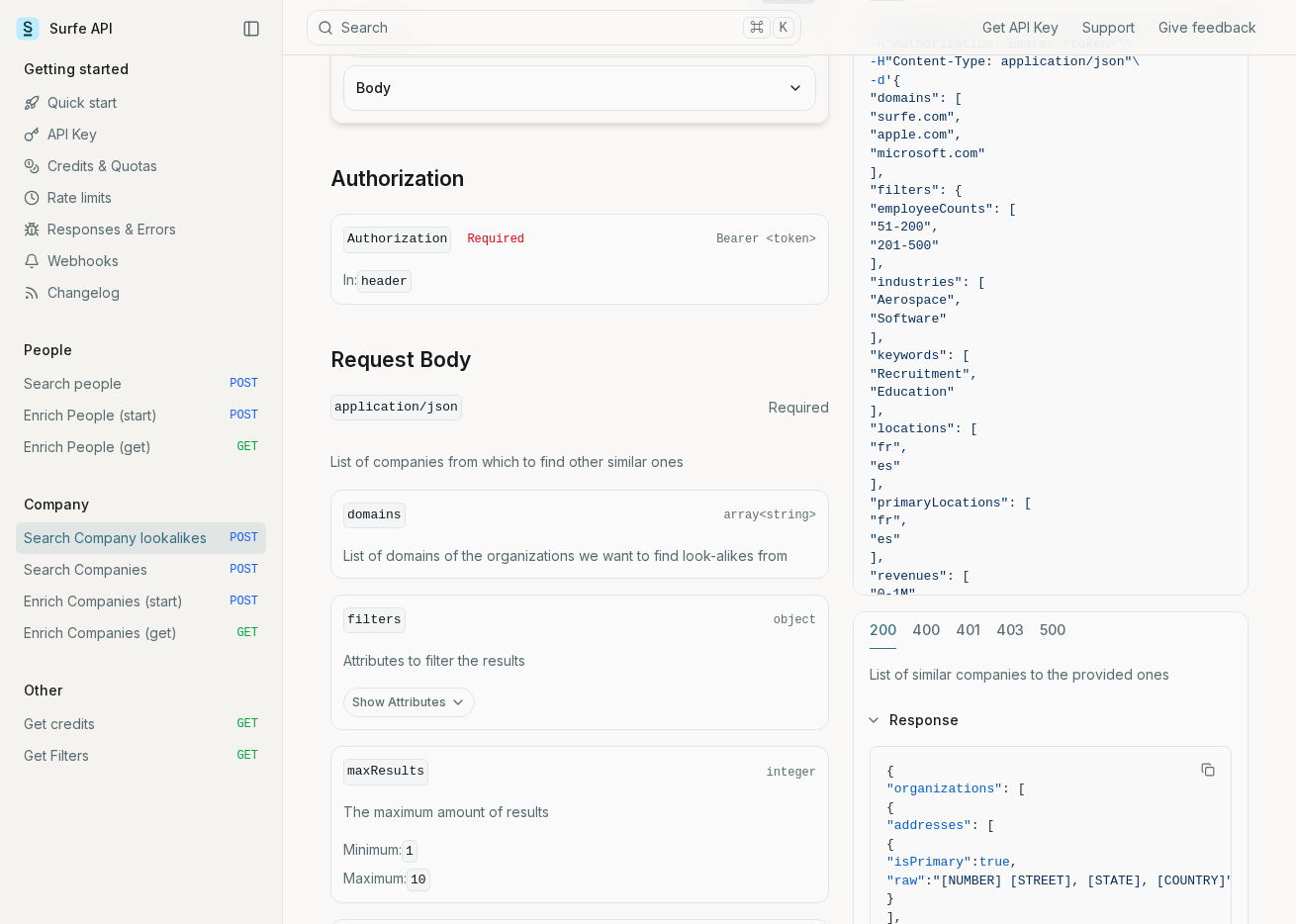 scroll, scrollTop: 470, scrollLeft: 0, axis: vertical 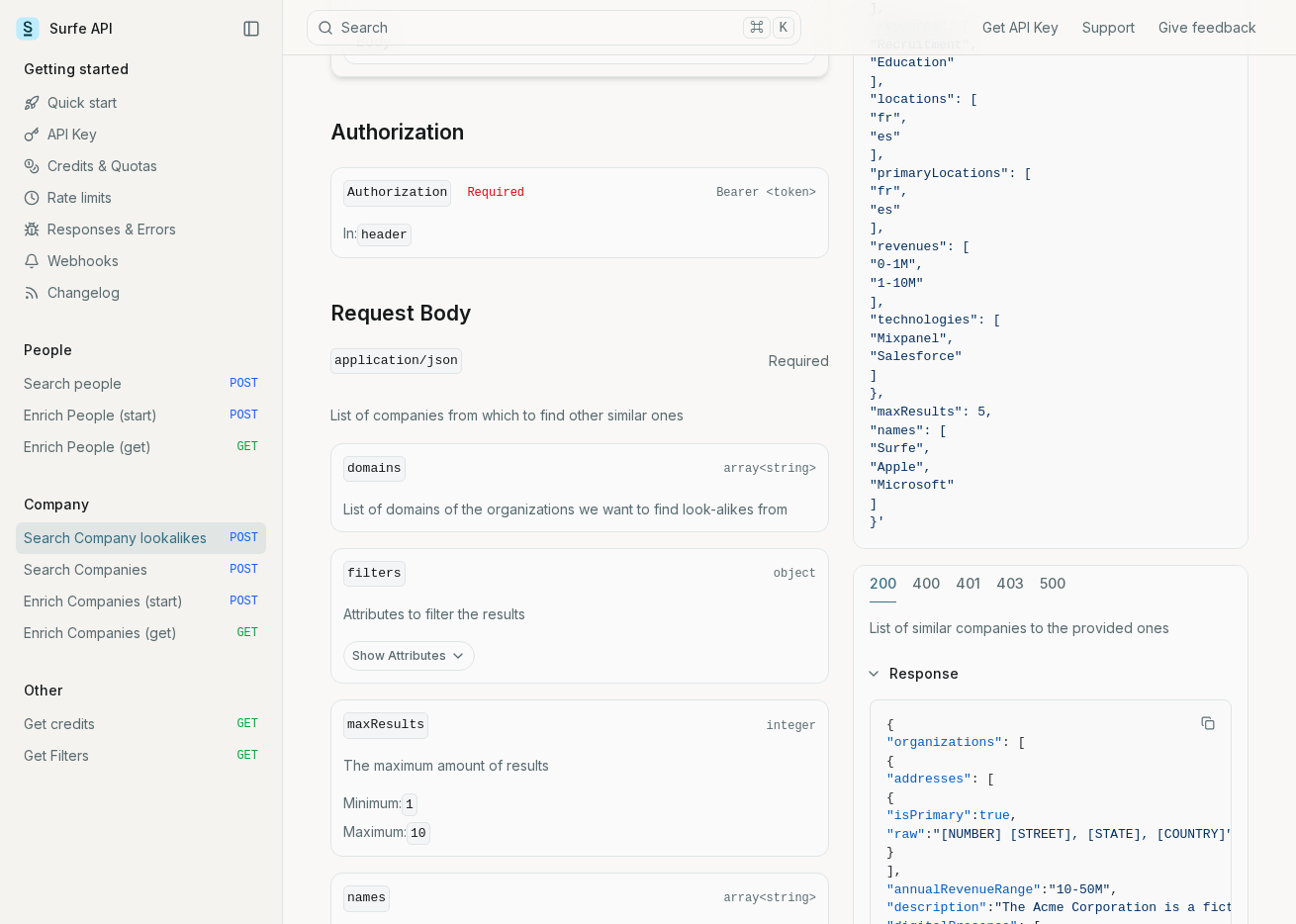 click on "Responses & Errors" at bounding box center (140, 230) 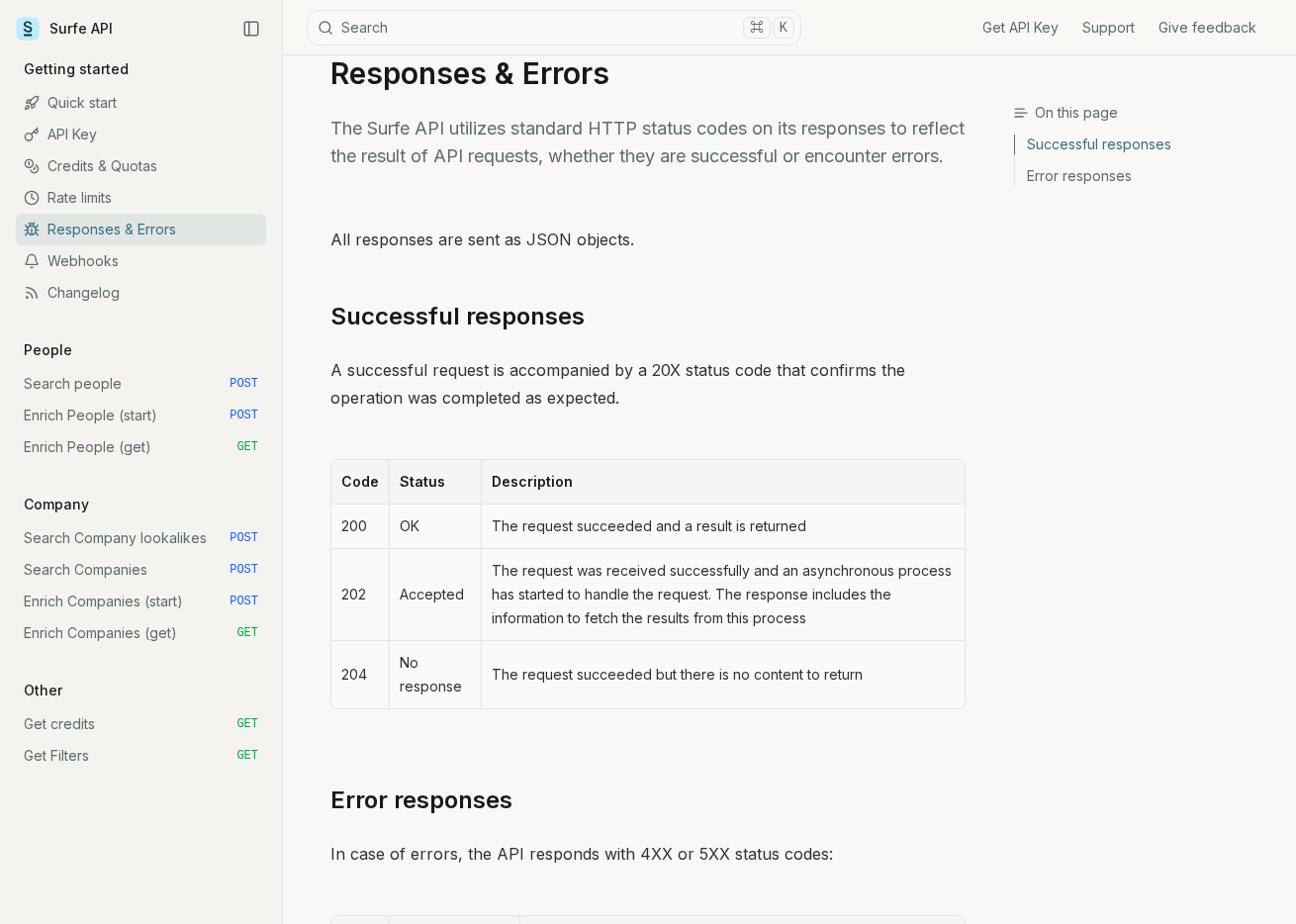 scroll, scrollTop: 48, scrollLeft: 0, axis: vertical 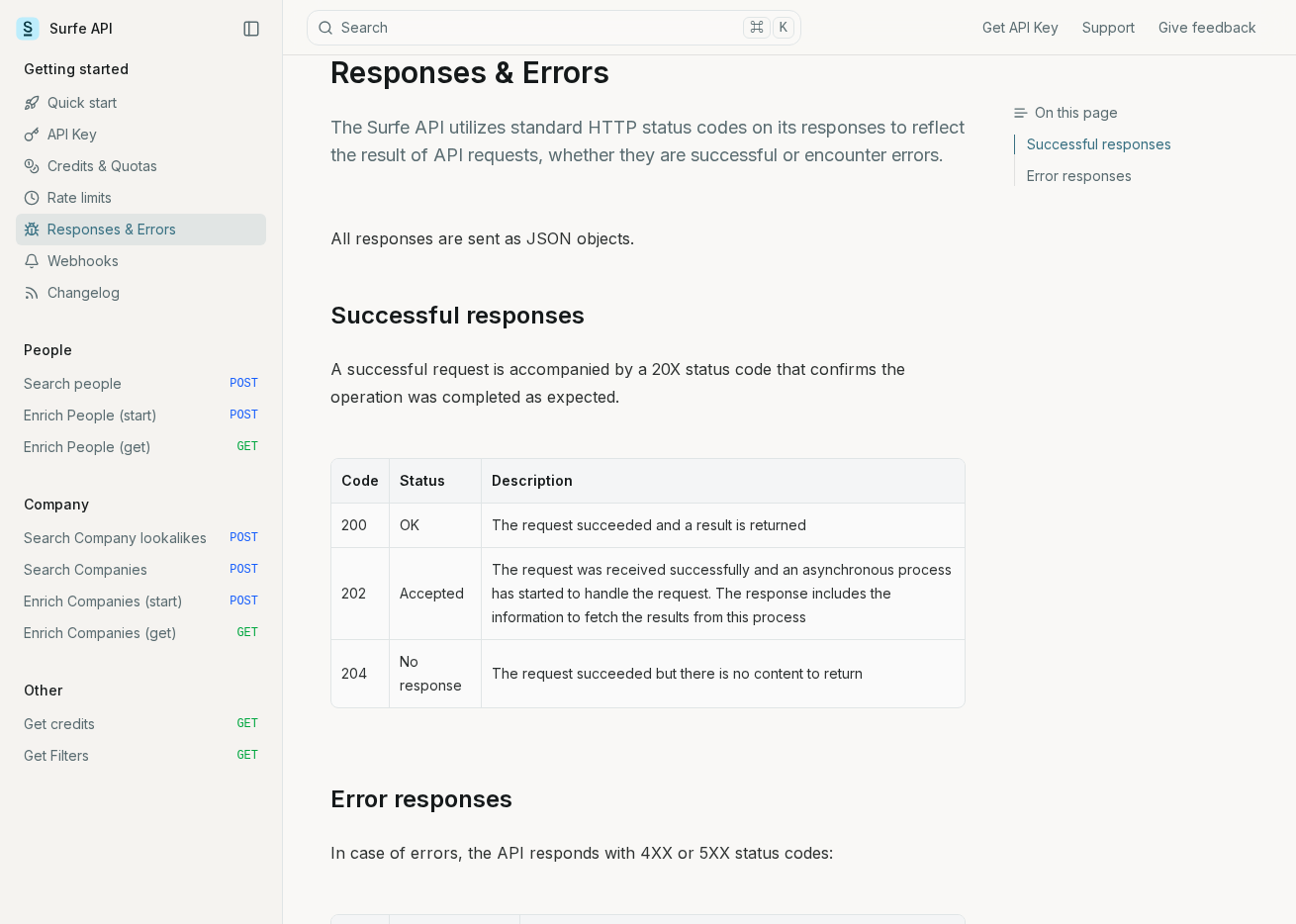 click on "Credits & Quotas" at bounding box center [140, 166] 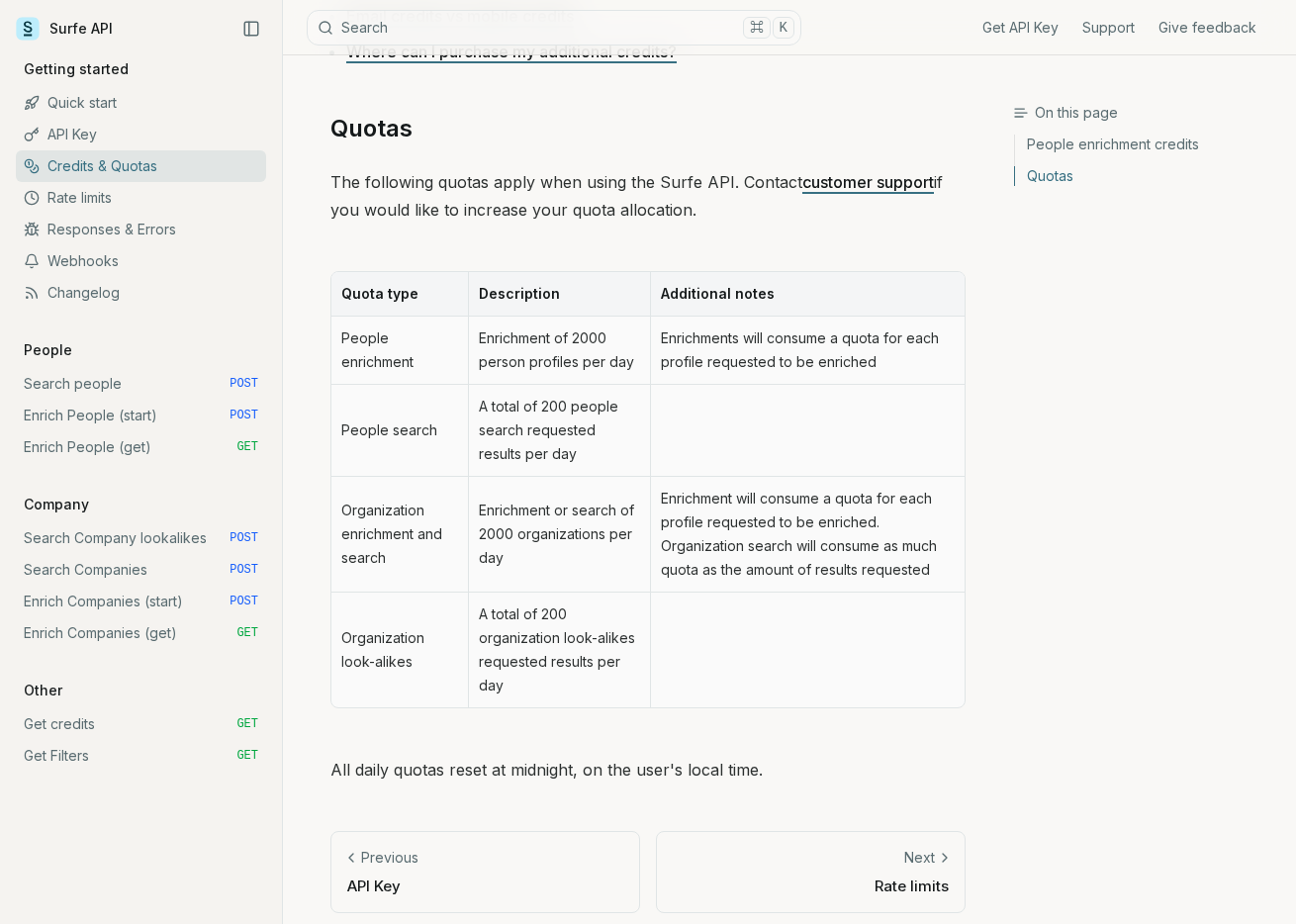 scroll, scrollTop: 901, scrollLeft: 0, axis: vertical 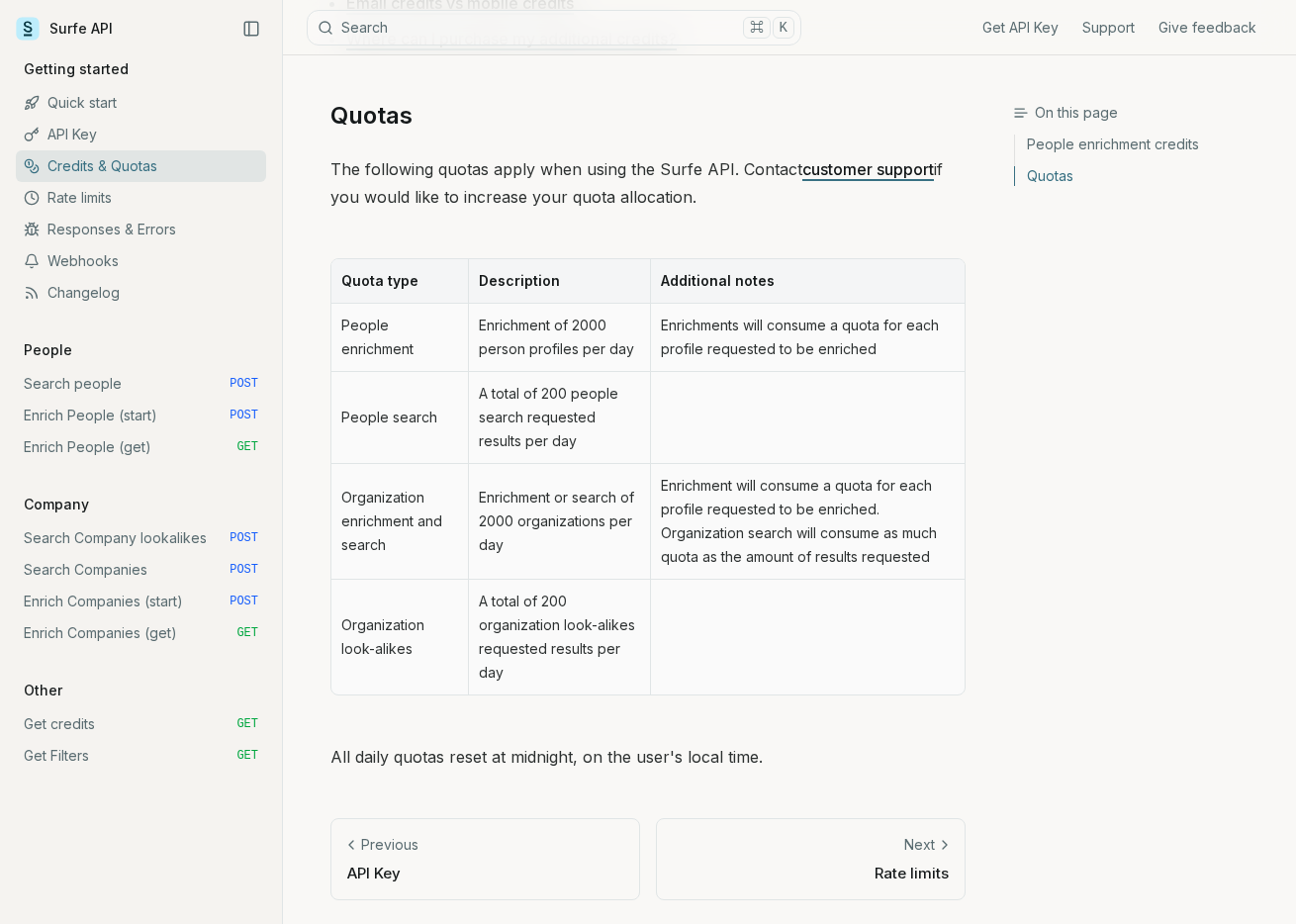 click on "Search people   POST" at bounding box center (140, 384) 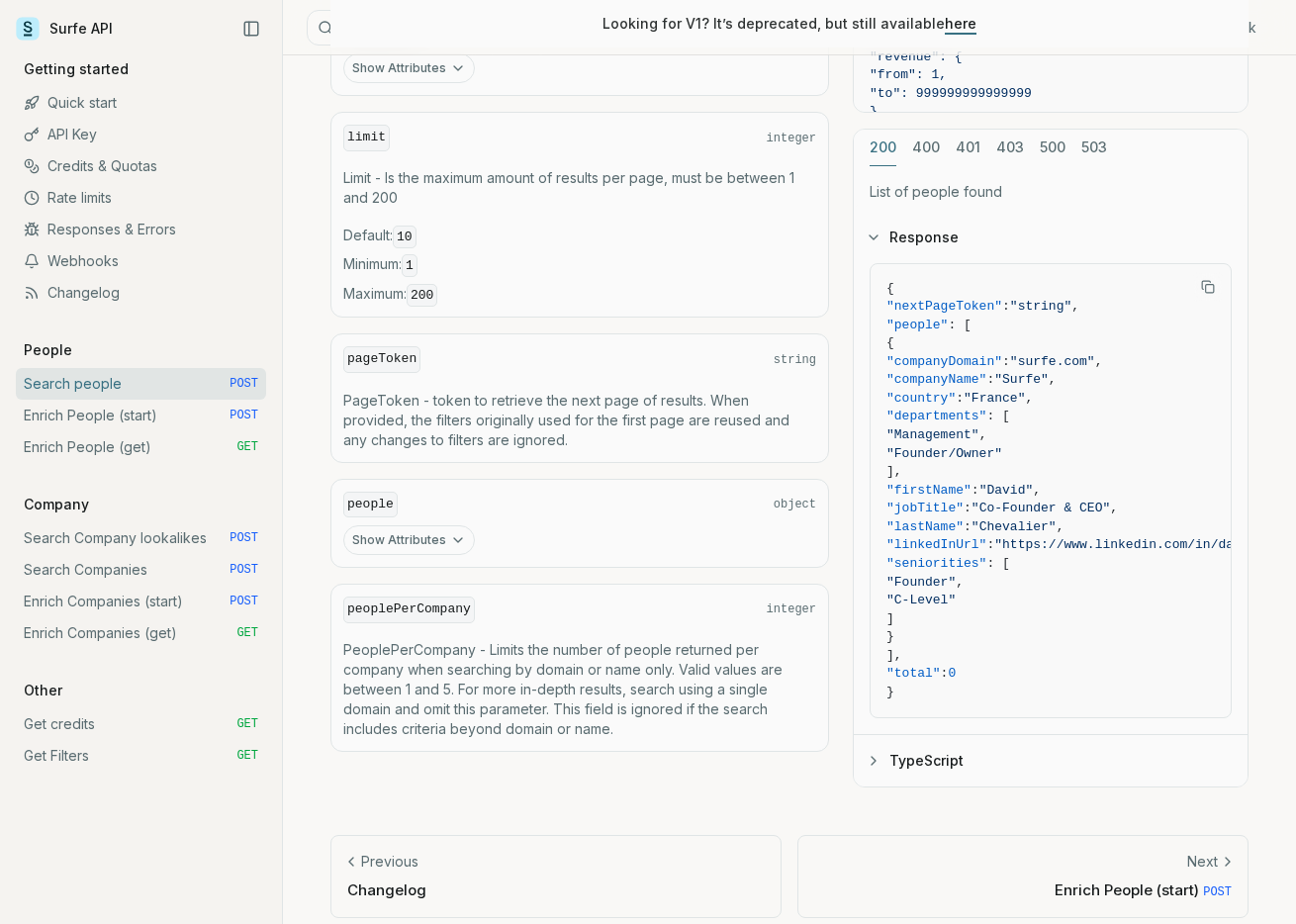 scroll, scrollTop: 0, scrollLeft: 0, axis: both 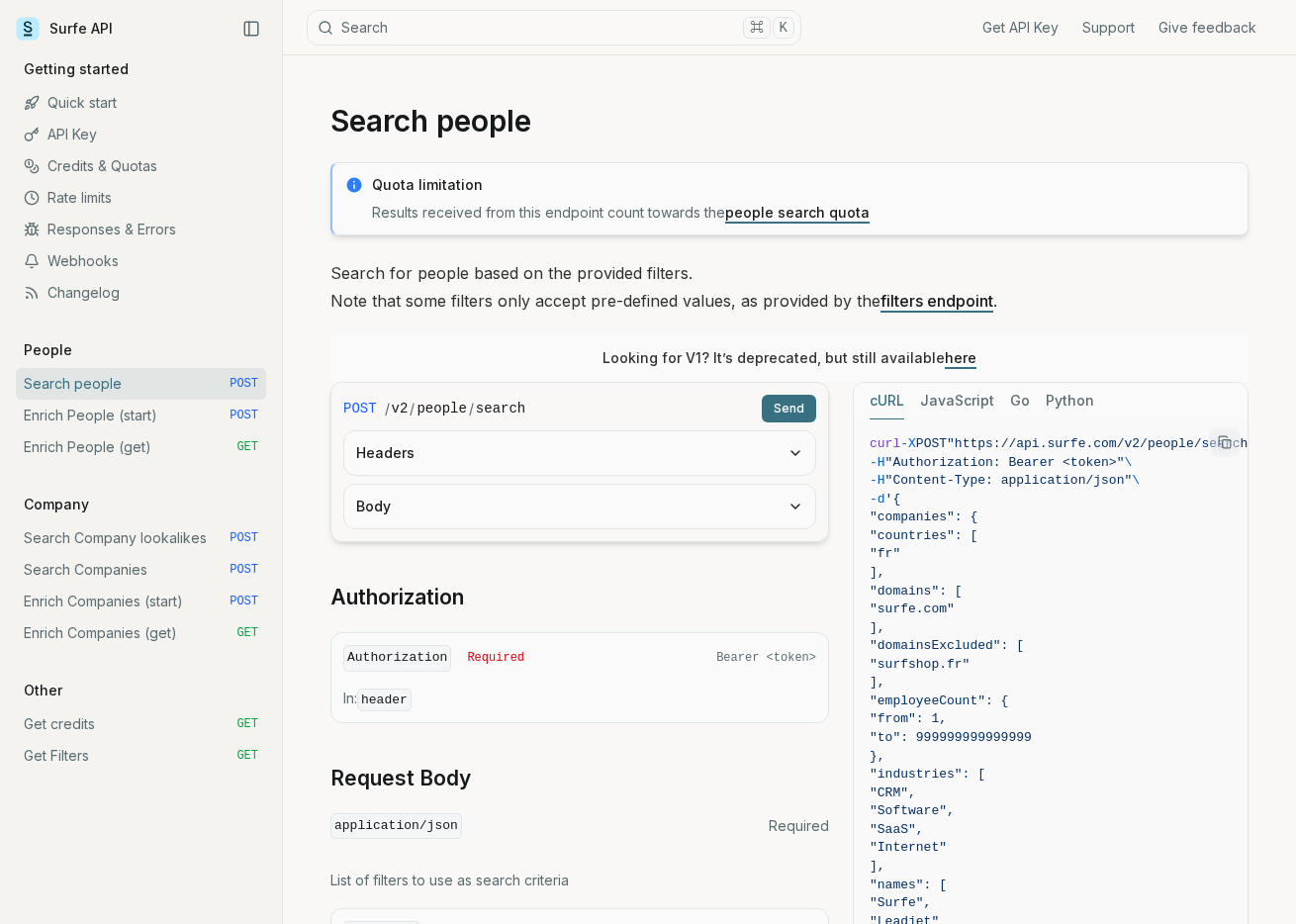 click on "Search Companies   POST" at bounding box center (140, 570) 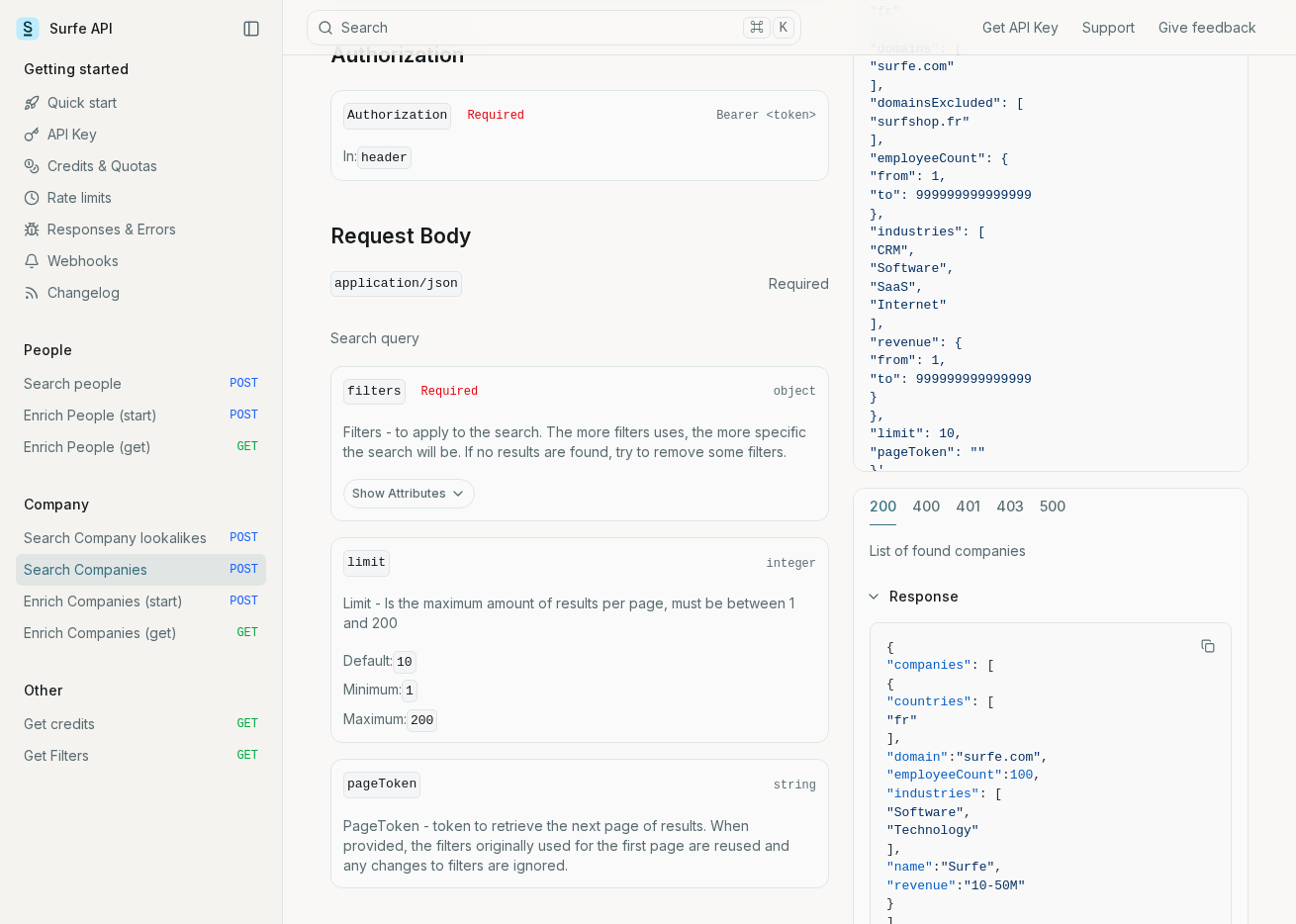 scroll, scrollTop: 485, scrollLeft: 0, axis: vertical 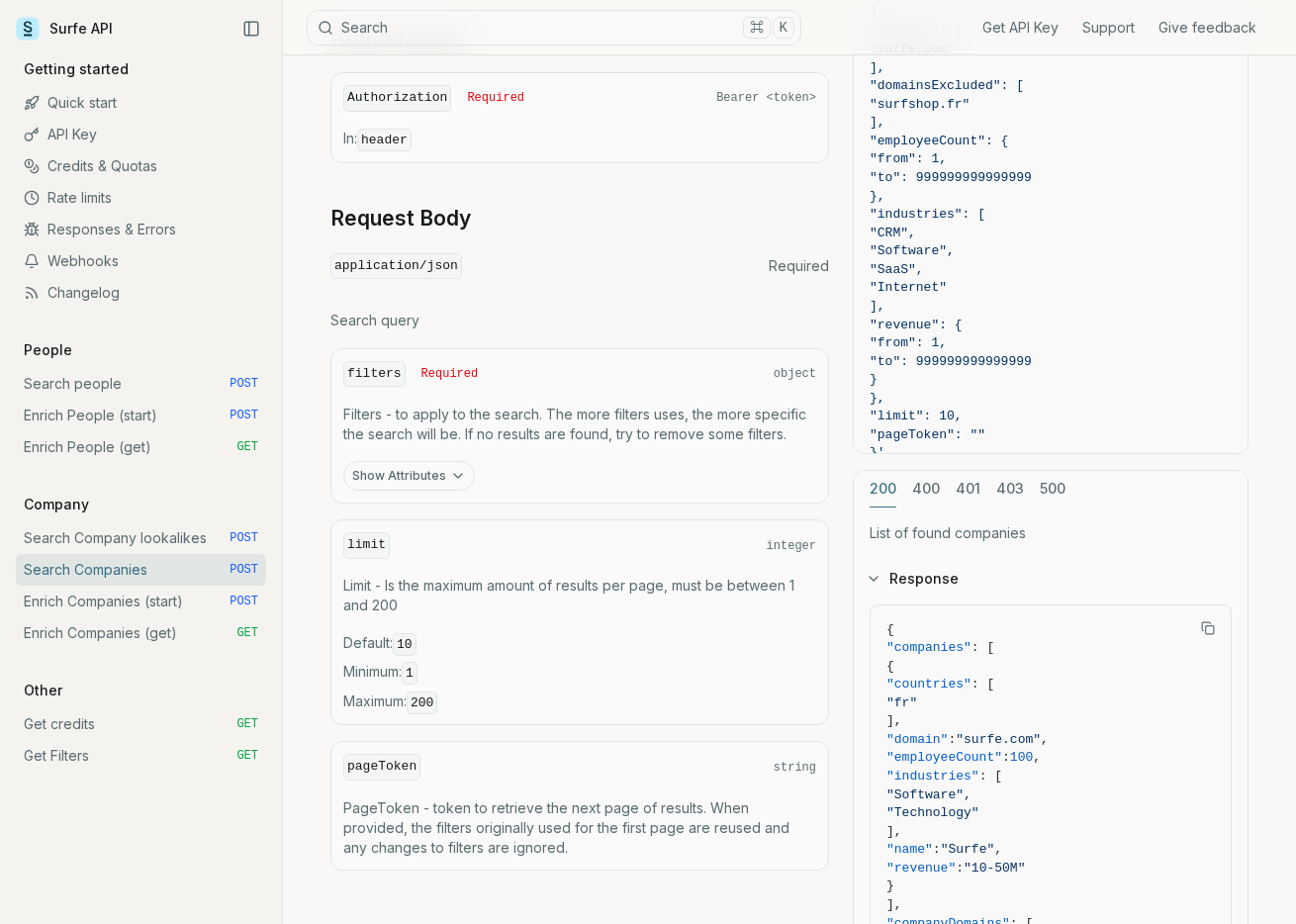click on "Show Attributes" at bounding box center [409, 476] 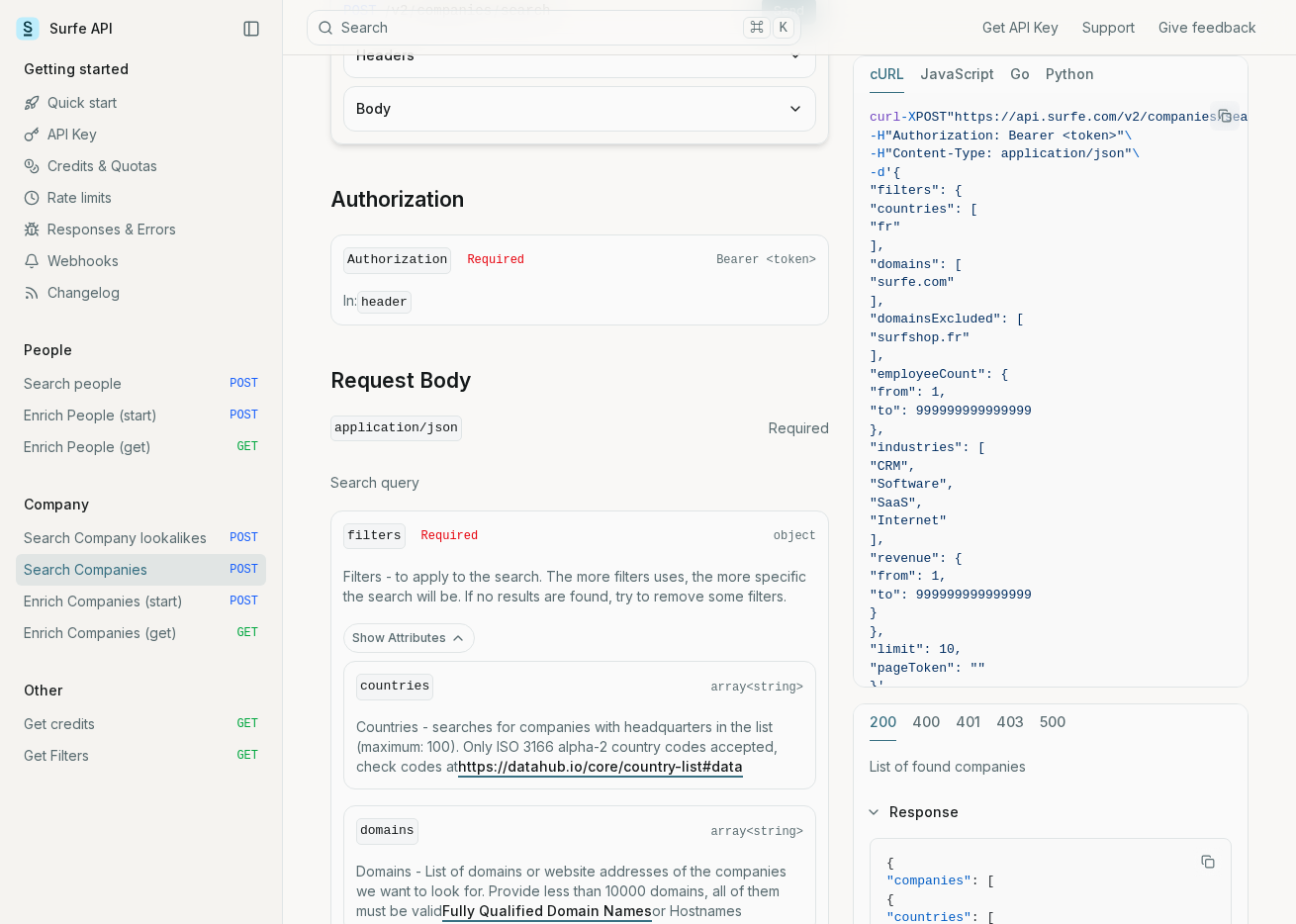 scroll, scrollTop: 315, scrollLeft: 0, axis: vertical 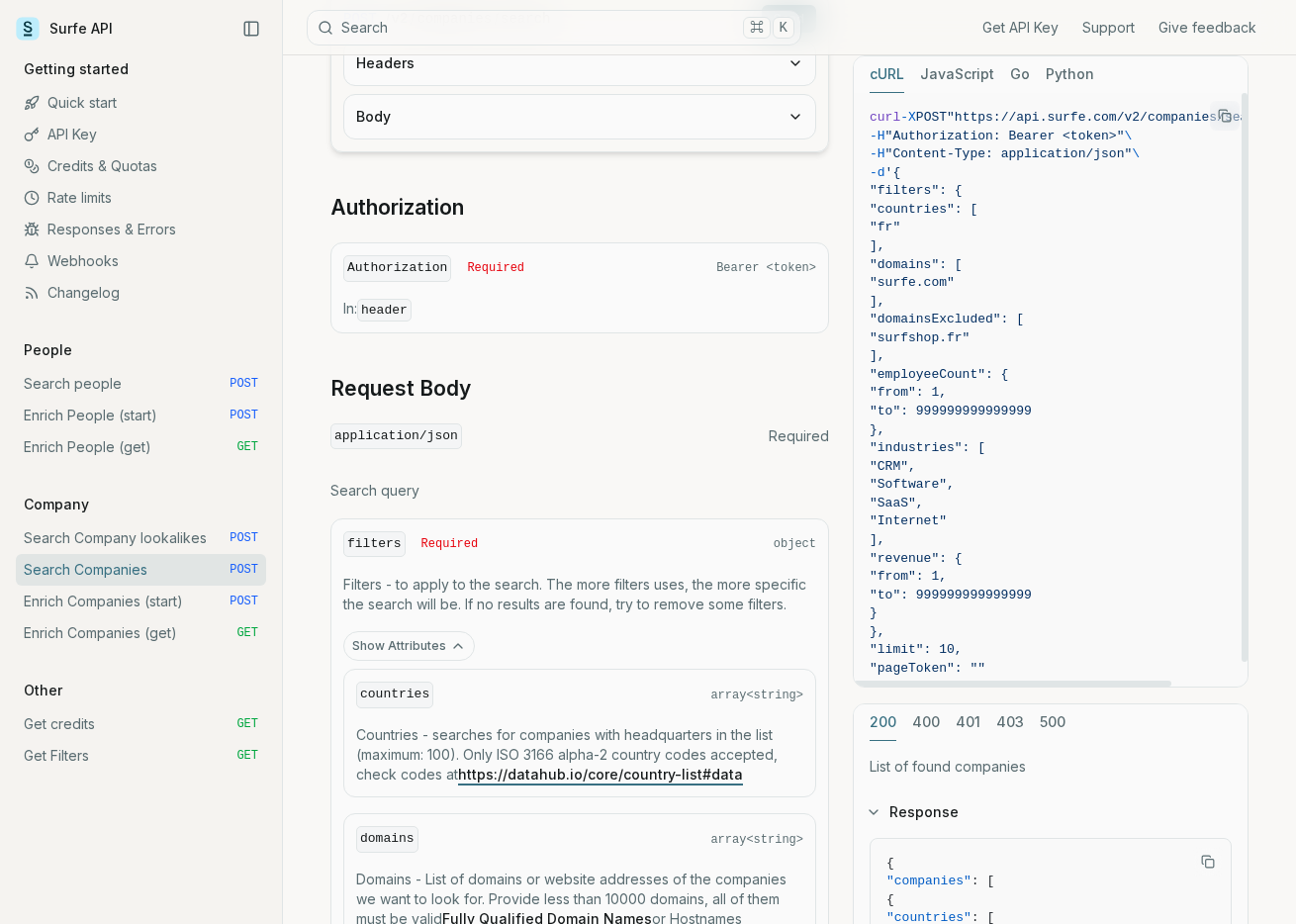 click 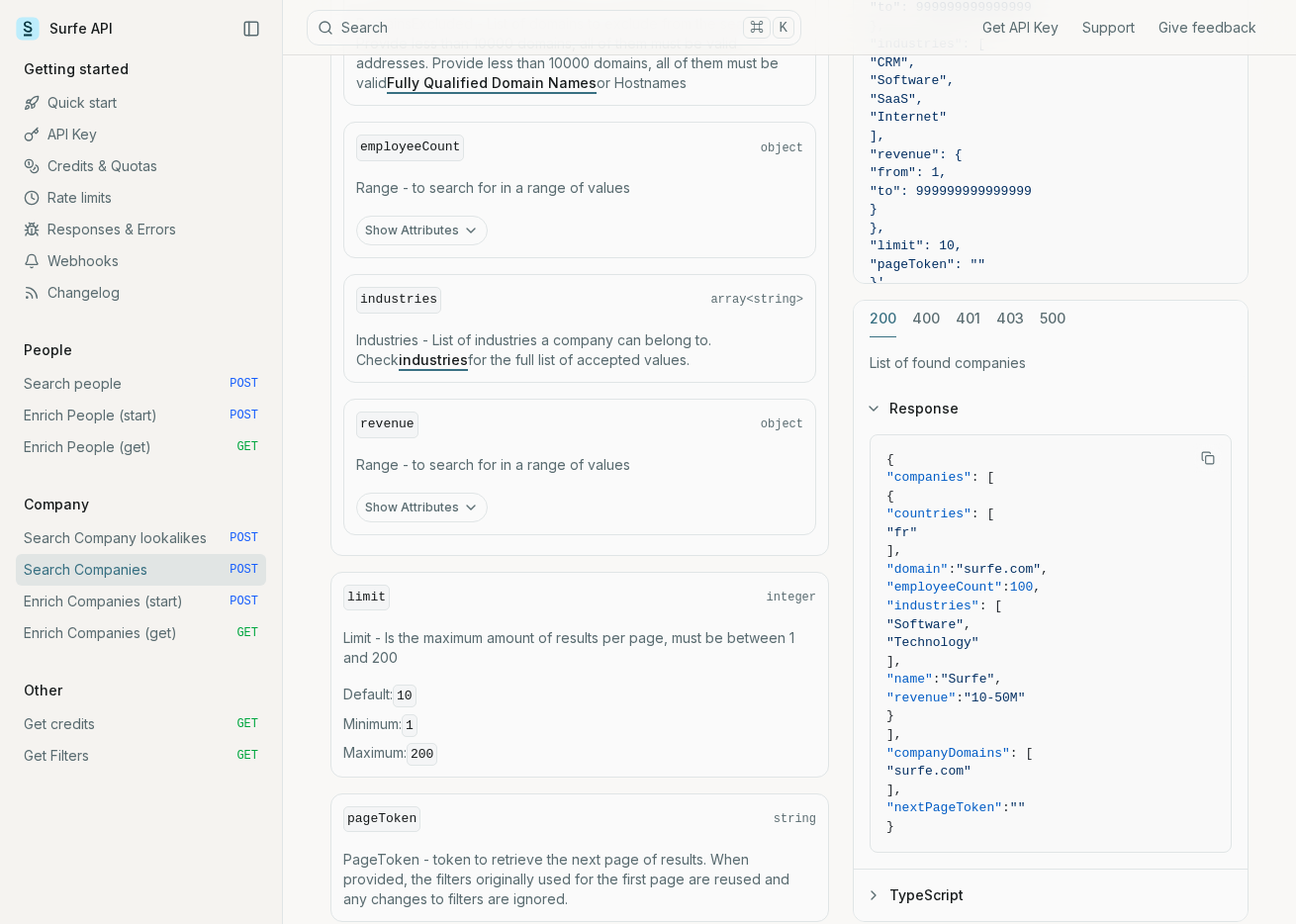 scroll, scrollTop: 1462, scrollLeft: 0, axis: vertical 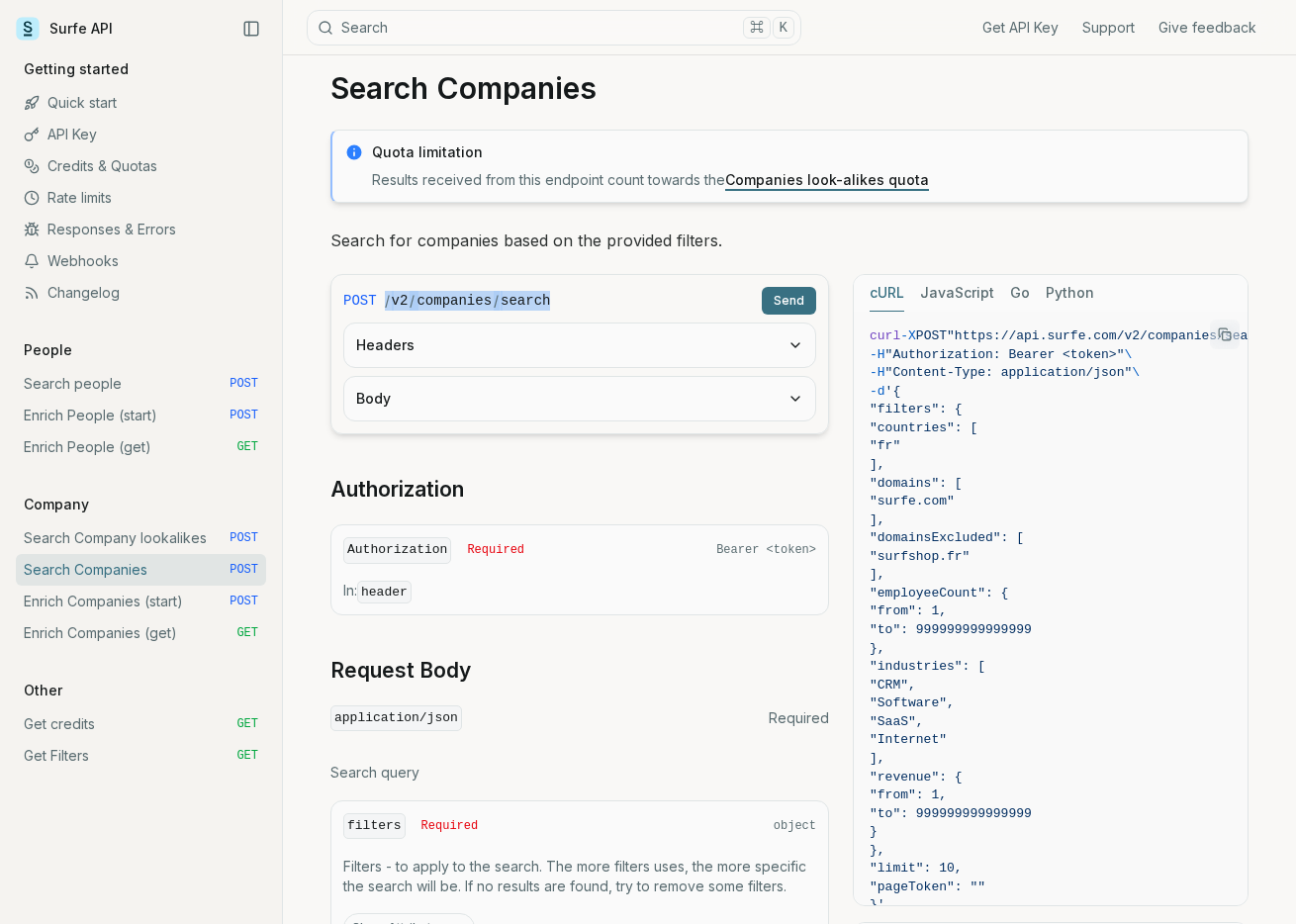 drag, startPoint x: 557, startPoint y: 296, endPoint x: 385, endPoint y: 292, distance: 172.04651 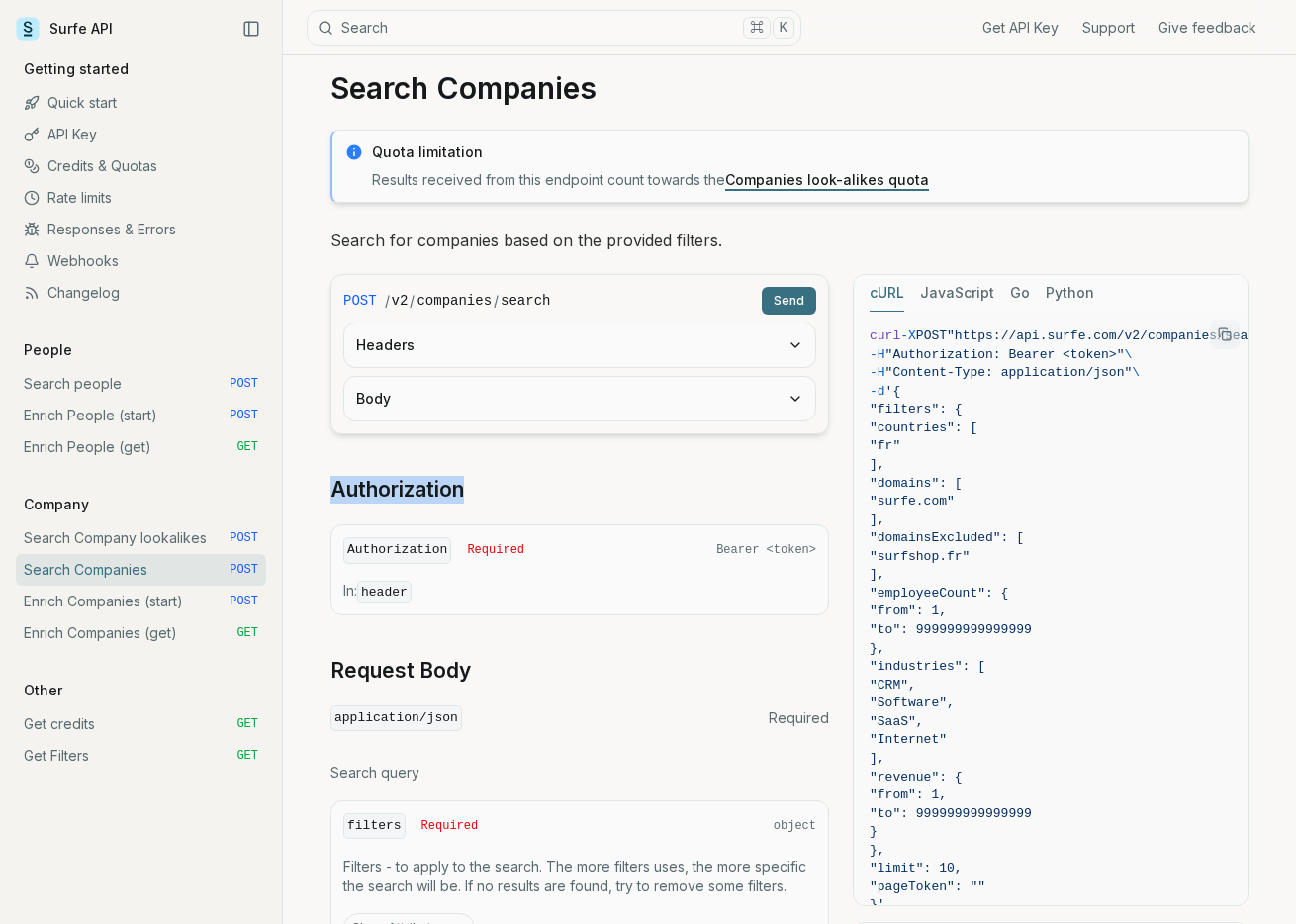drag, startPoint x: 486, startPoint y: 482, endPoint x: 281, endPoint y: 482, distance: 205 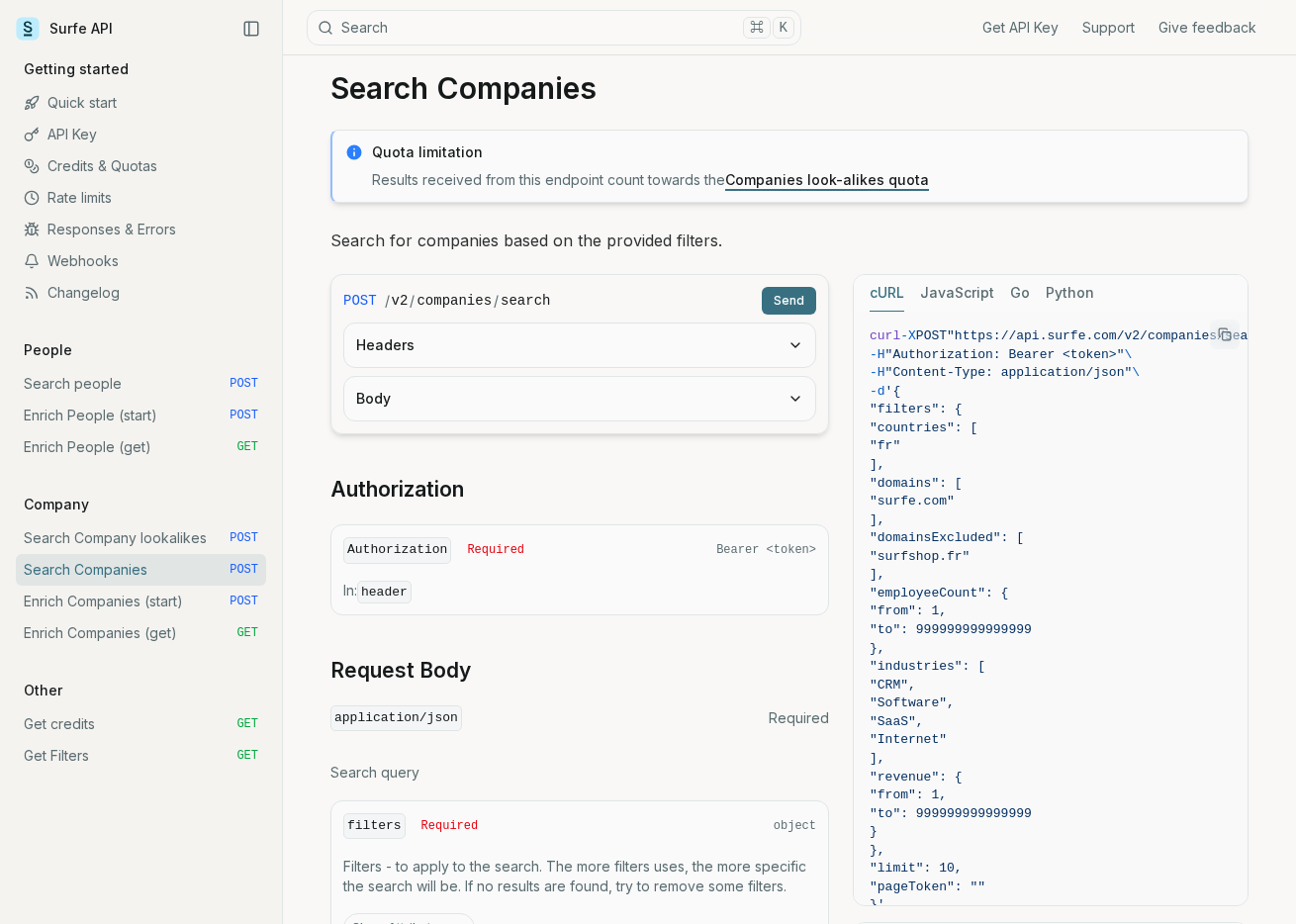 click on "Authorization" at bounding box center (580, 490) 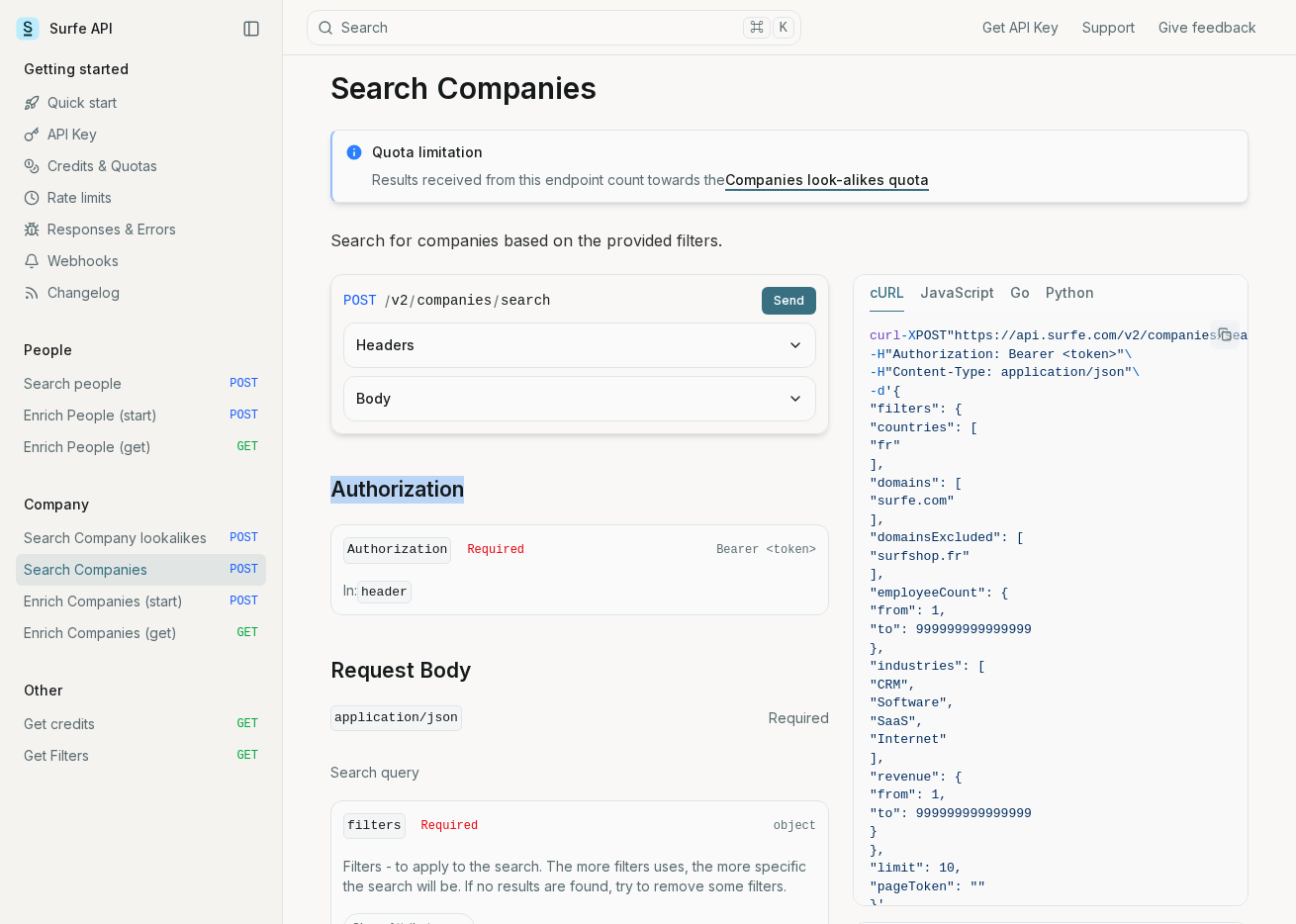 drag, startPoint x: 468, startPoint y: 489, endPoint x: 300, endPoint y: 496, distance: 168.14577 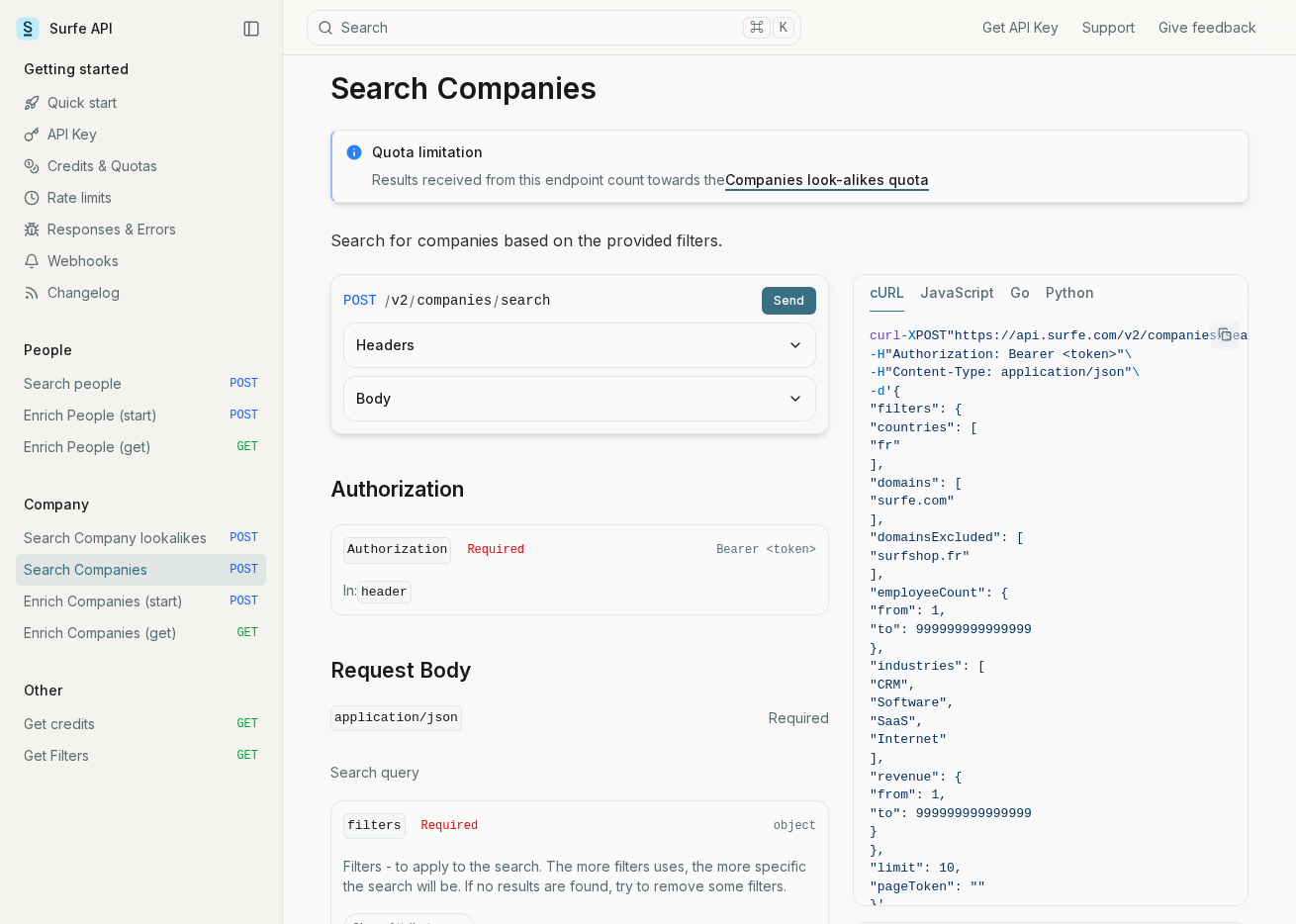 click on "Search Companies Quota limitation Results received from this endpoint count towards the  Companies look-alikes quota
Search for companies based on the provided filters.
POST / v2 / companies / search Send Headers Body Authorization Authorization Required Bearer <token> In:  header Request Body application/json Required Search query filters Required object Filters - to apply to the search. The more filters uses, the more specific the search will be. If no results are found, try to remove some filters. Show Attributes countries array<string> Countries - searches for companies with headquarters in the list (maximum: 100).
Only ISO 3166 alpha-2 country codes accepted, check codes at  https://datahub.io/core/country-list#data domains array<string> Domains - List of domains or website addresses of the companies we want to look for.
Provide less than 10000 domains, all of them must be valid  Fully Qualified Domain Names  or Hostnames domainsExcluded array<string> Fully Qualified Domain Names  or Hostnames object" at bounding box center [789, 1190] 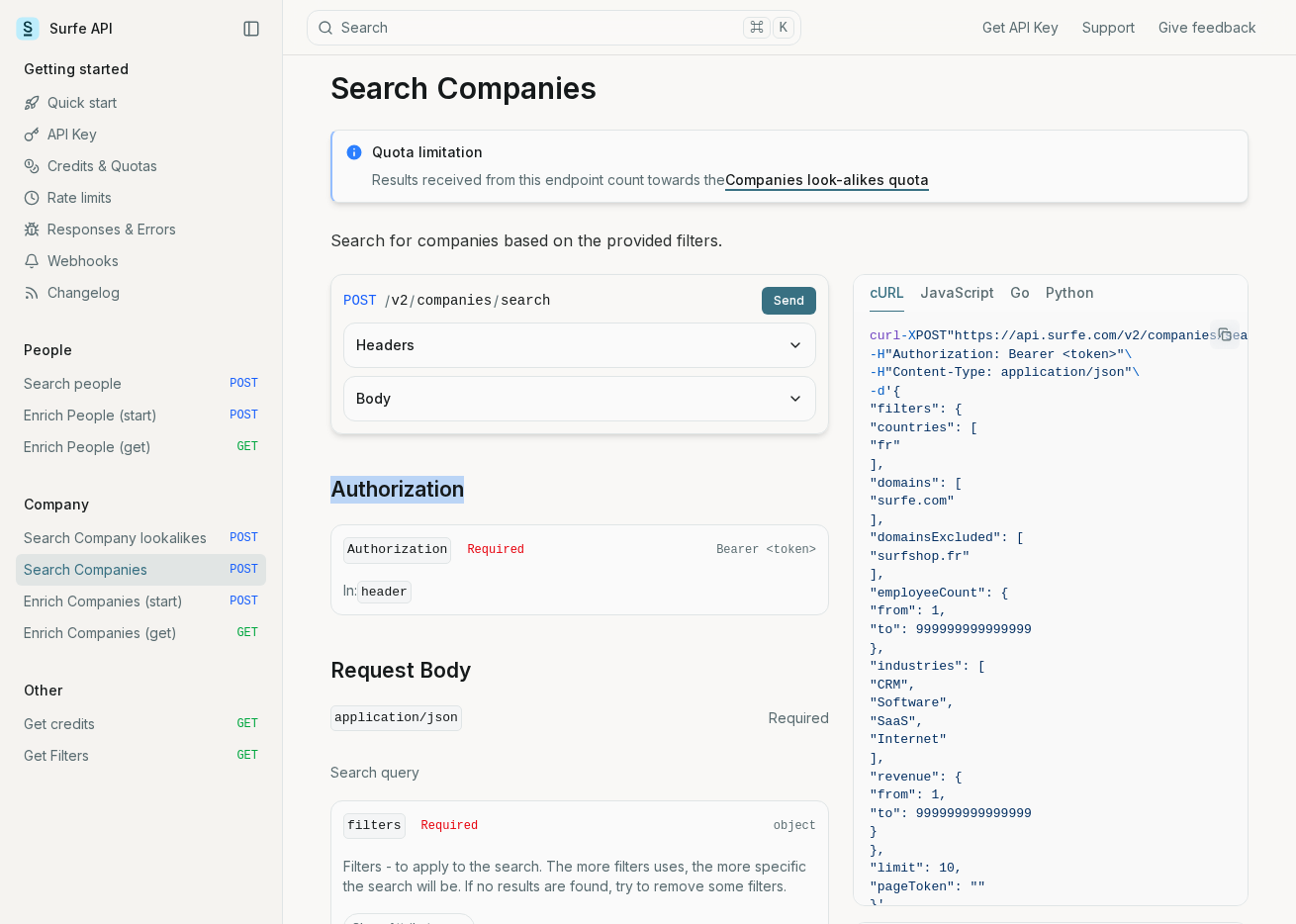 drag, startPoint x: 325, startPoint y: 486, endPoint x: 466, endPoint y: 486, distance: 141 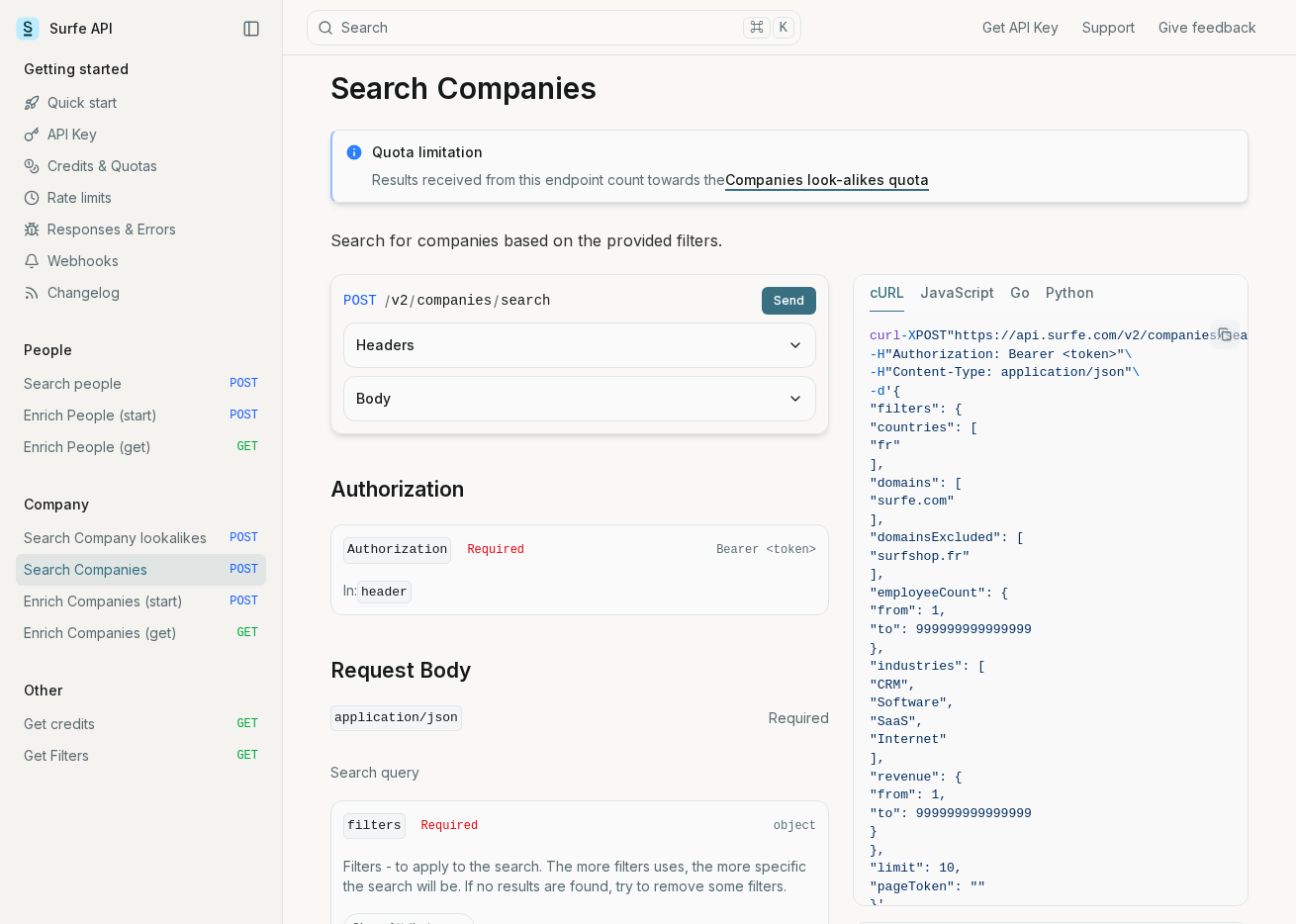 click on "Authorization" at bounding box center [580, 490] 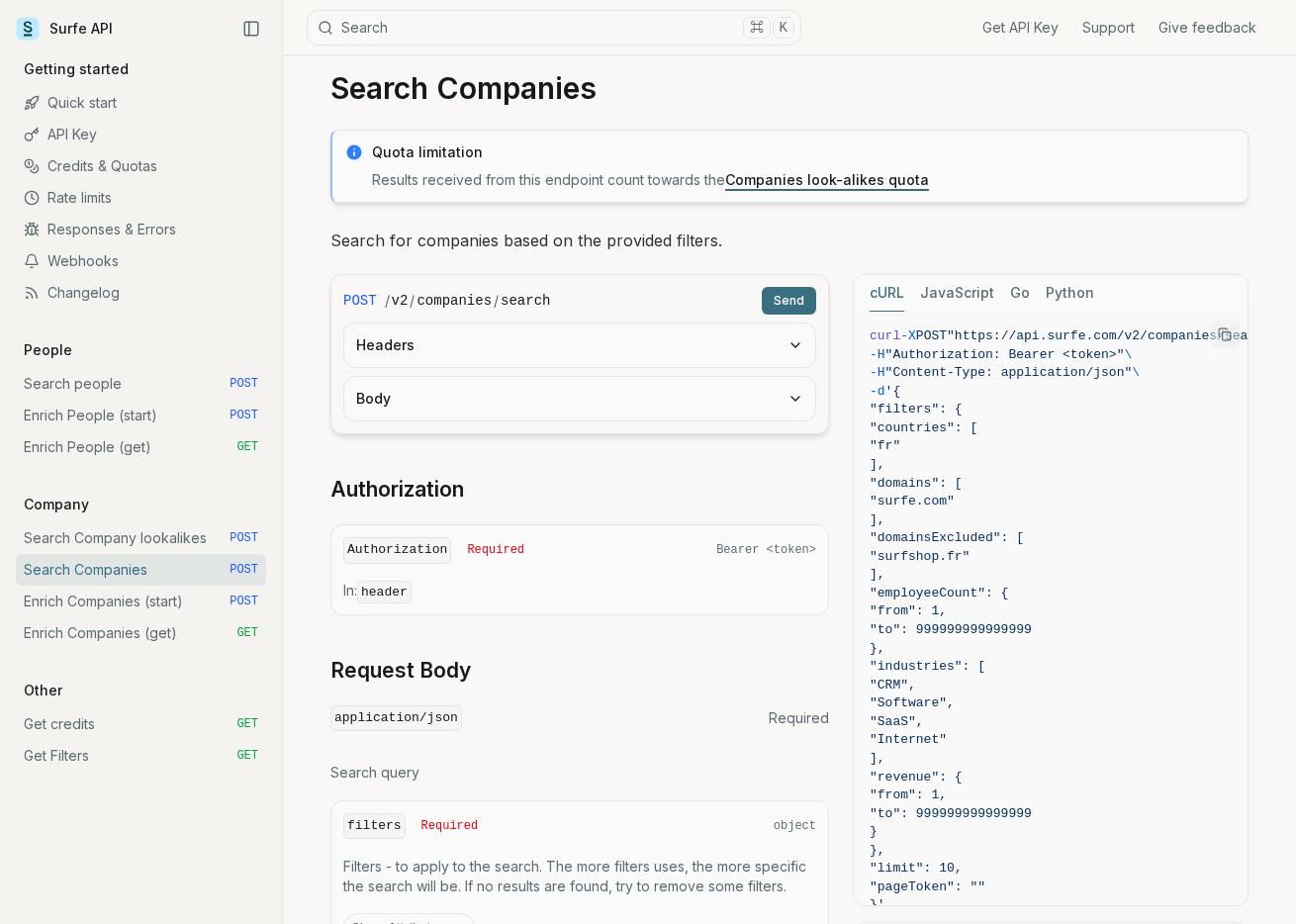 click on "POST / v2 / companies / search Send Headers Body" at bounding box center [580, 354] 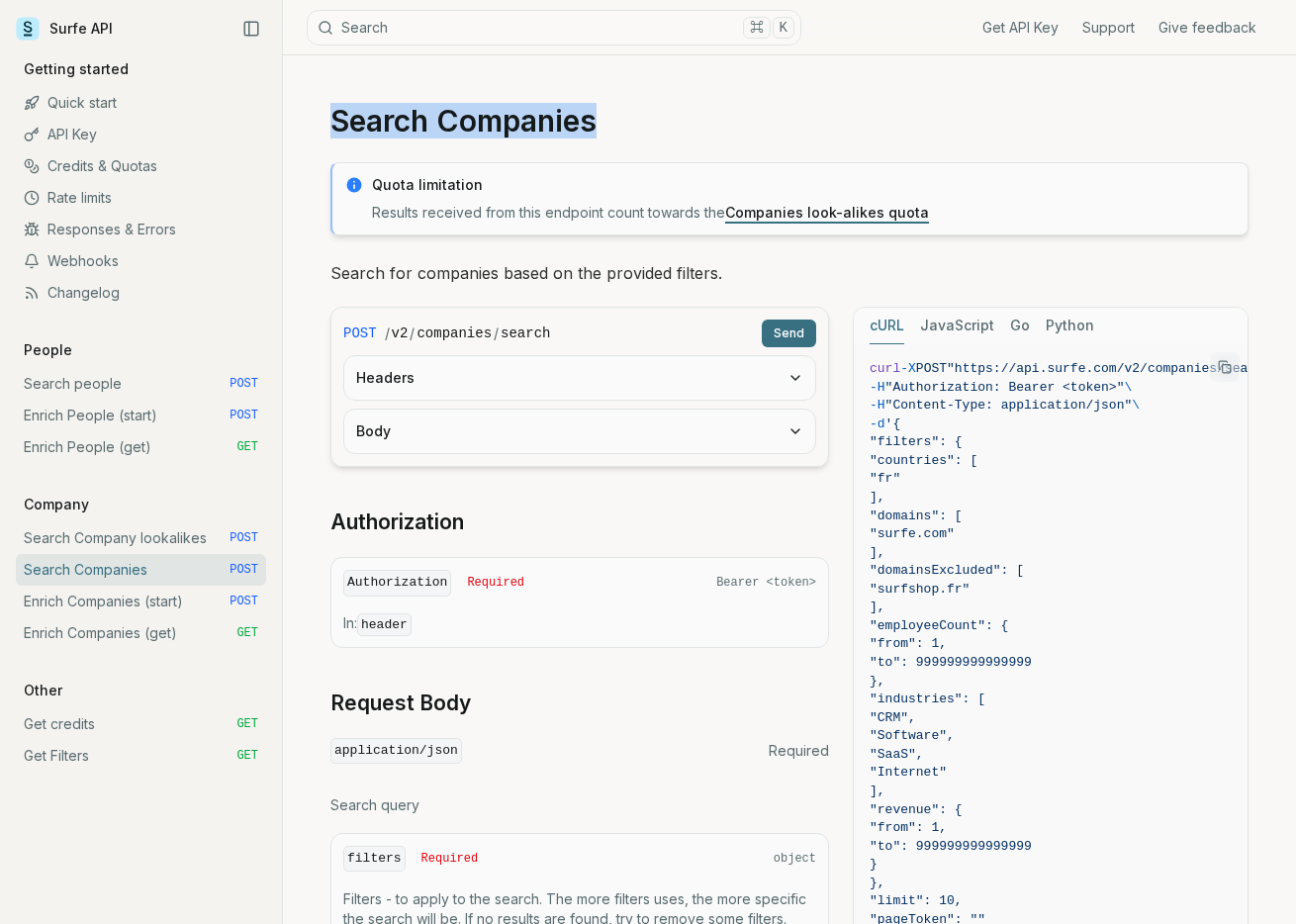 drag, startPoint x: 316, startPoint y: 110, endPoint x: 644, endPoint y: 112, distance: 328.006 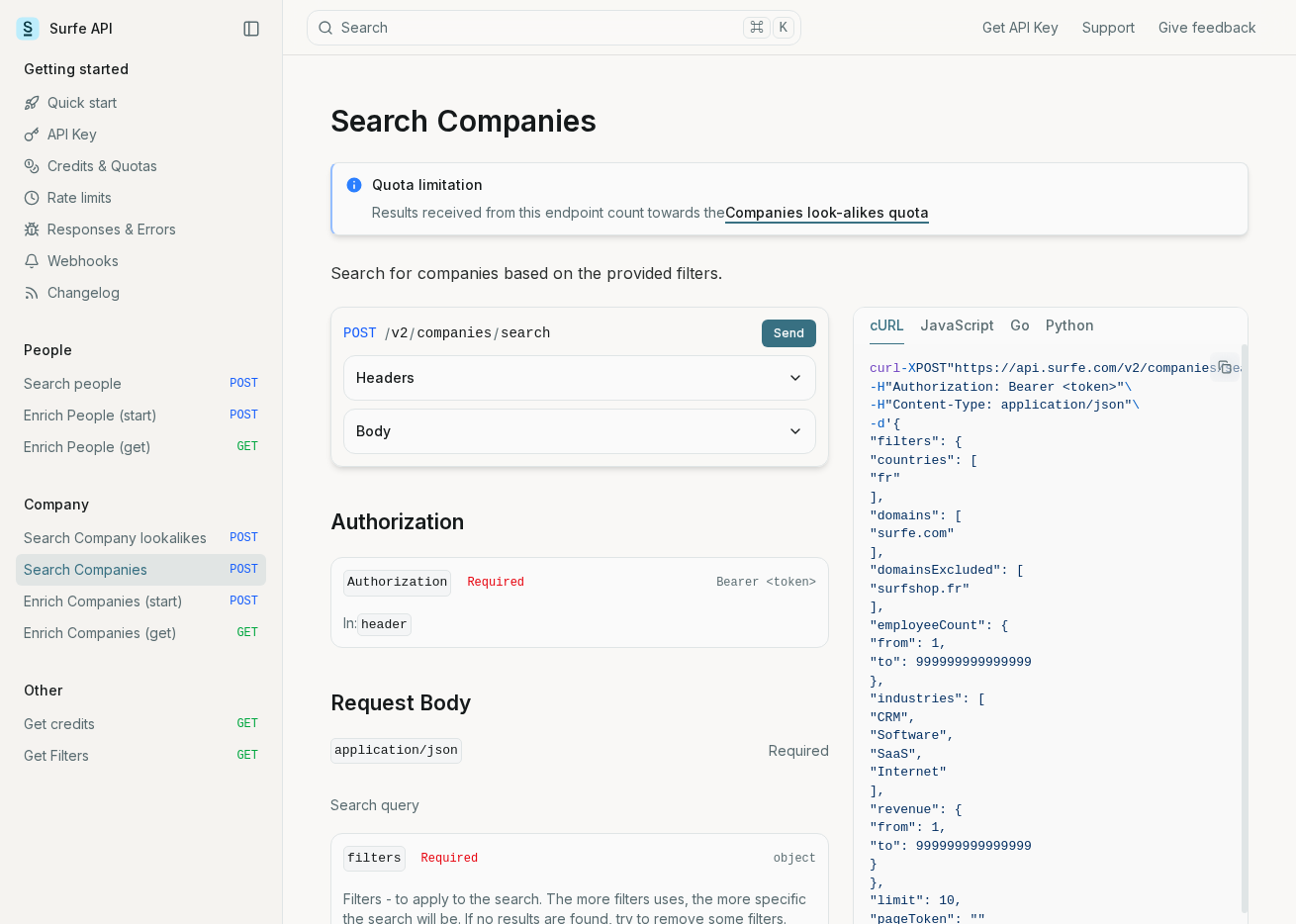 click on "POST / v2 / companies / search Send Headers Body Authorization Authorization Required Bearer <token> In:  header Request Body application/json Required Search query filters Required object Filters - to apply to the search. The more filters uses, the more specific the search will be. If no results are found, try to remove some filters. Show Attributes countries array<string> Countries - searches for companies with headquarters in the list (maximum: 100).
Only ISO 3166 alpha-2 country codes accepted, check codes at  https://datahub.io/core/country-list#data domains array<string> Domains - List of domains or website addresses of the companies we want to look for.
Provide less than 10000 domains, all of them must be valid  Fully Qualified Domain Names  or Hostnames domainsExcluded array<string> DomainsExcluded - List of domains to exclude from the search. Provide less than 10000 domains, all of them must be valid addresses.
Provide less than 10000 domains, all of them must be valid  Fully Qualified Domain Names 1" at bounding box center (580, 1271) 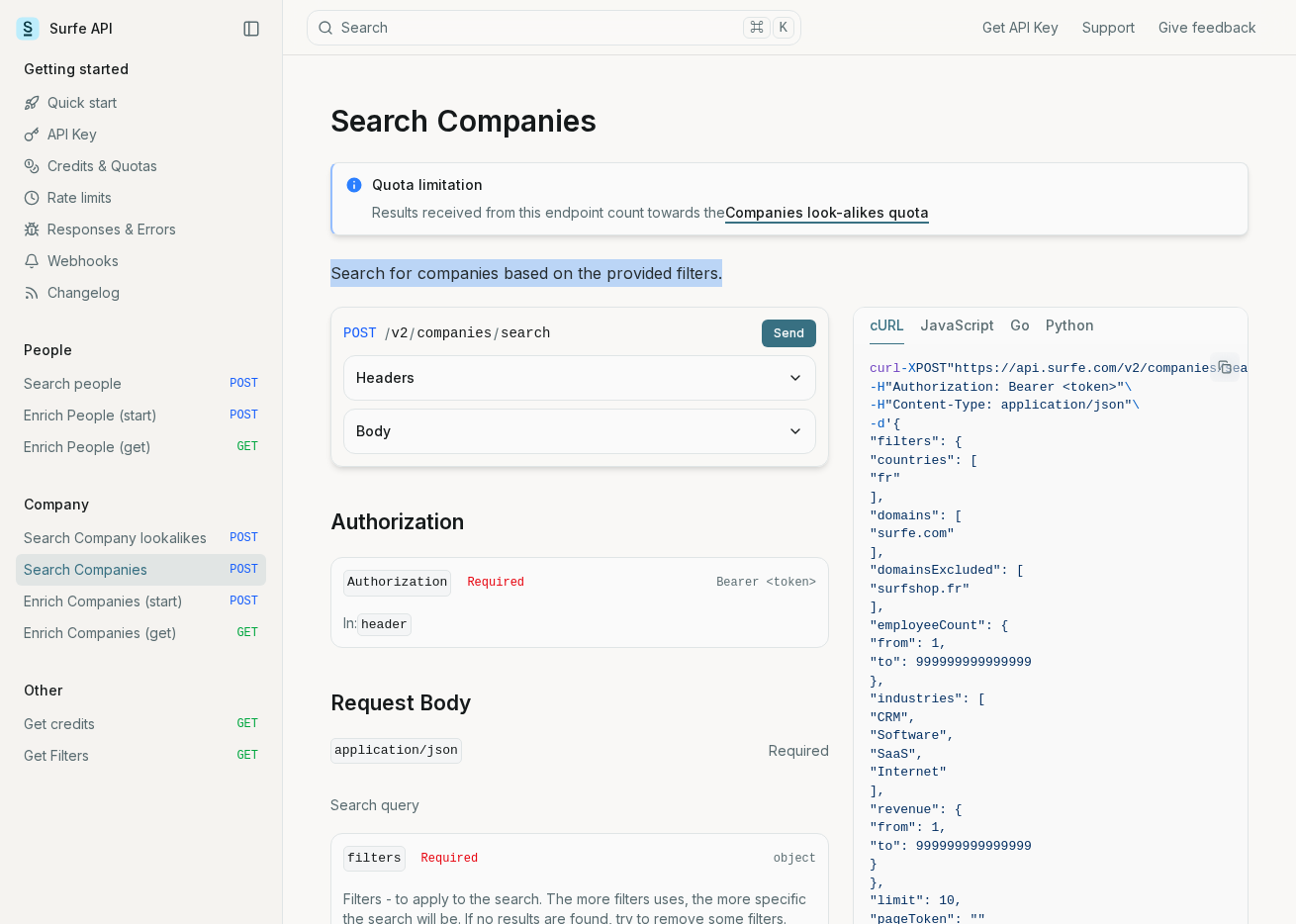 drag, startPoint x: 758, startPoint y: 277, endPoint x: 304, endPoint y: 269, distance: 454.0705 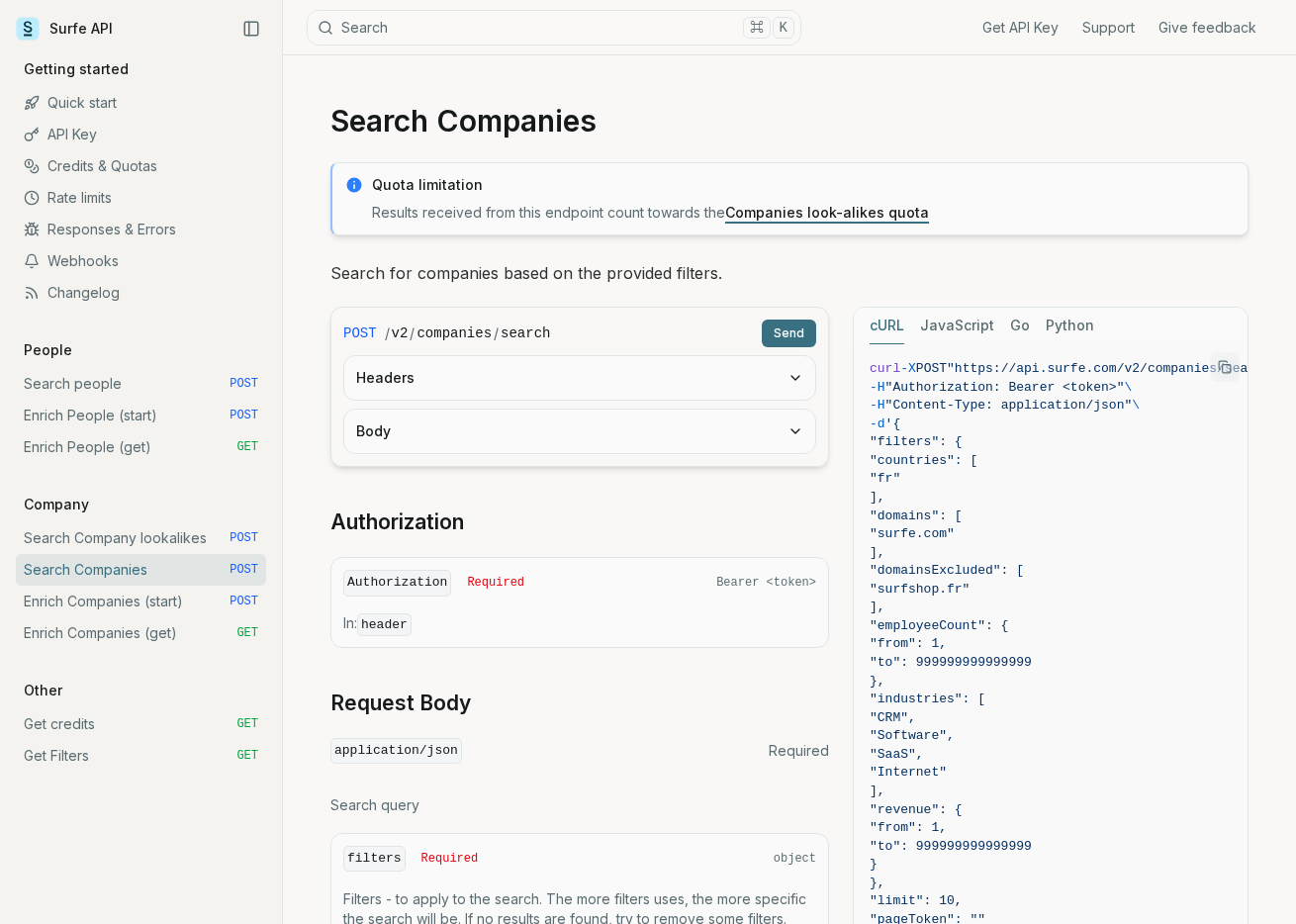 click on "Search Companies Quota limitation Results received from this endpoint count towards the  Companies look-alikes quota
Search for companies based on the provided filters.
POST / v2 / companies / search Send Headers Body Authorization Authorization Required Bearer <token> In:  header Request Body application/json Required Search query filters Required object Filters - to apply to the search. The more filters uses, the more specific the search will be. If no results are found, try to remove some filters. Show Attributes countries array<string> Countries - searches for companies with headquarters in the list (maximum: 100).
Only ISO 3166 alpha-2 country codes accepted, check codes at  https://datahub.io/core/country-list#data domains array<string> Domains - List of domains or website addresses of the companies we want to look for.
Provide less than 10000 domains, all of them must be valid  Fully Qualified Domain Names  or Hostnames domainsExcluded array<string> Fully Qualified Domain Names  or Hostnames object" at bounding box center [789, 1223] 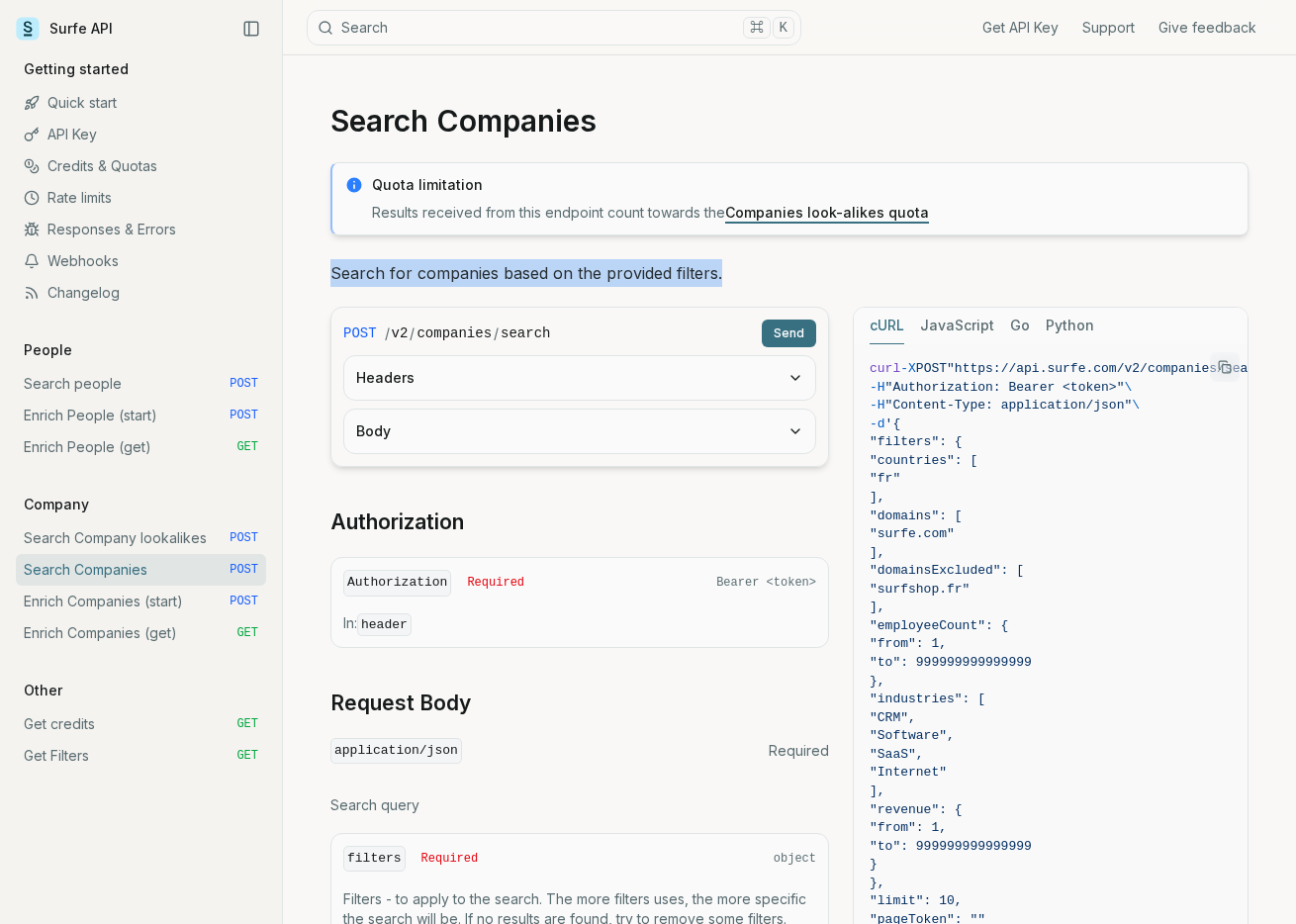 drag, startPoint x: 309, startPoint y: 270, endPoint x: 798, endPoint y: 280, distance: 489.102 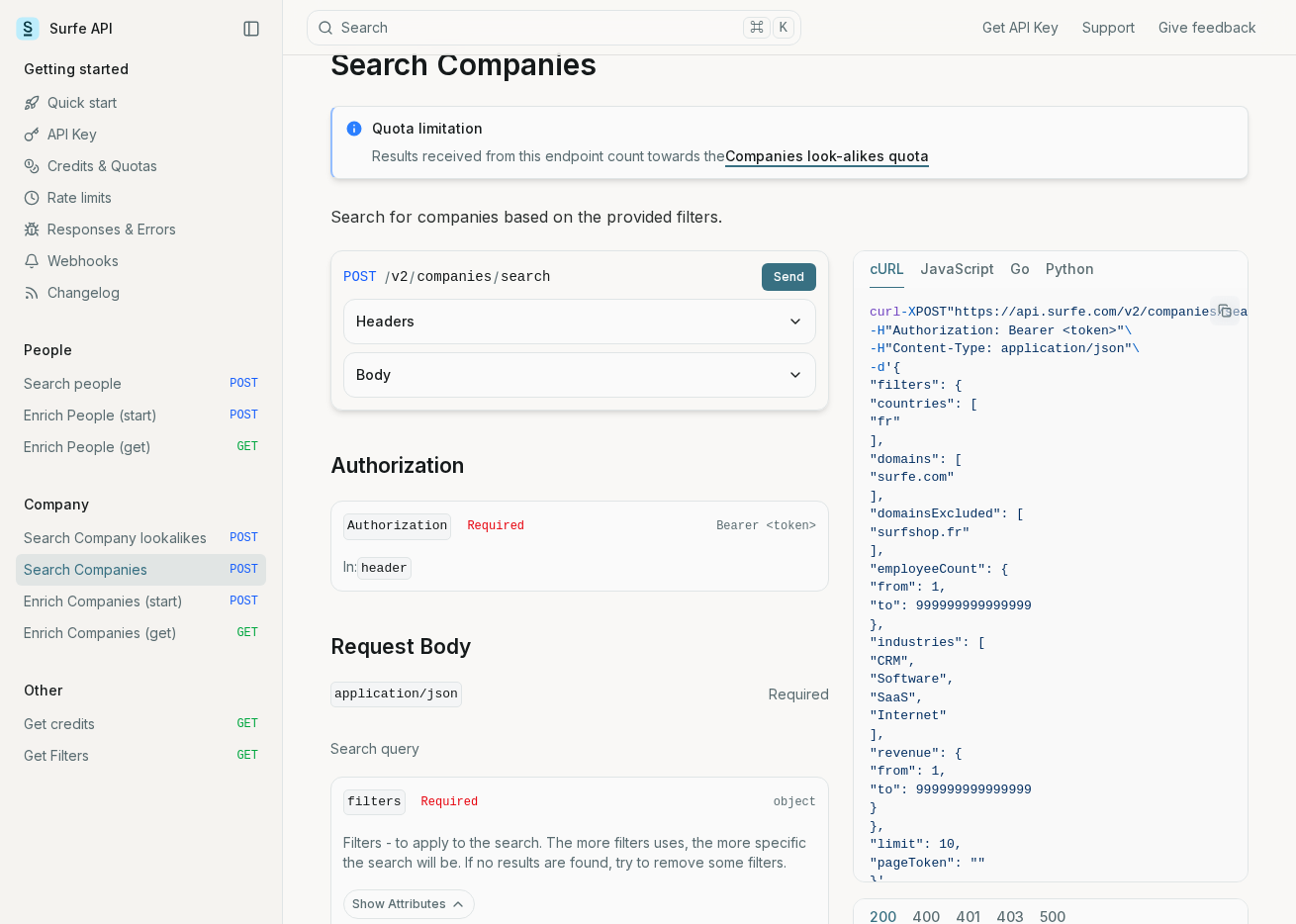 scroll, scrollTop: 0, scrollLeft: 0, axis: both 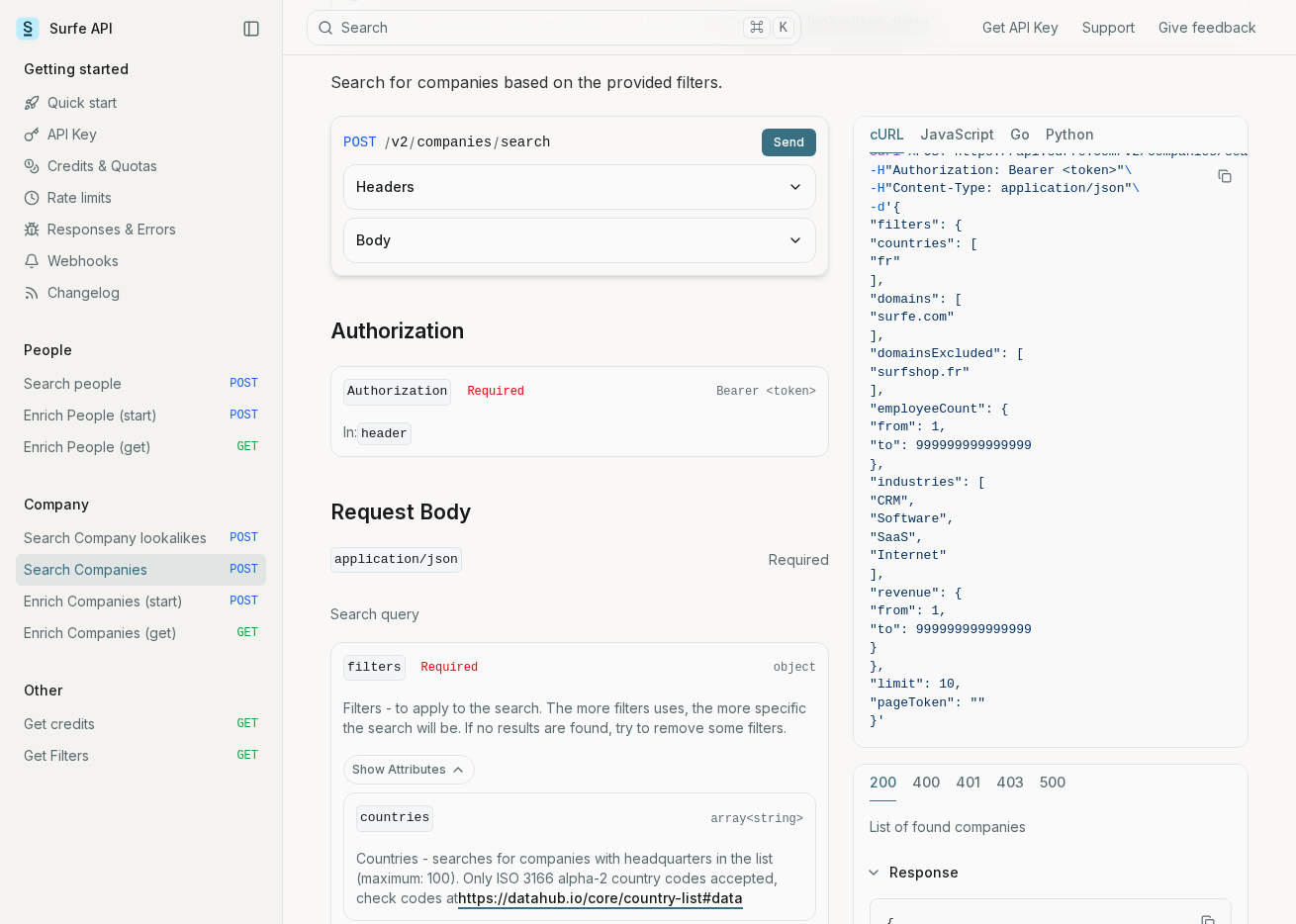 click on "Search Company lookalikes   POST" at bounding box center (140, 538) 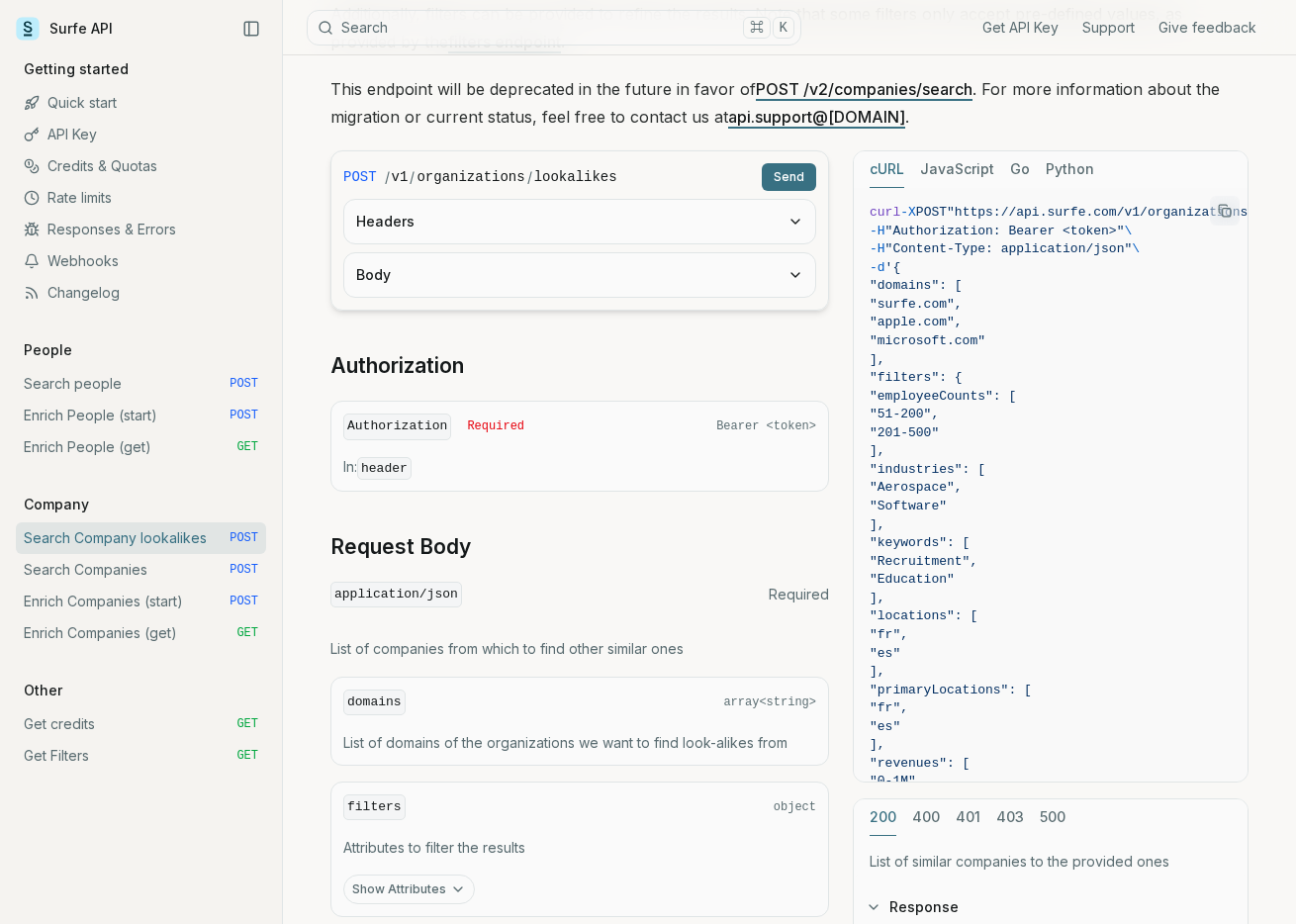 scroll, scrollTop: 251, scrollLeft: 0, axis: vertical 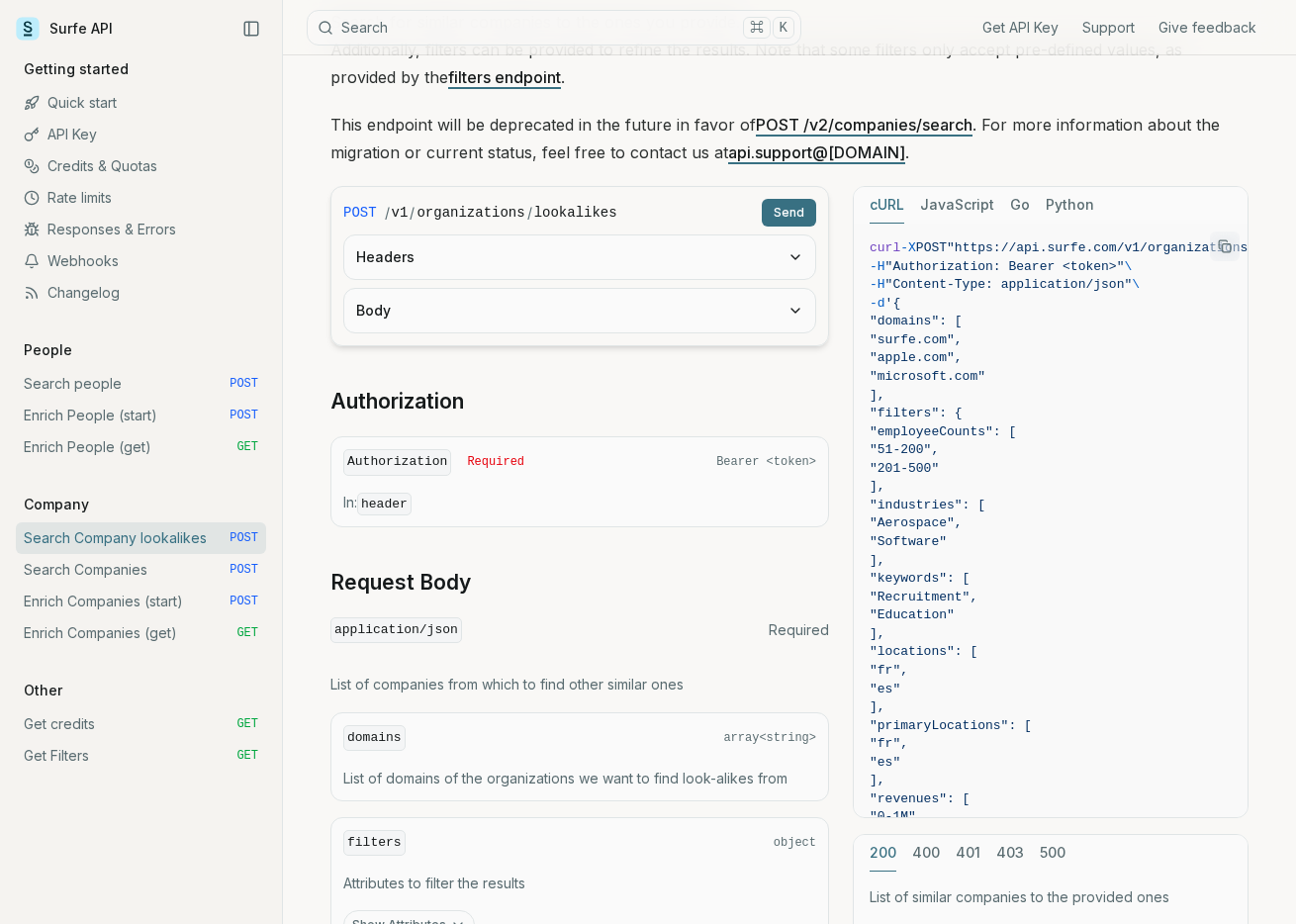 click on "Headers" at bounding box center [580, 257] 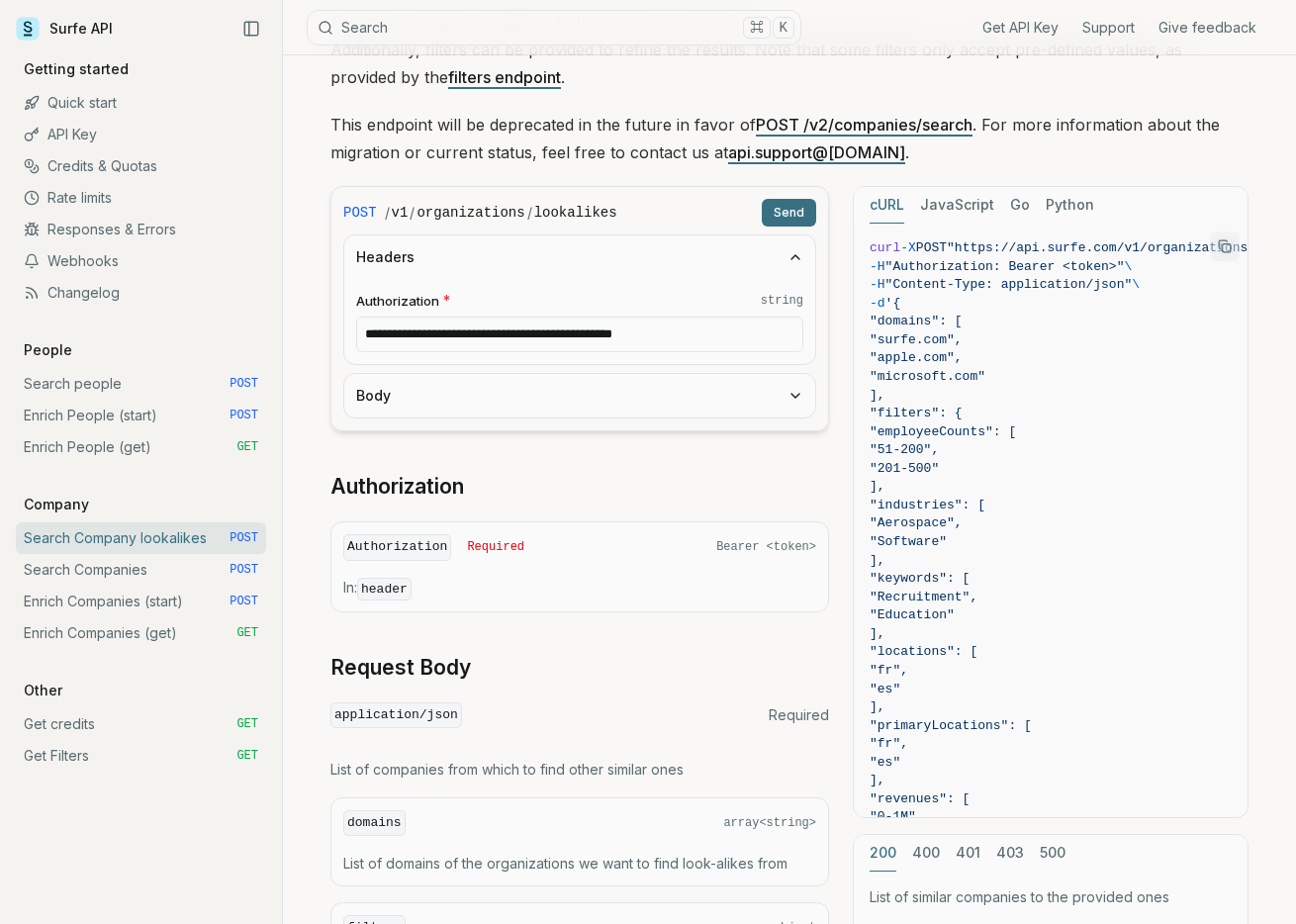 click on "Body" at bounding box center (580, 396) 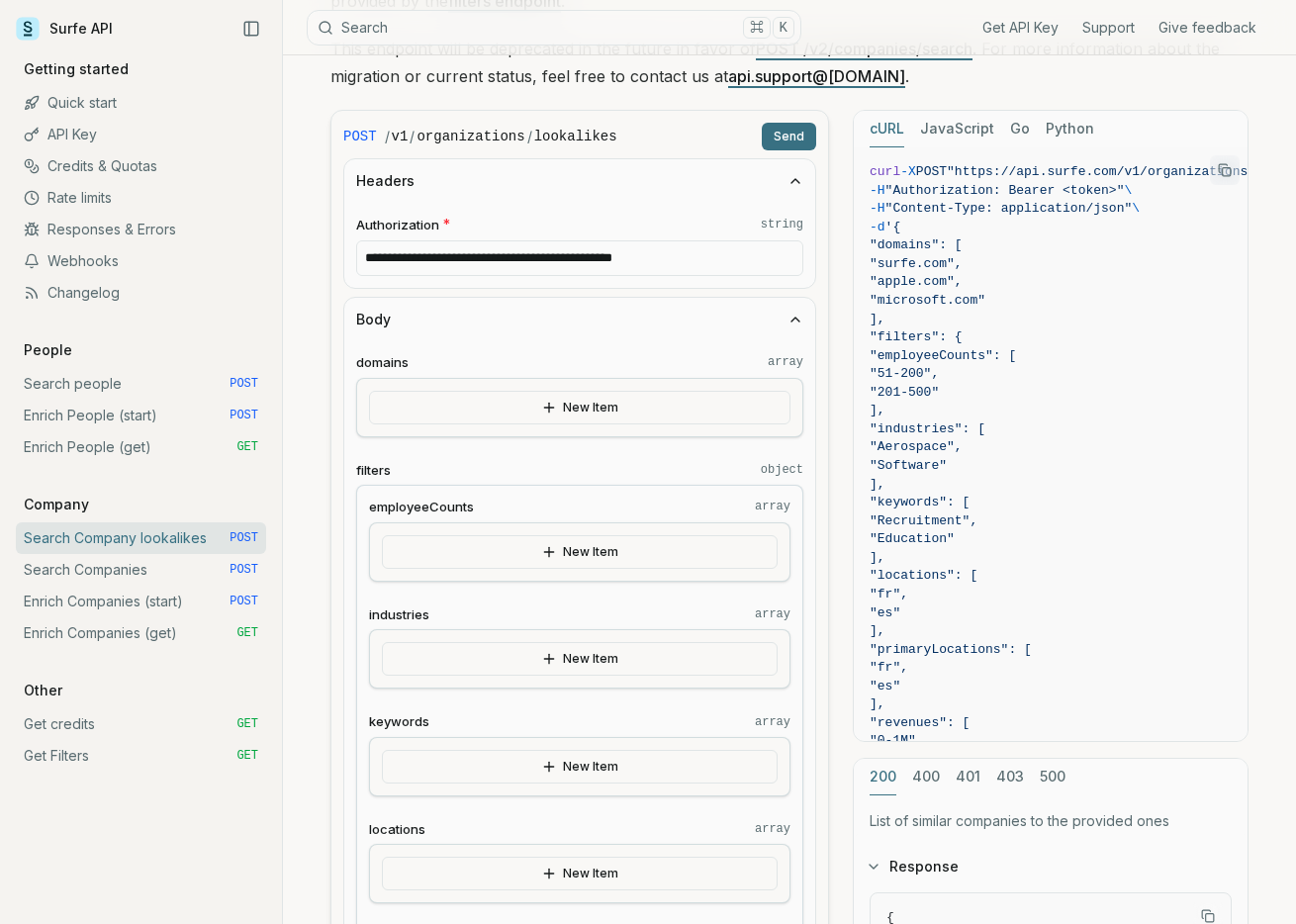 scroll, scrollTop: 320, scrollLeft: 0, axis: vertical 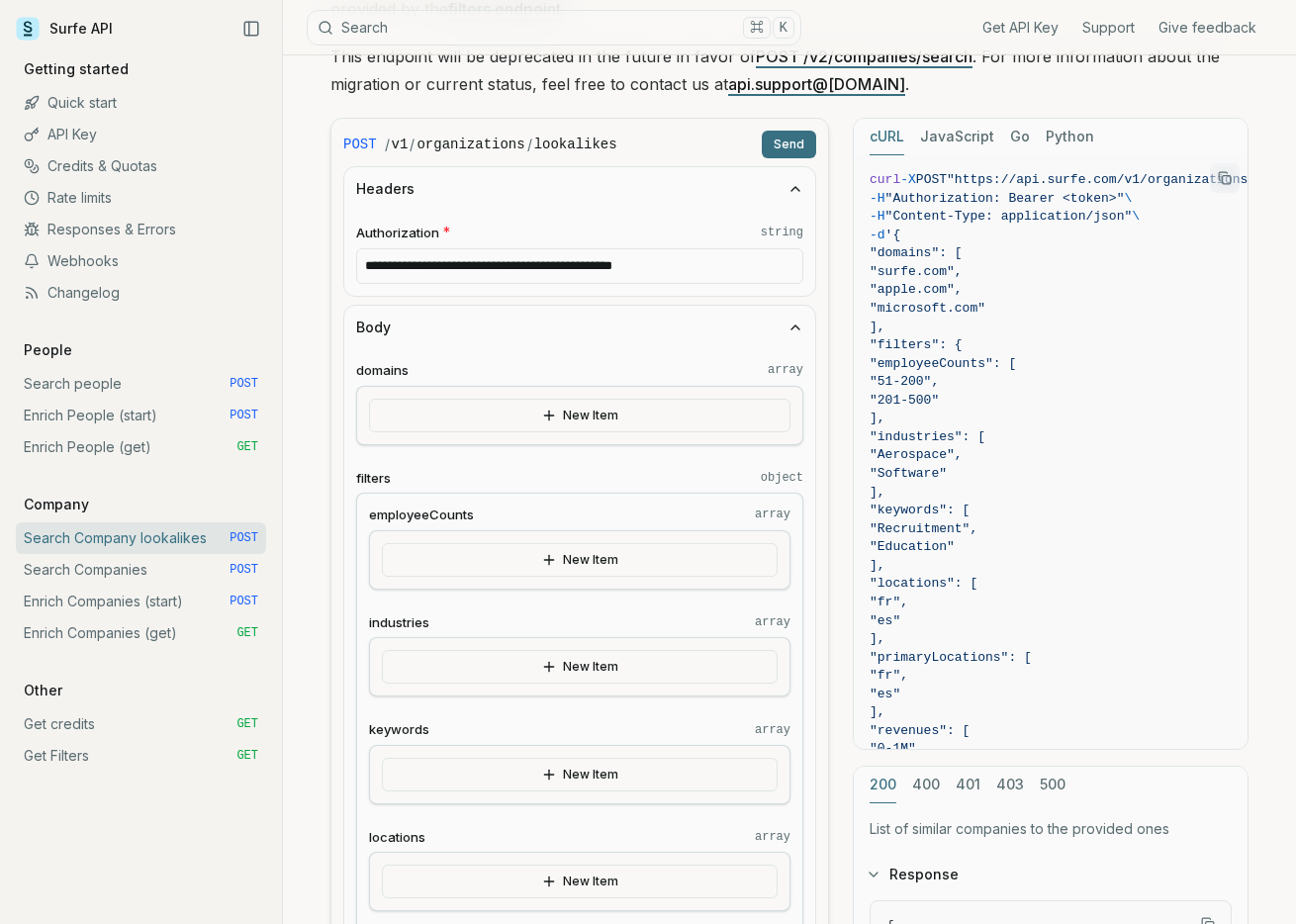 click on "New Item" at bounding box center [580, 416] 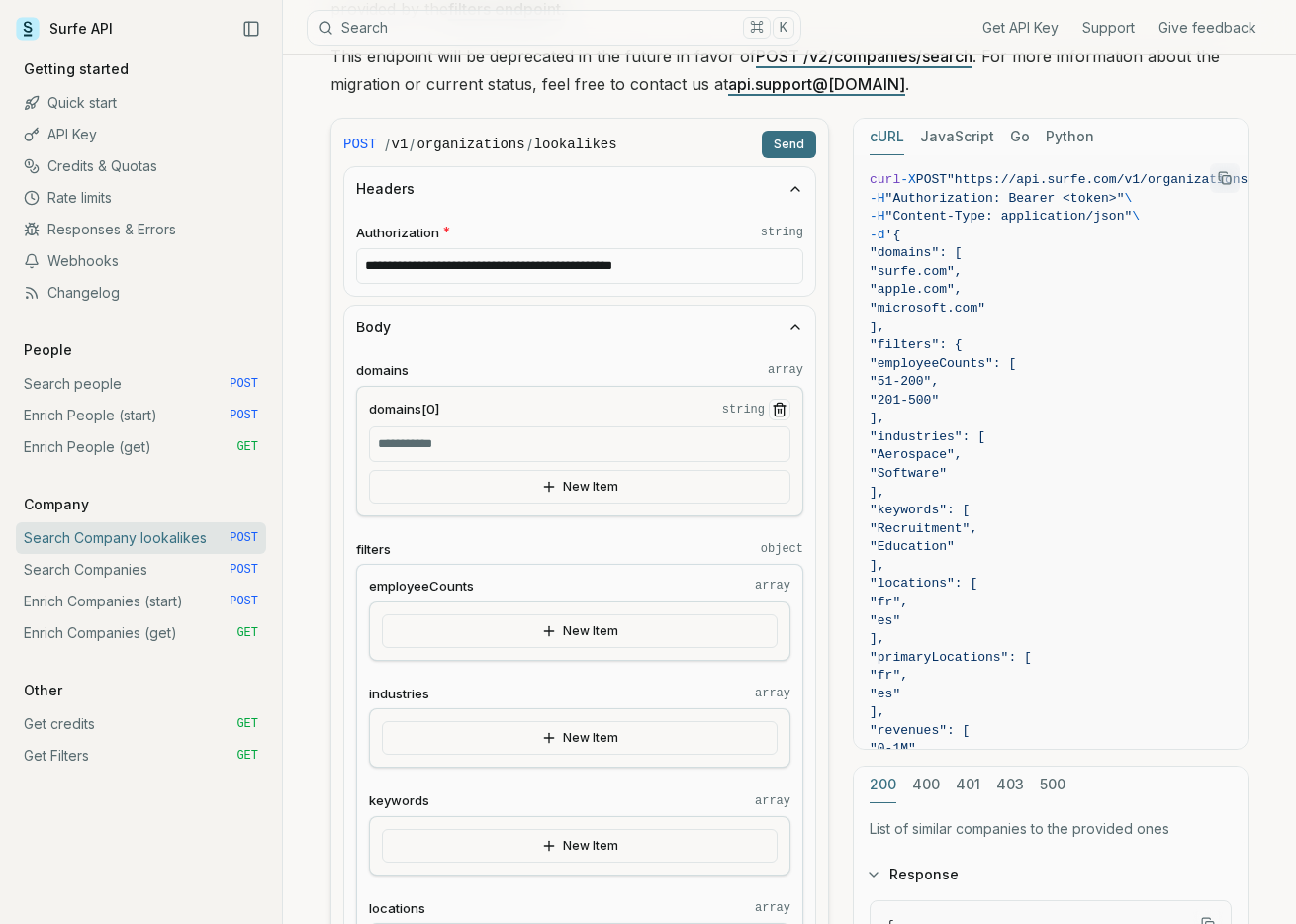 click on "domains[0] string" at bounding box center [580, 444] 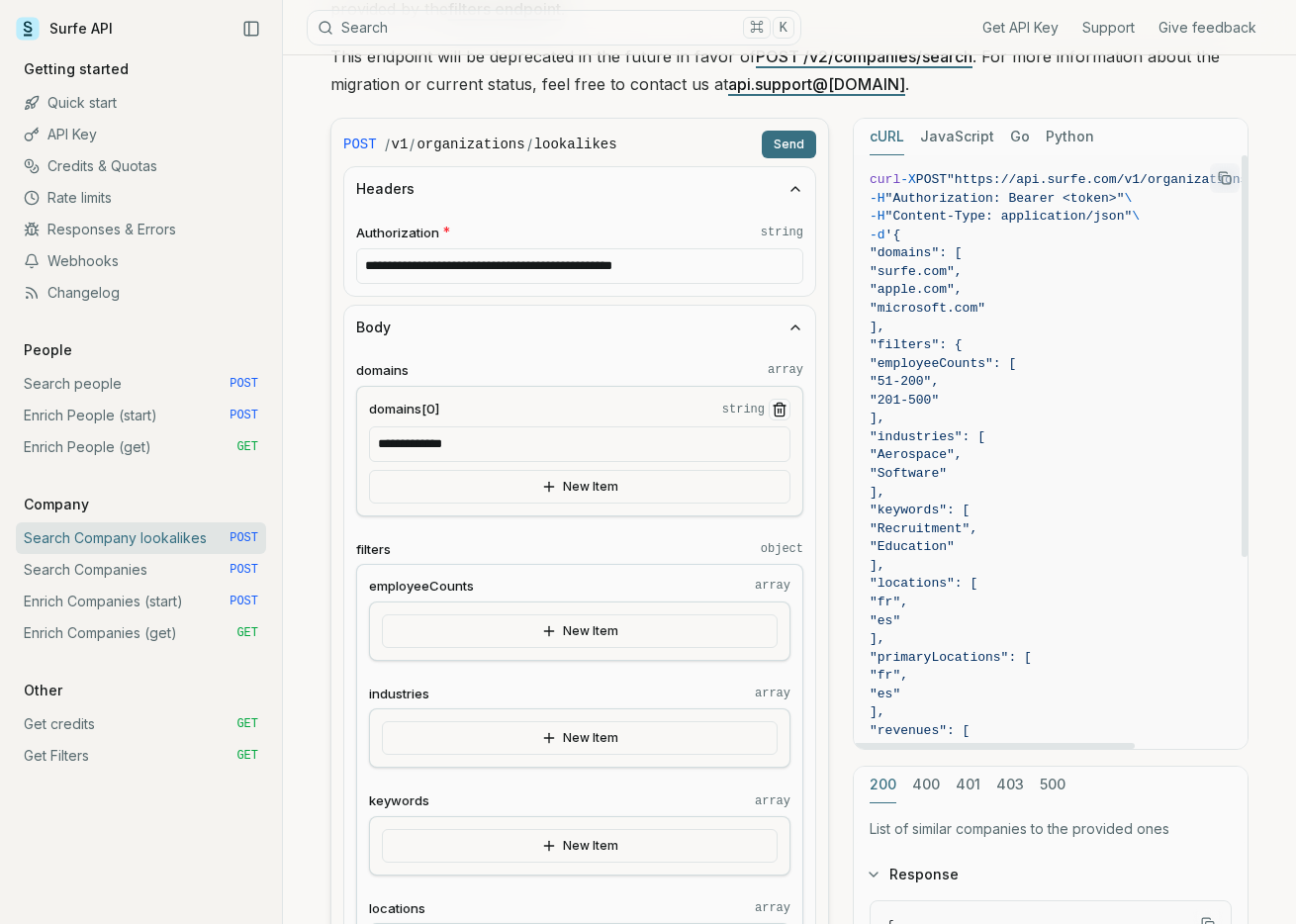 type on "**********" 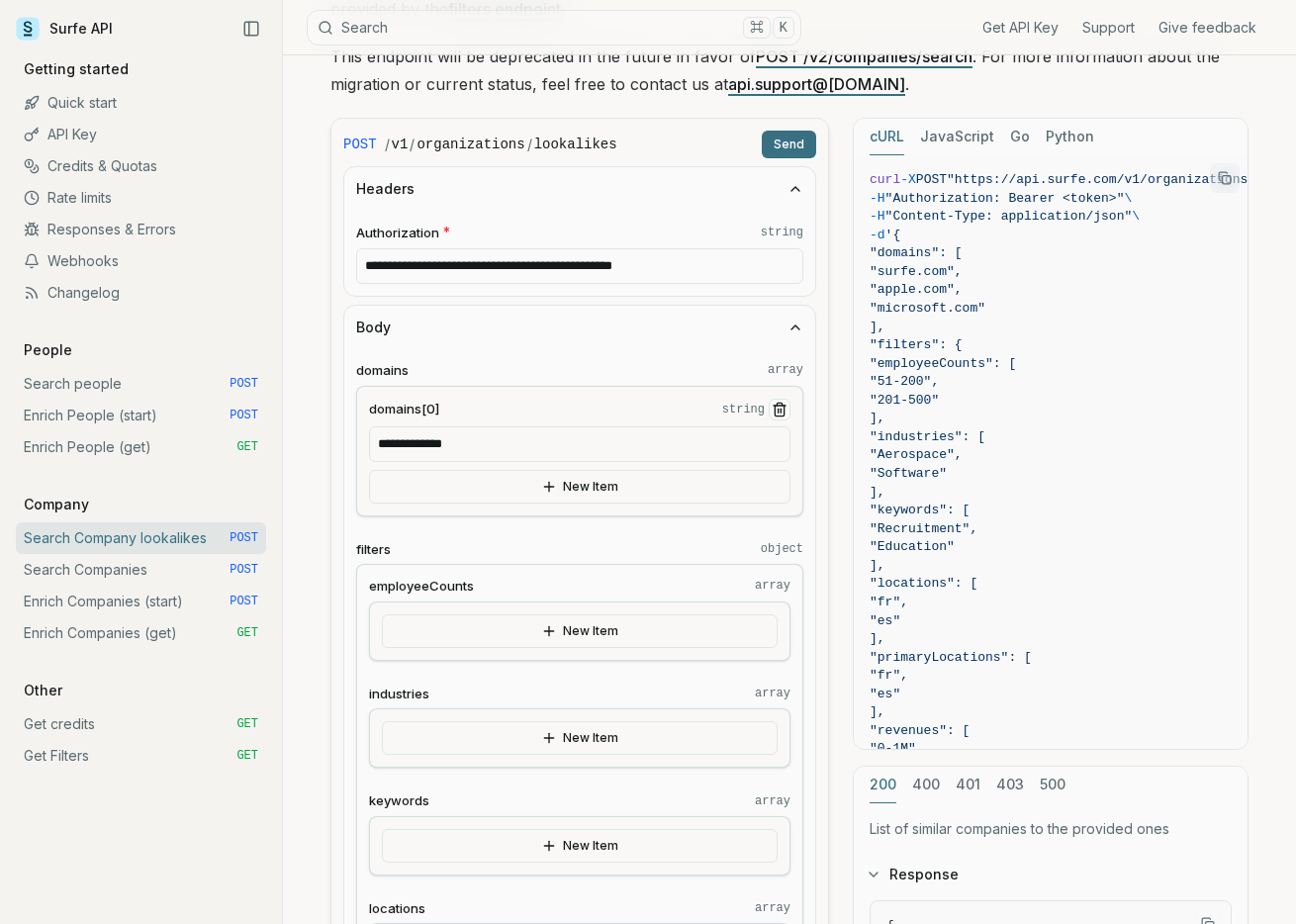 click on "Send" at bounding box center [788, 144] 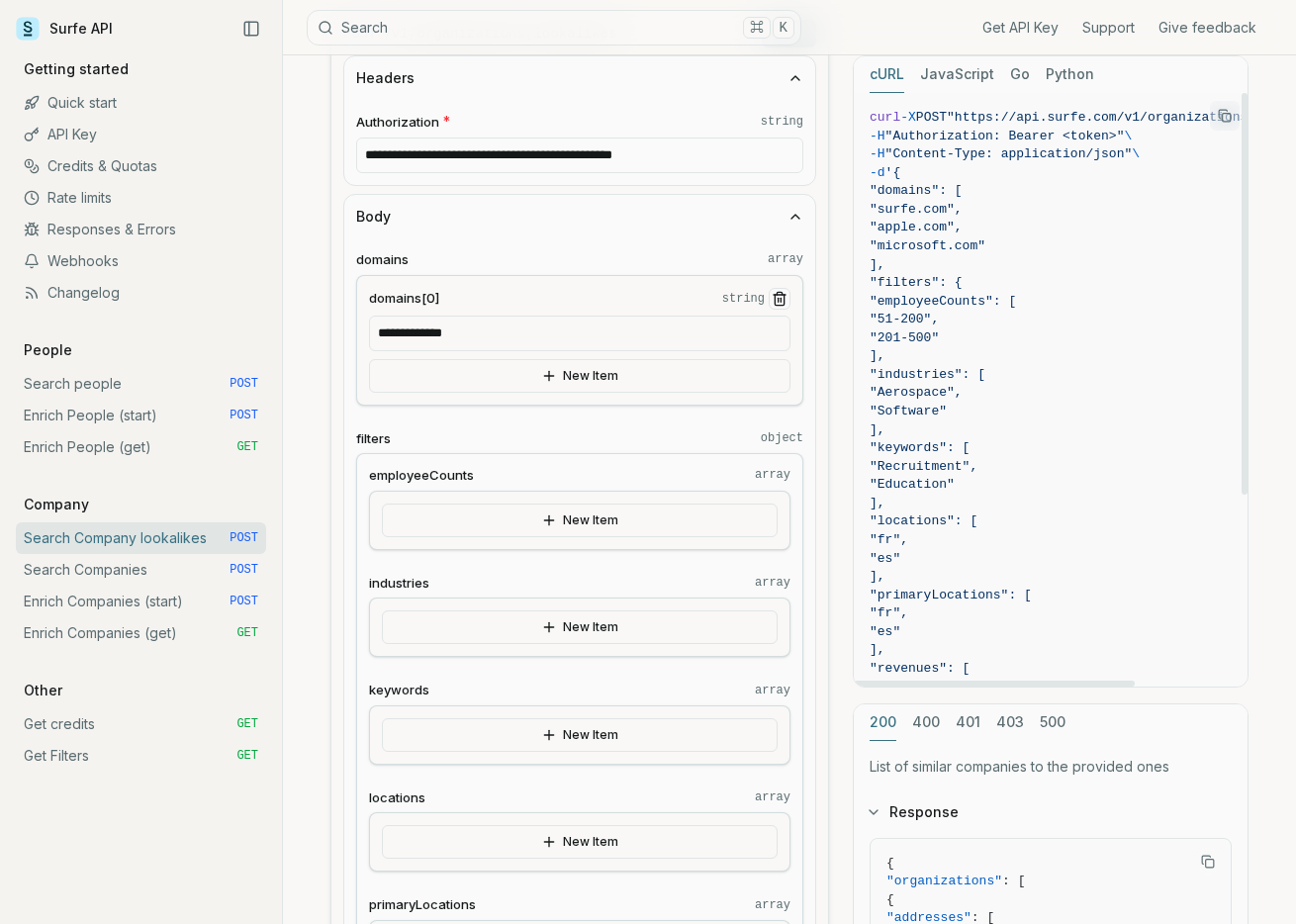scroll, scrollTop: 435, scrollLeft: 0, axis: vertical 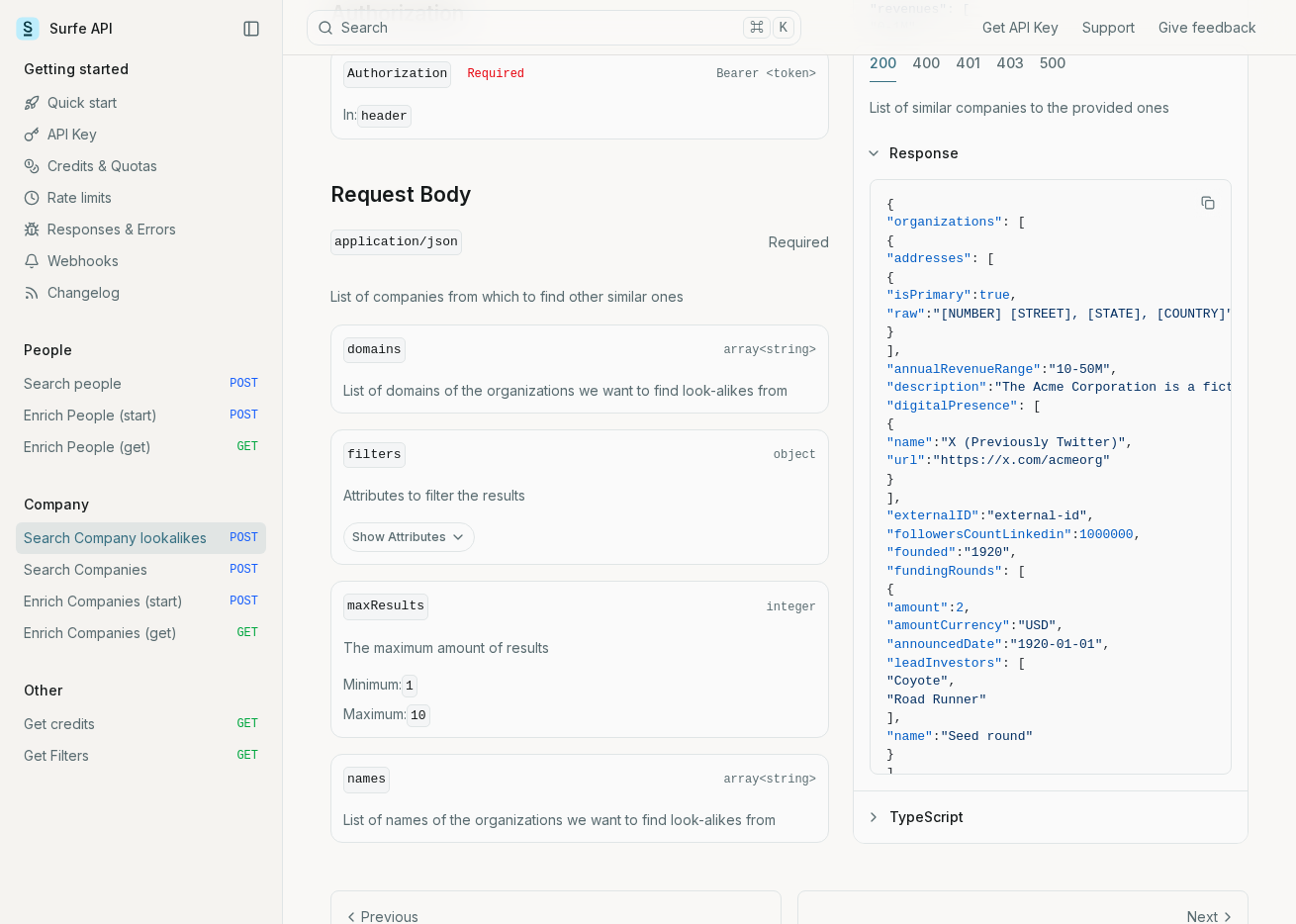 click on "Show Attributes" at bounding box center (409, 537) 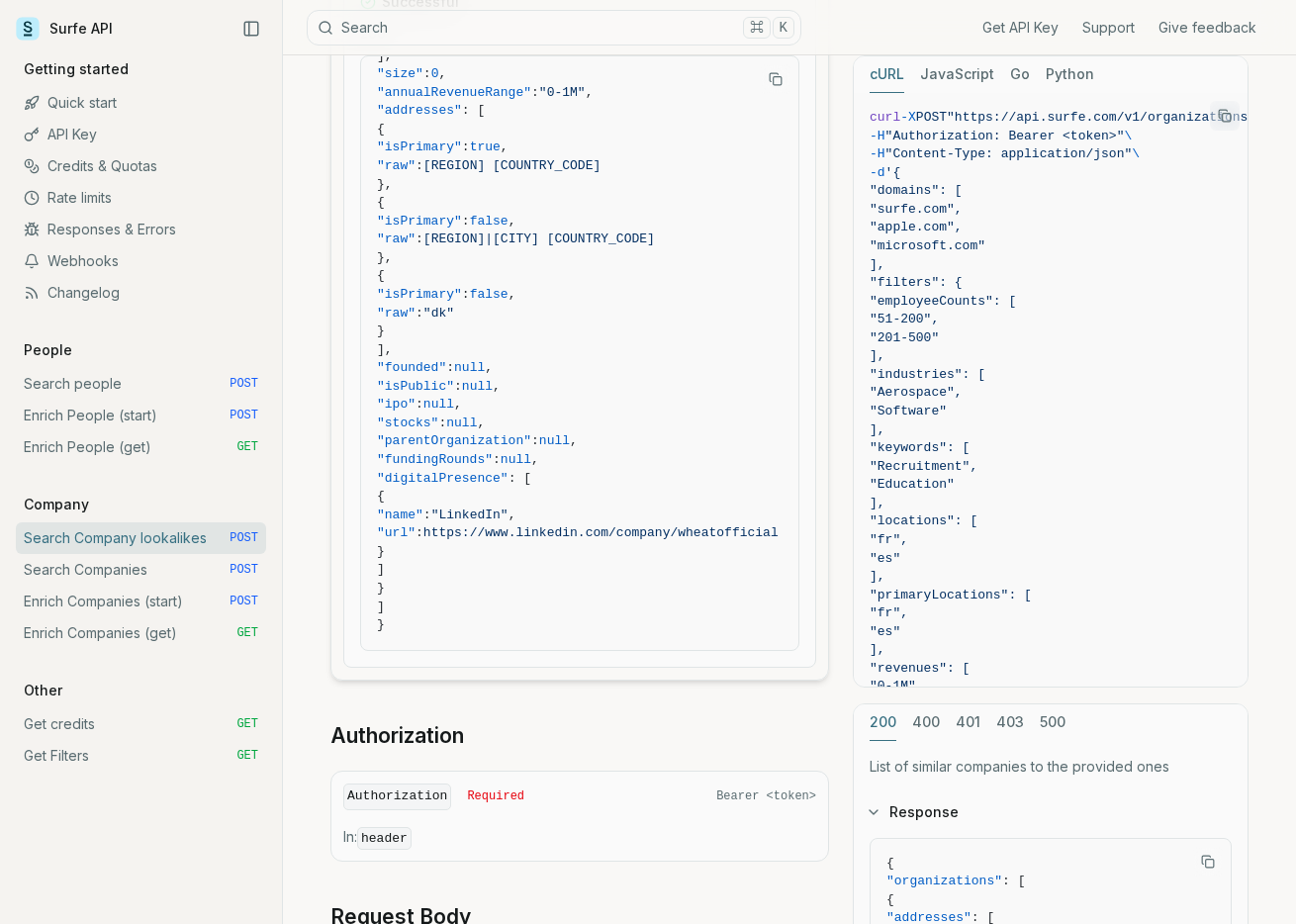 scroll, scrollTop: 1808, scrollLeft: 0, axis: vertical 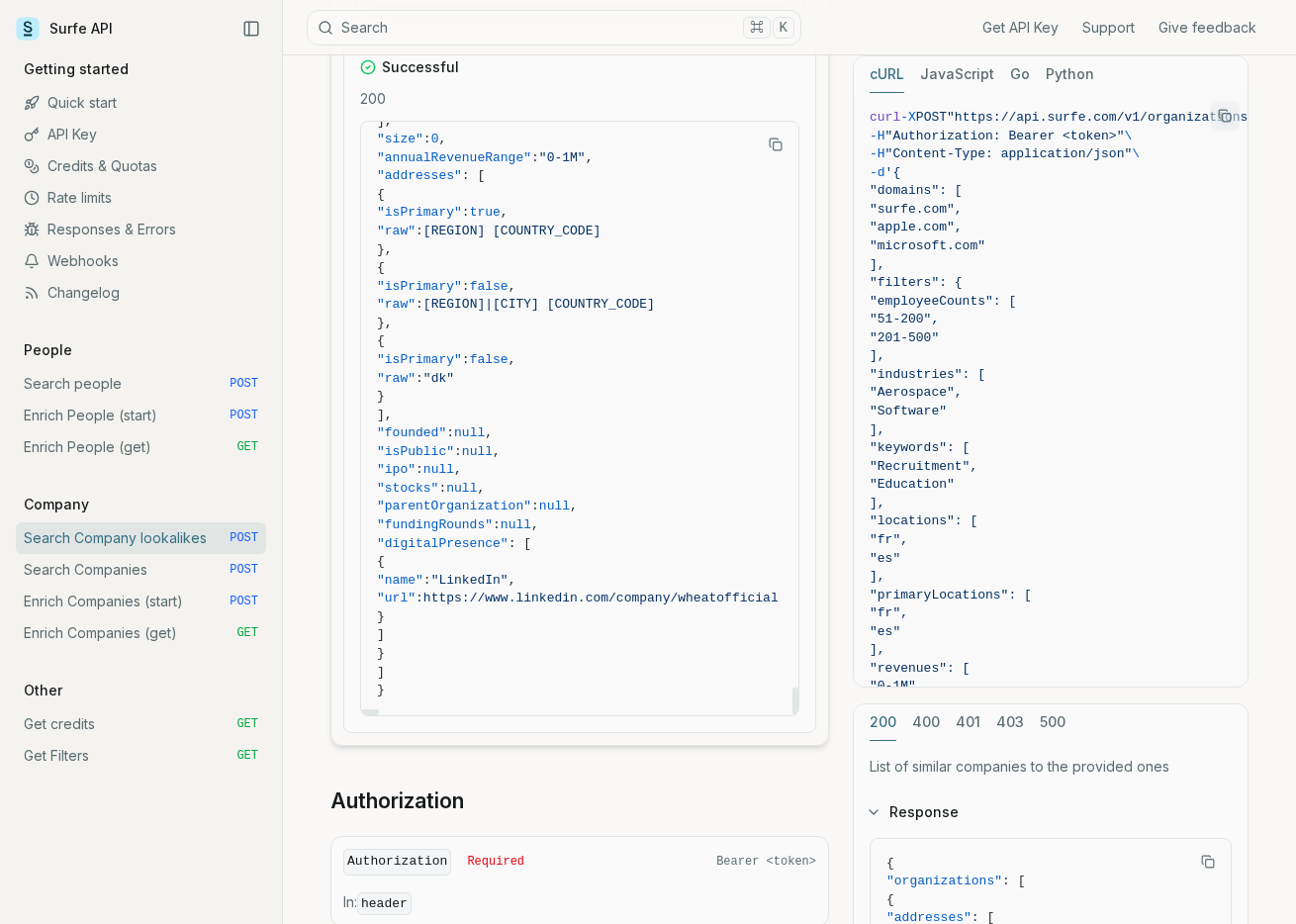 click on ""ipo"" at bounding box center [396, 469] 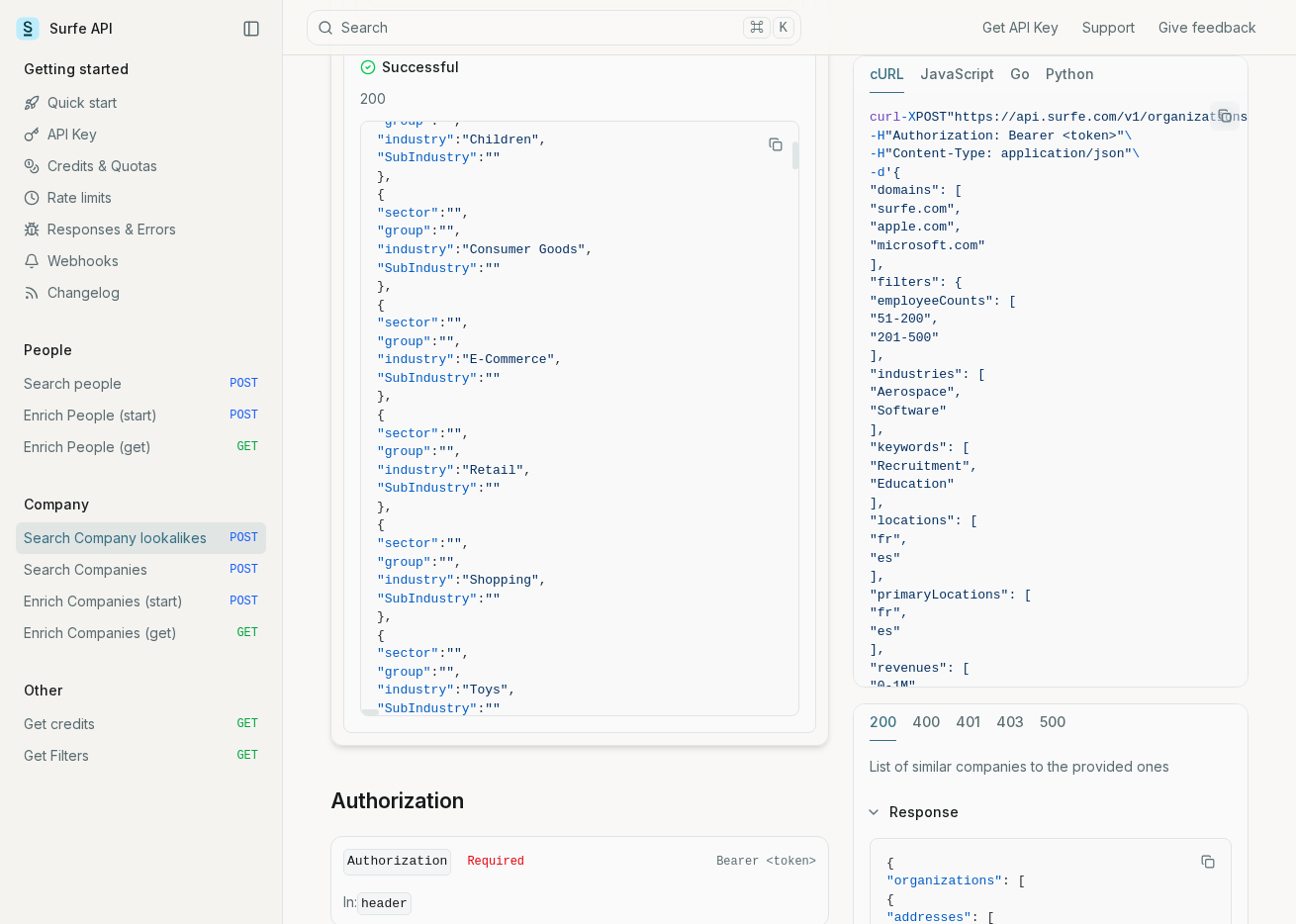 scroll, scrollTop: 0, scrollLeft: 0, axis: both 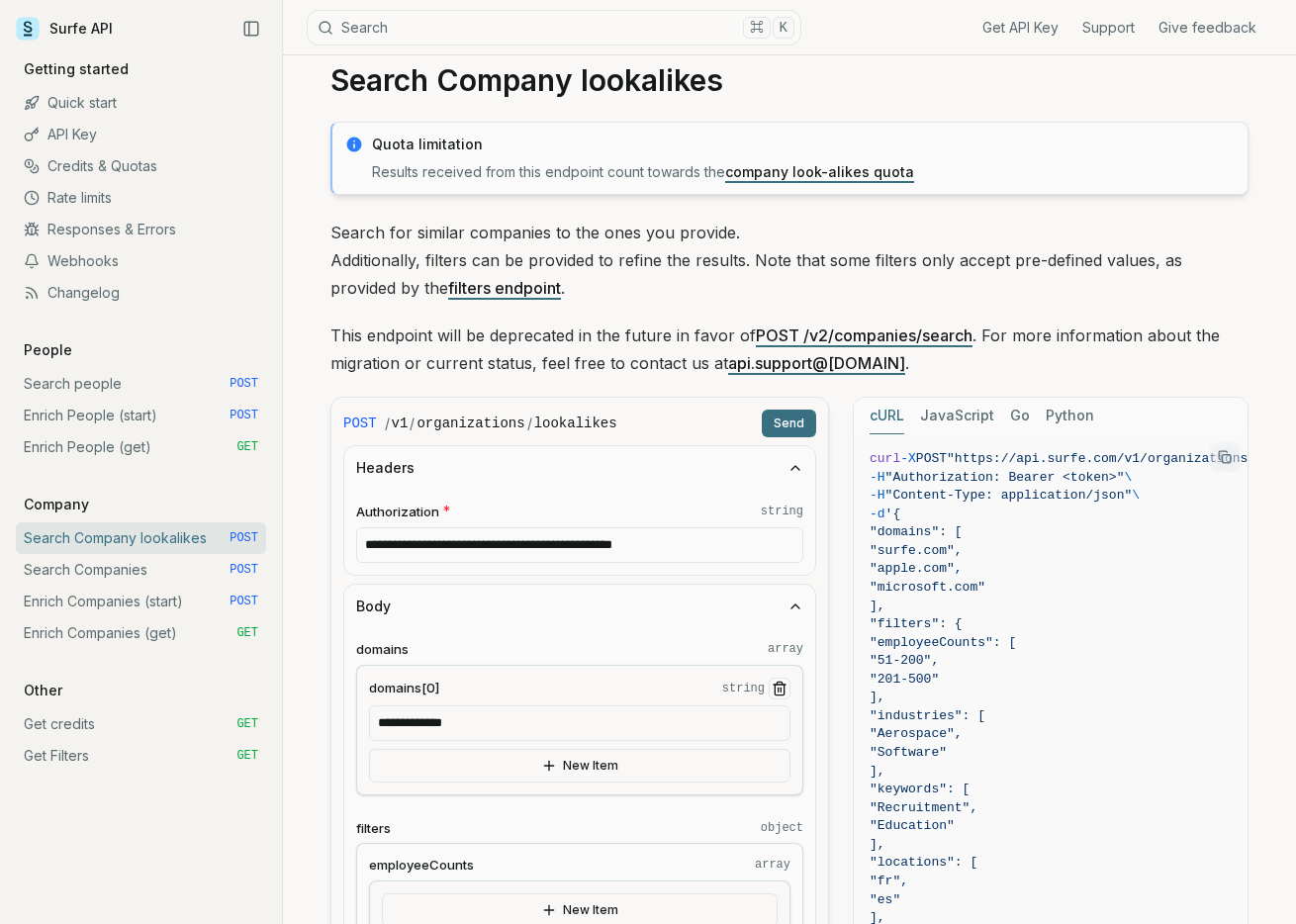 click on "Search Company lookalikes   POST" at bounding box center [140, 538] 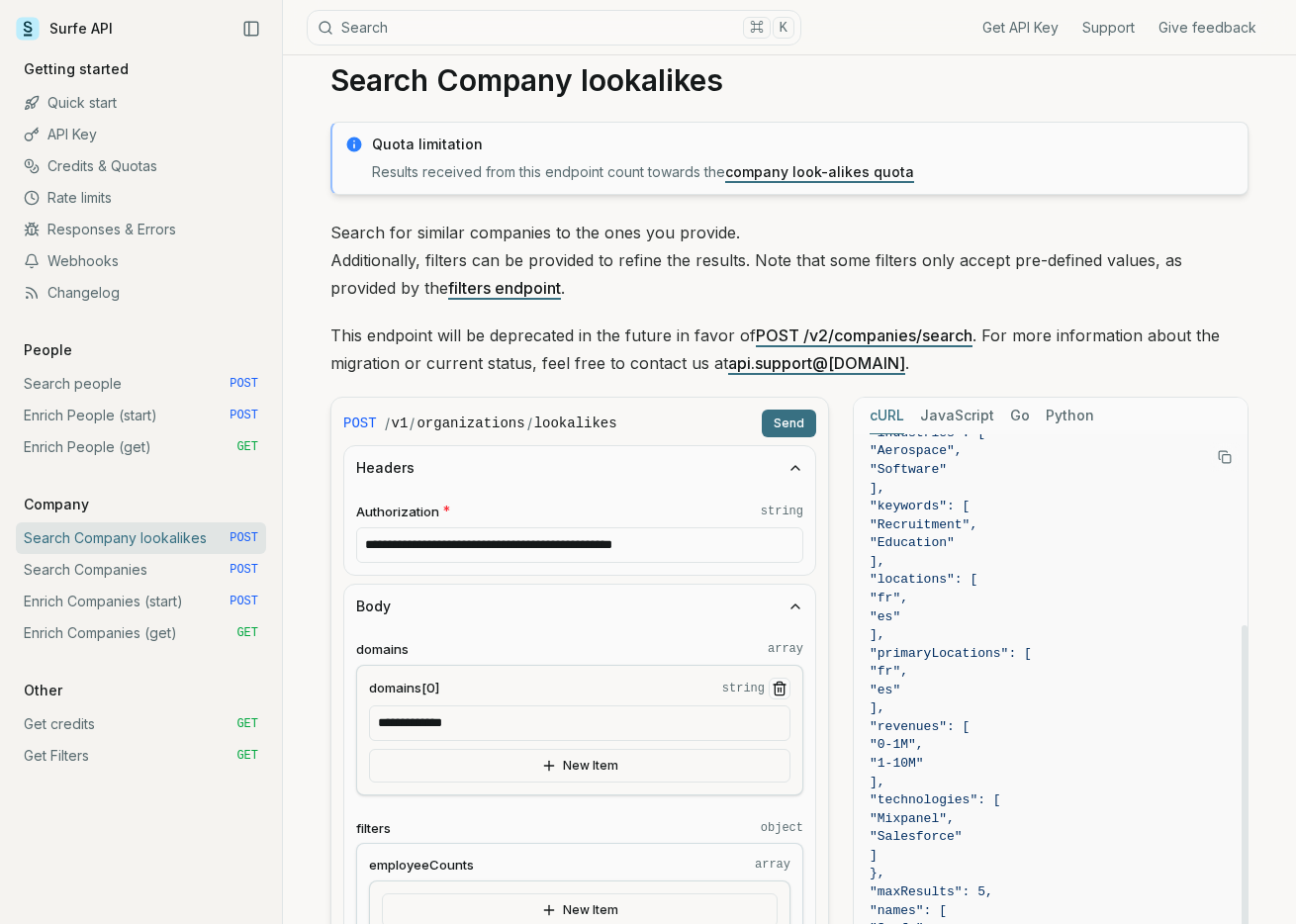 scroll, scrollTop: 282, scrollLeft: 0, axis: vertical 